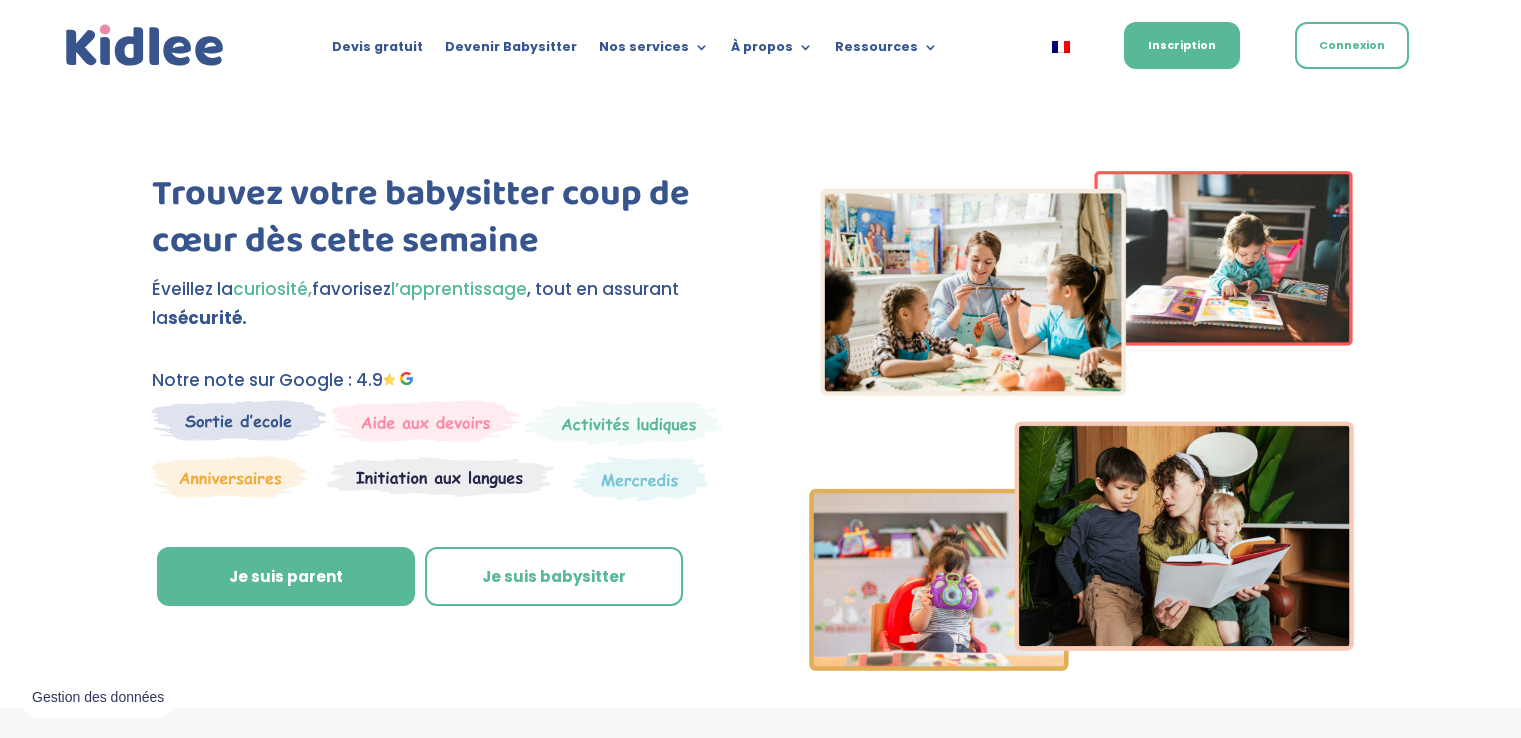 scroll, scrollTop: 0, scrollLeft: 0, axis: both 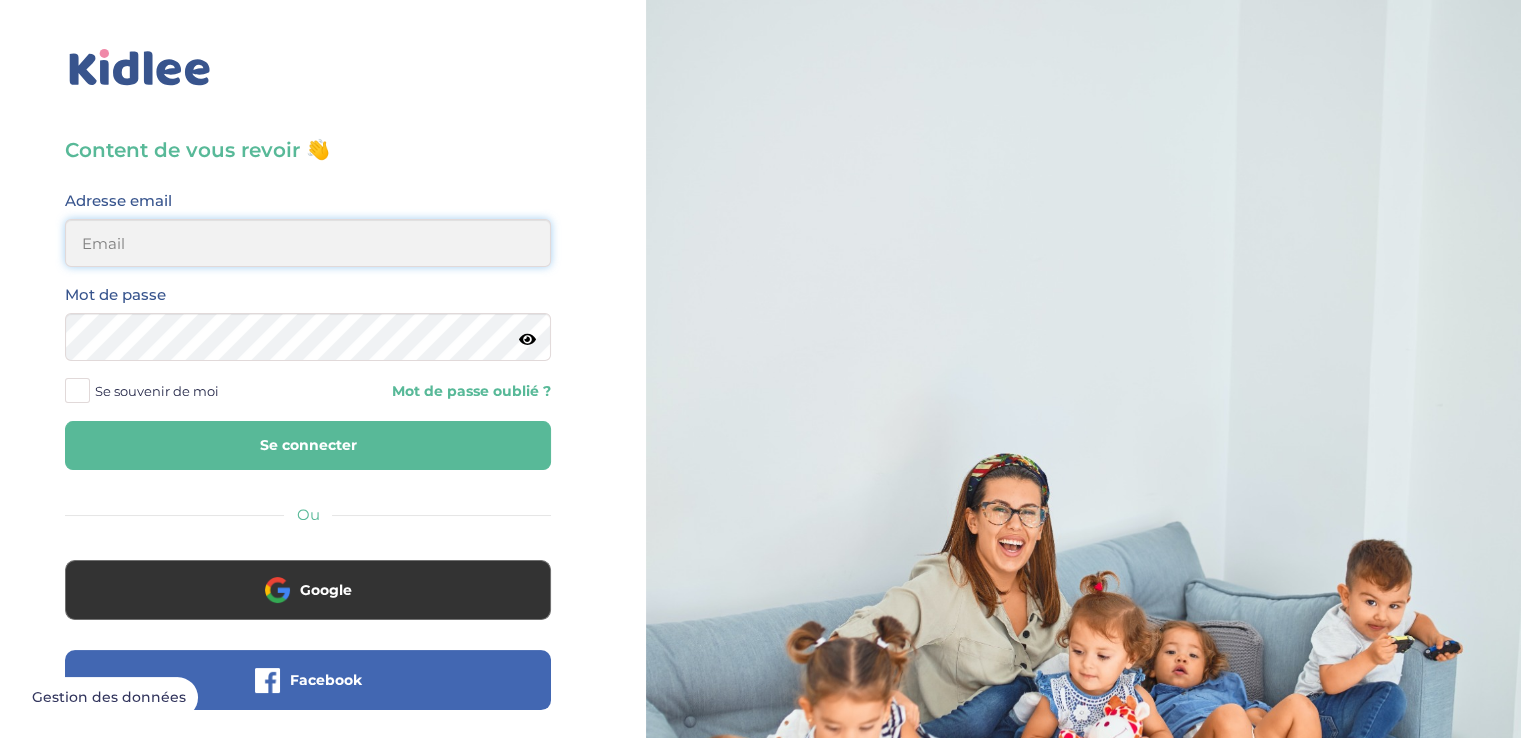 click at bounding box center (308, 243) 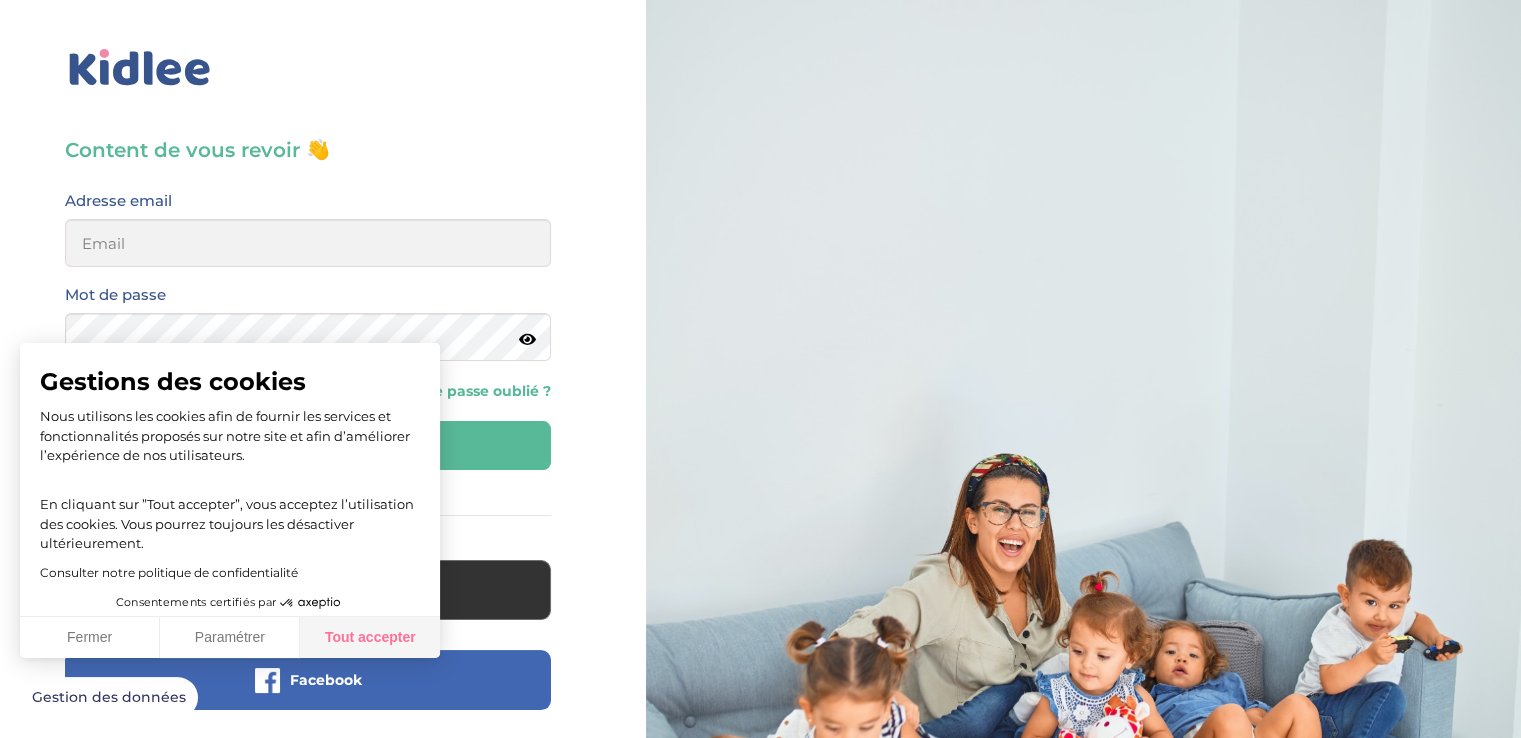 click on "Tout accepter" at bounding box center [370, 638] 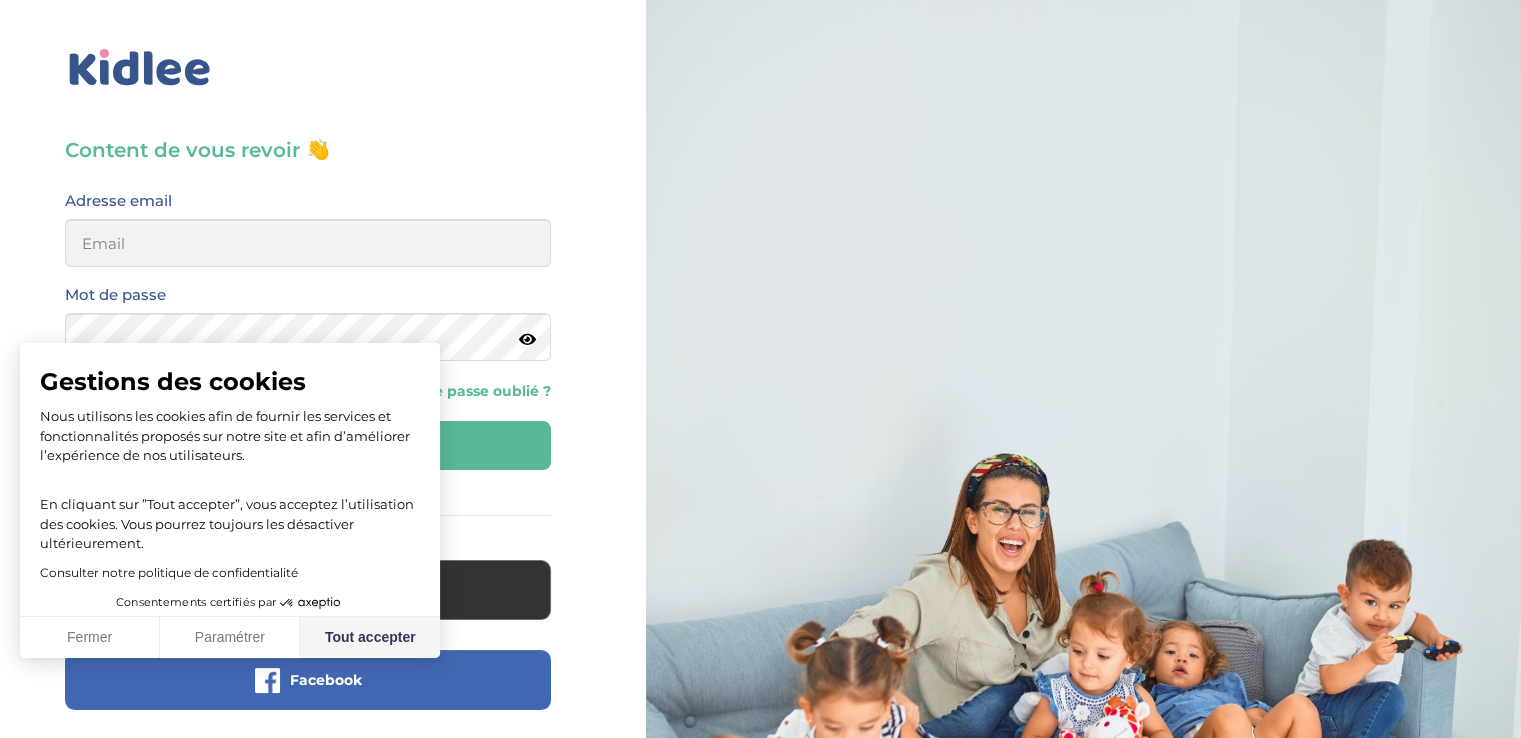checkbox on "true" 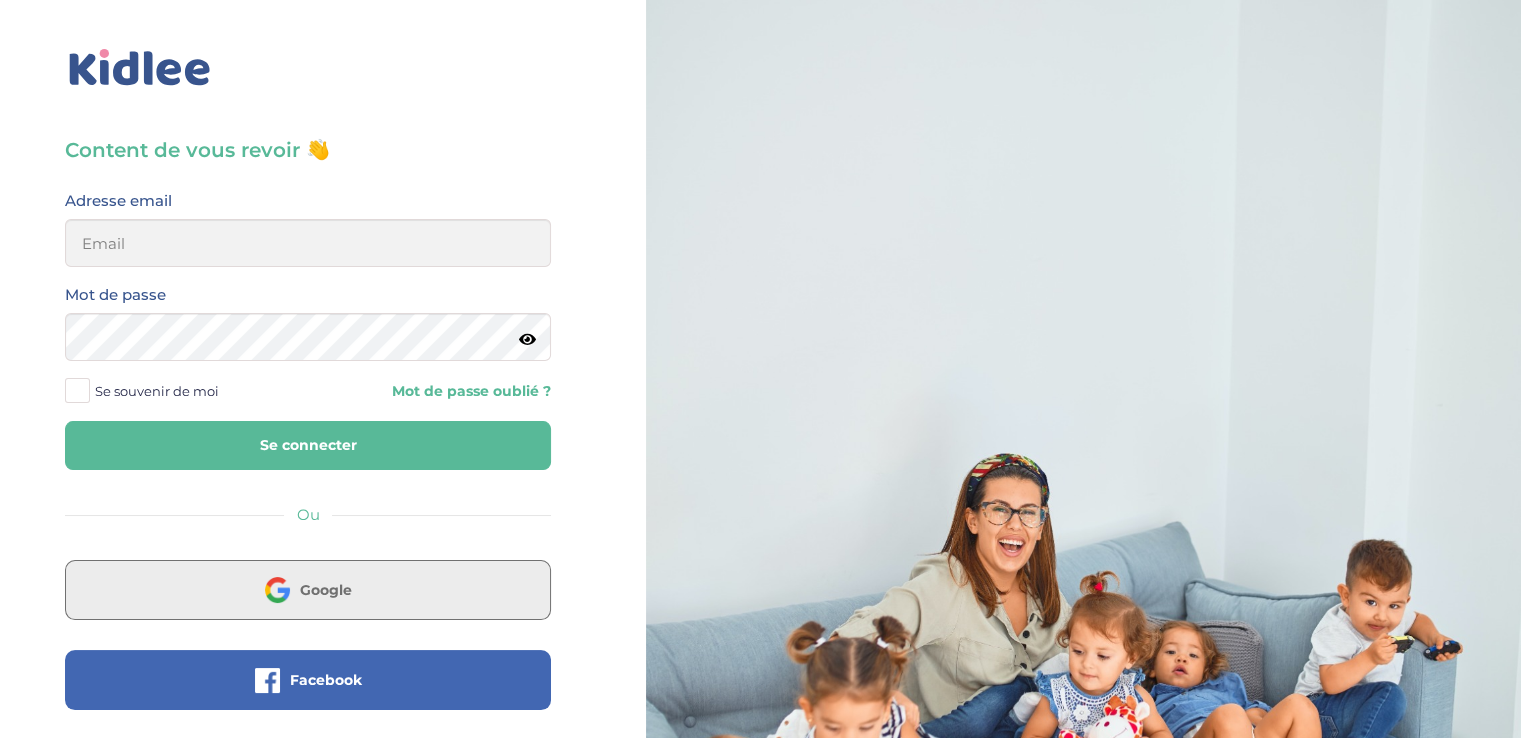 click on "Google" at bounding box center (326, 590) 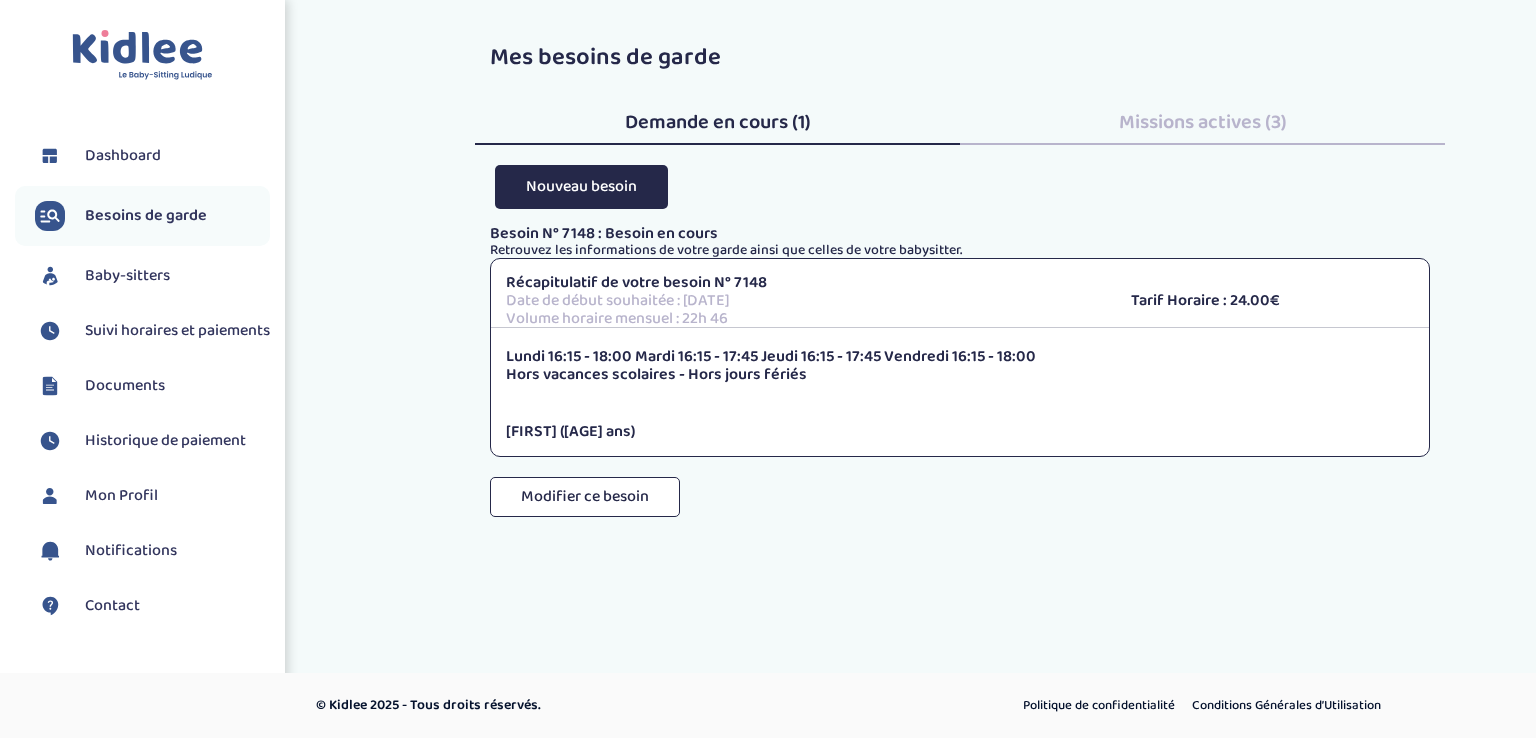scroll, scrollTop: 0, scrollLeft: 0, axis: both 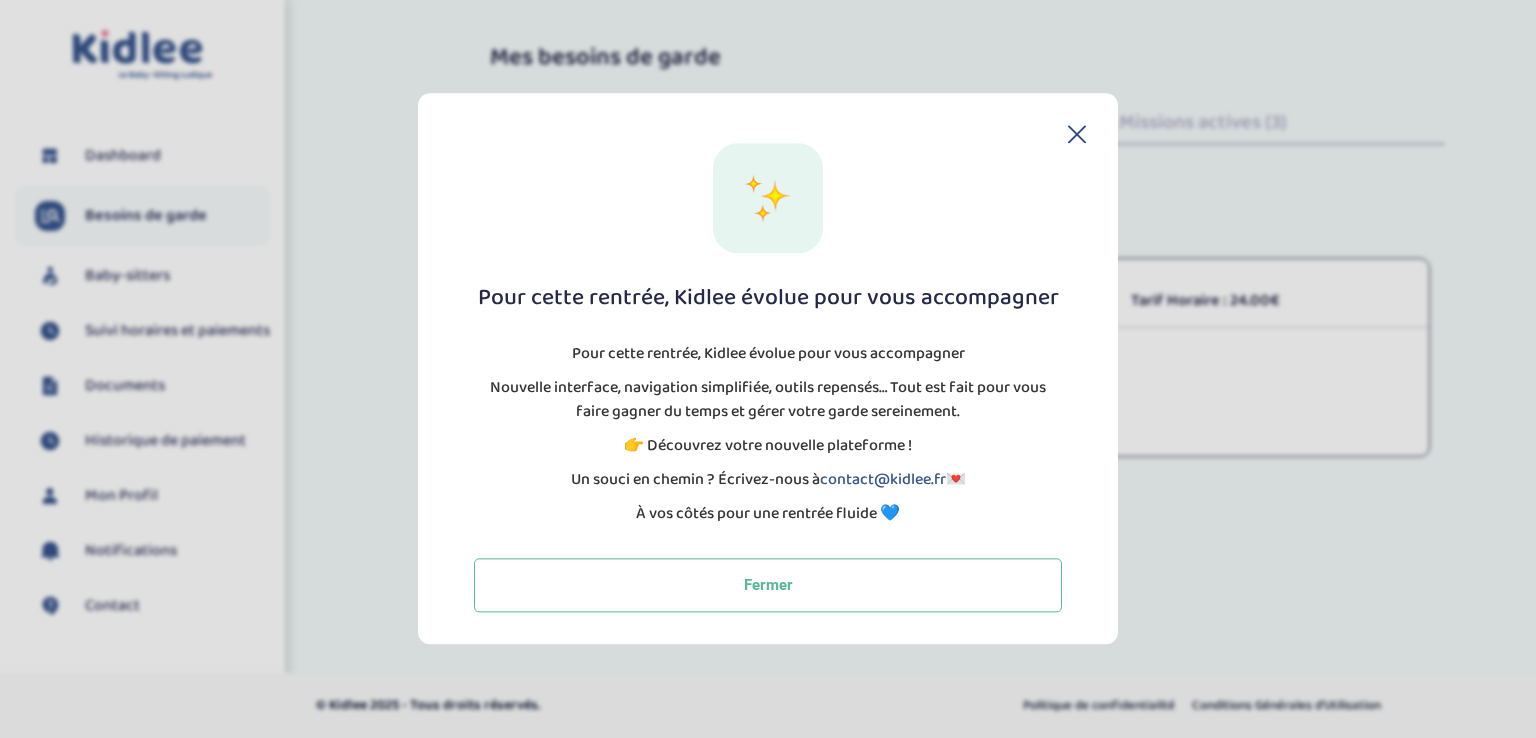 click 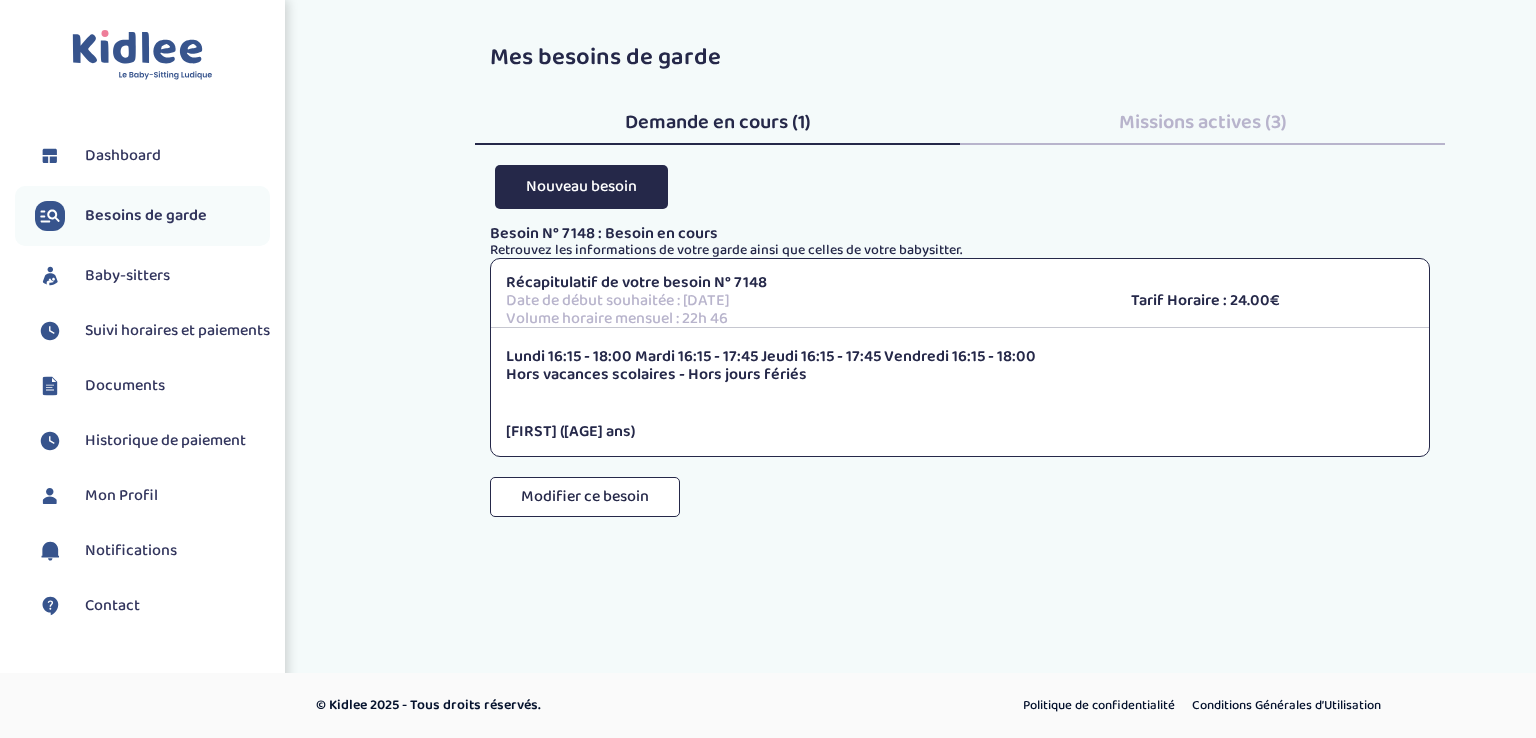 click on "Missions actives (3)" at bounding box center [1203, 122] 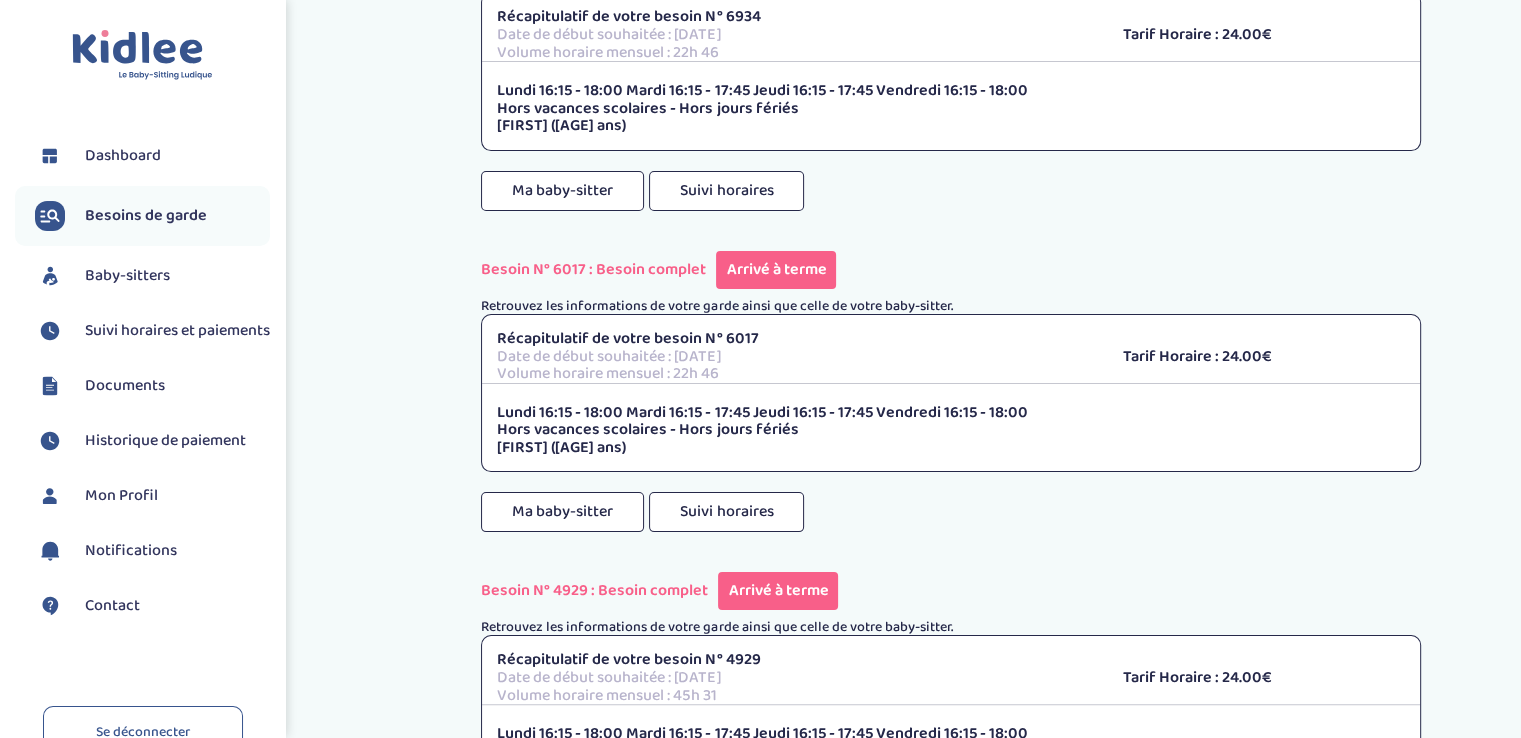 scroll, scrollTop: 0, scrollLeft: 0, axis: both 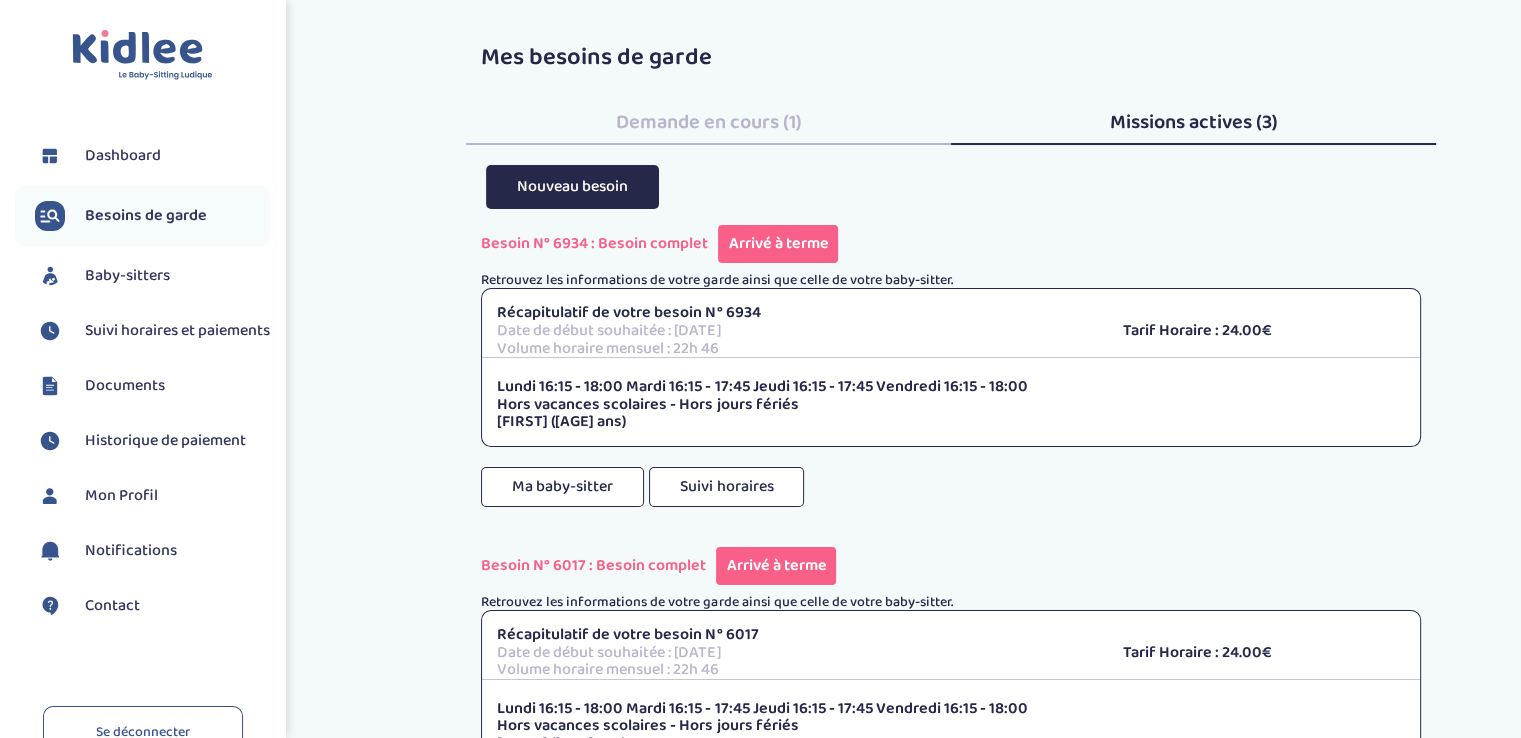 click on "Besoins de garde" at bounding box center (152, 216) 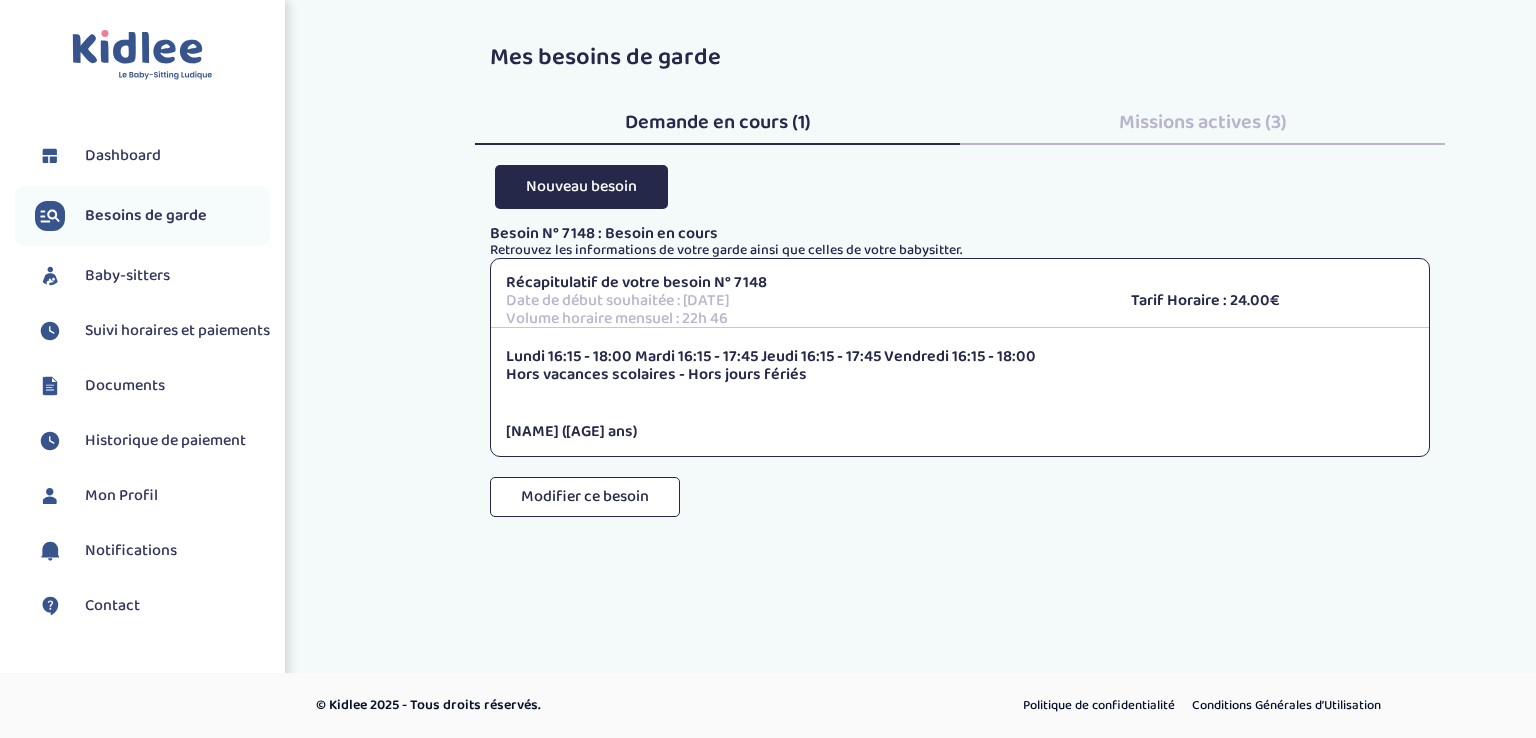 scroll, scrollTop: 0, scrollLeft: 0, axis: both 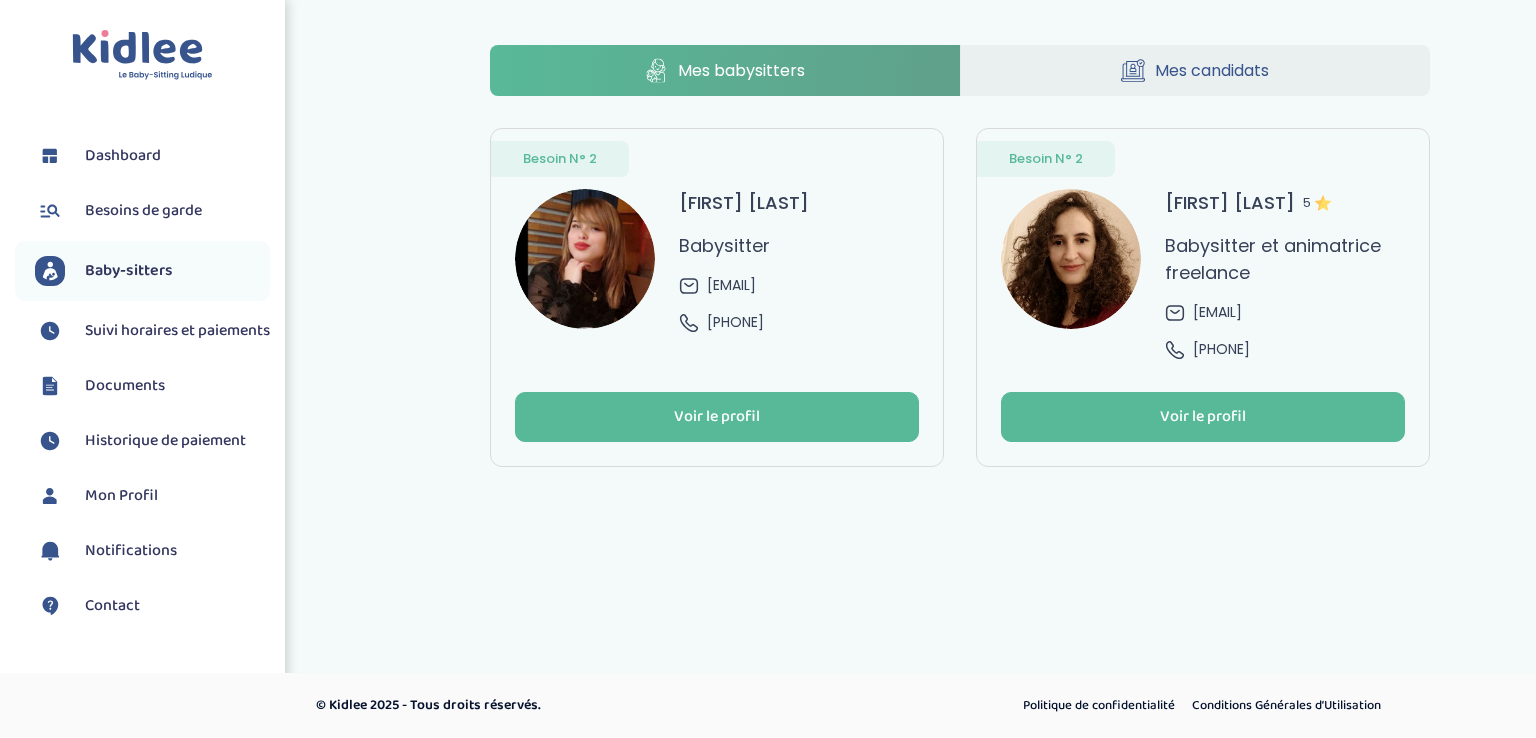 click on "Documents" at bounding box center (125, 386) 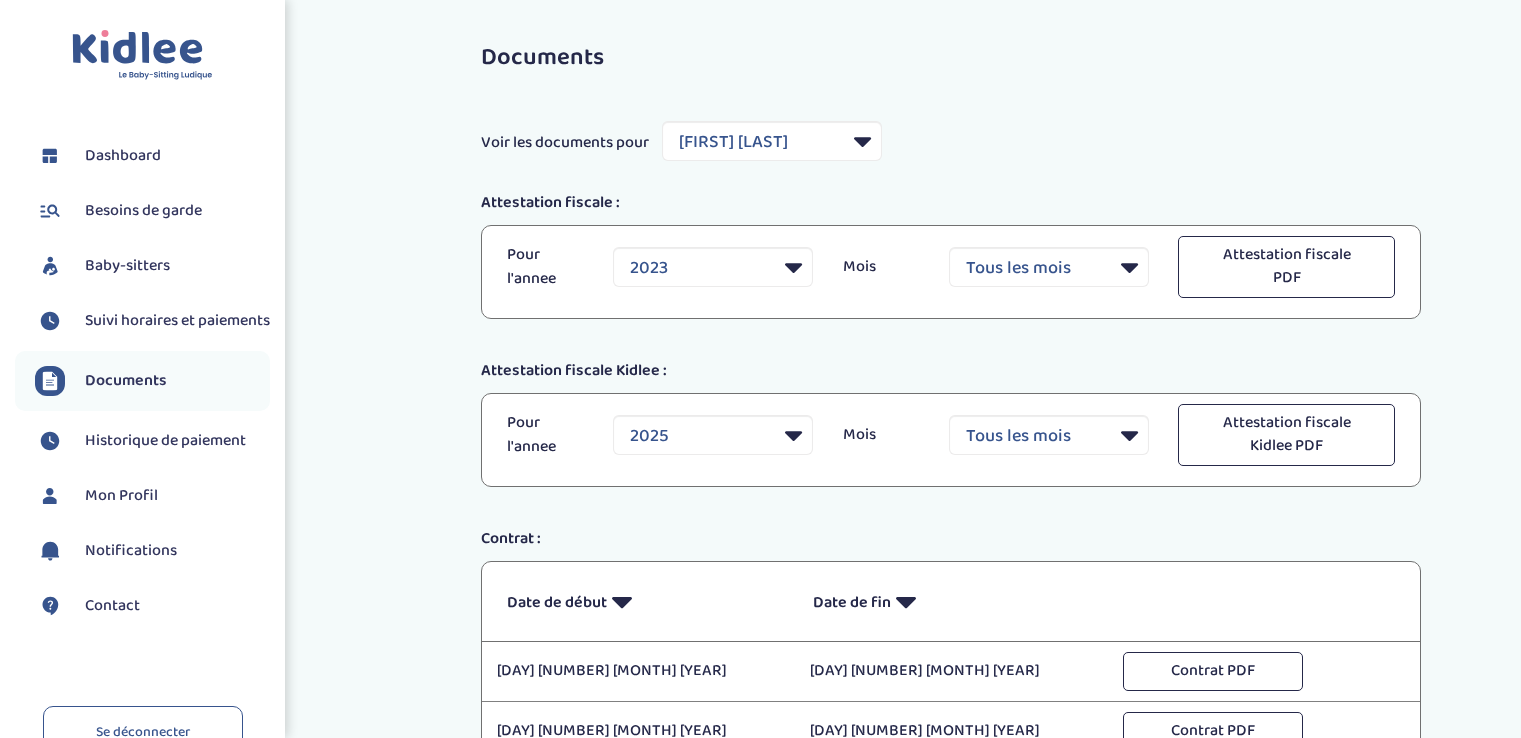 select on "24732" 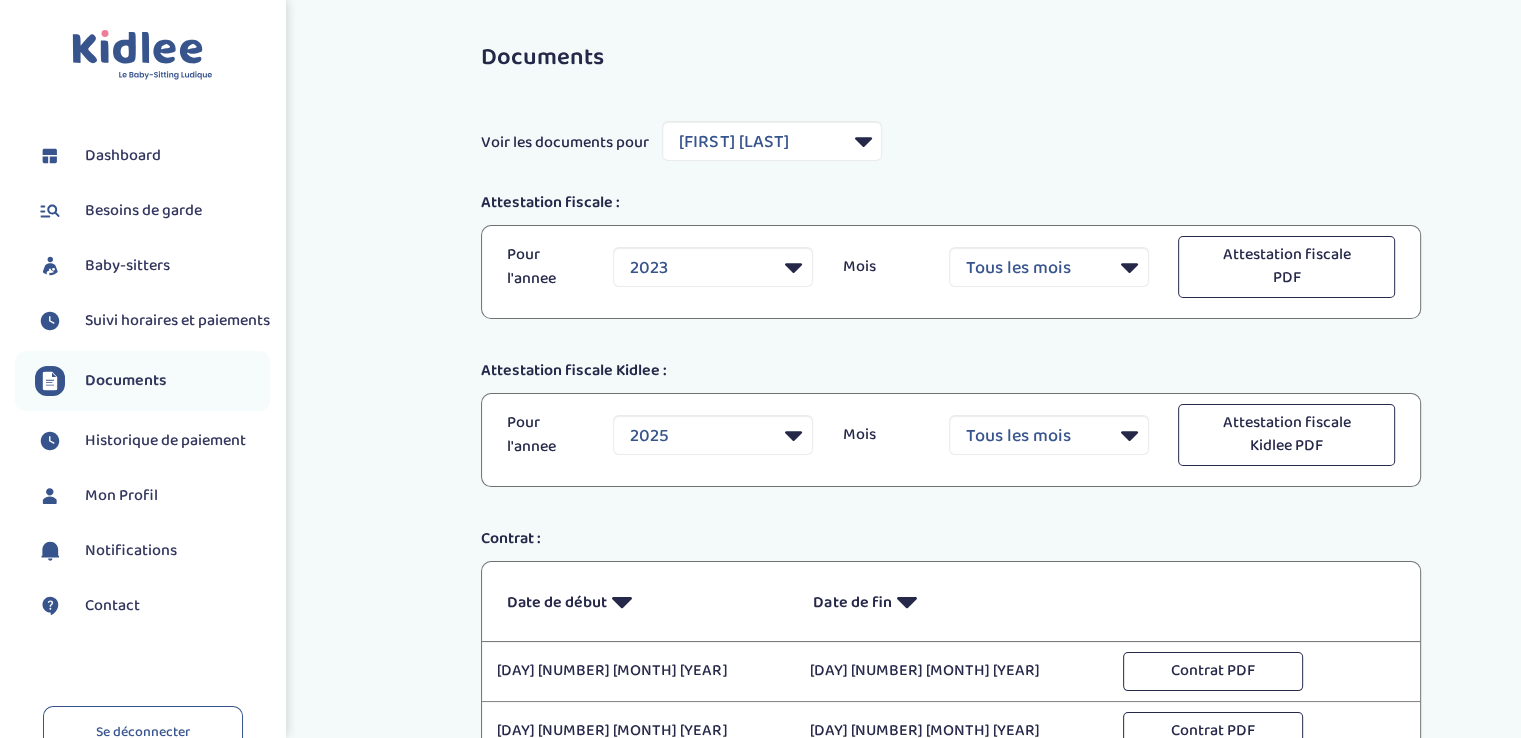 scroll, scrollTop: 0, scrollLeft: 0, axis: both 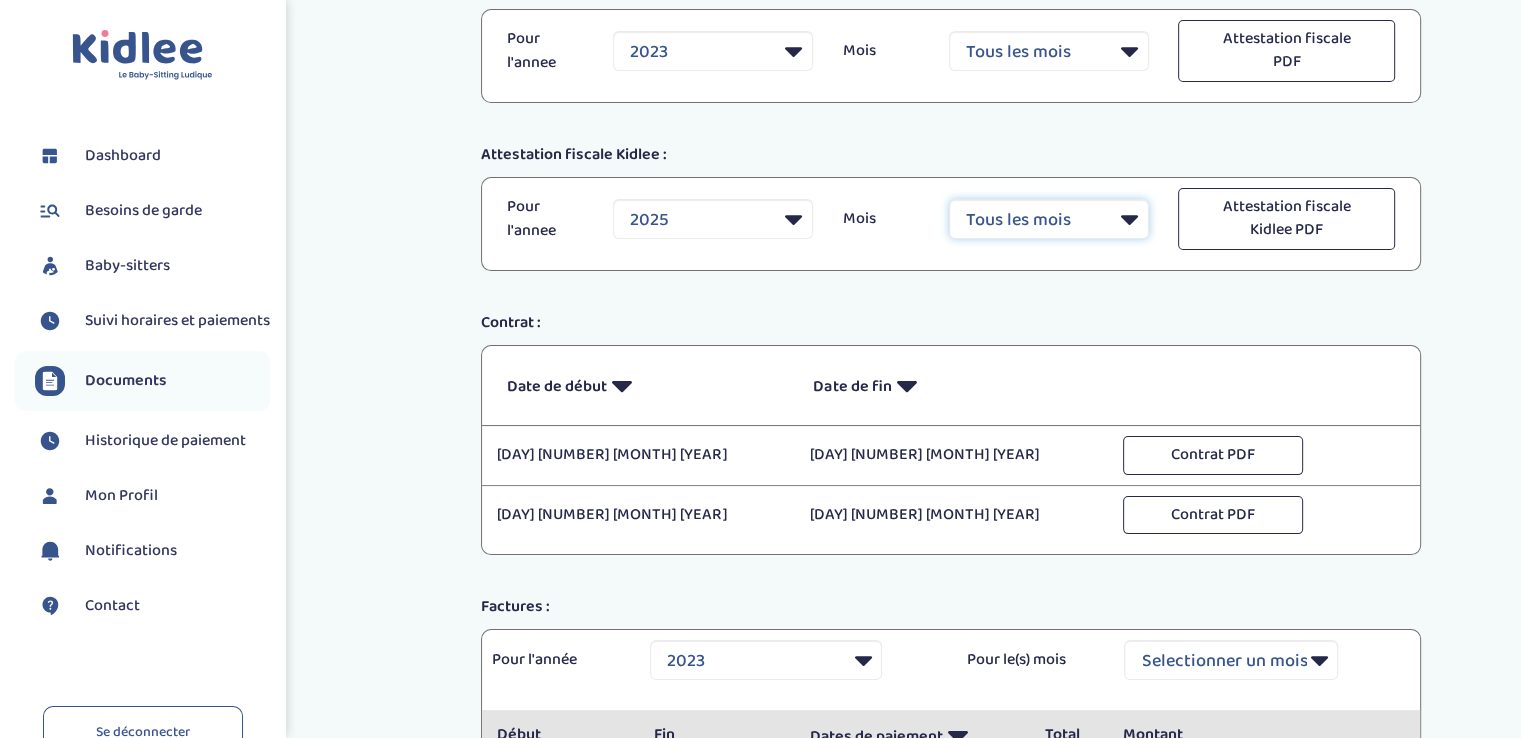 click on "Tous les mois
Janvier
Février
Mars
Avril
Mai
Juin
Juillet
Août
Septembre
Octobre
Novembre
Decembre" at bounding box center [1049, 219] 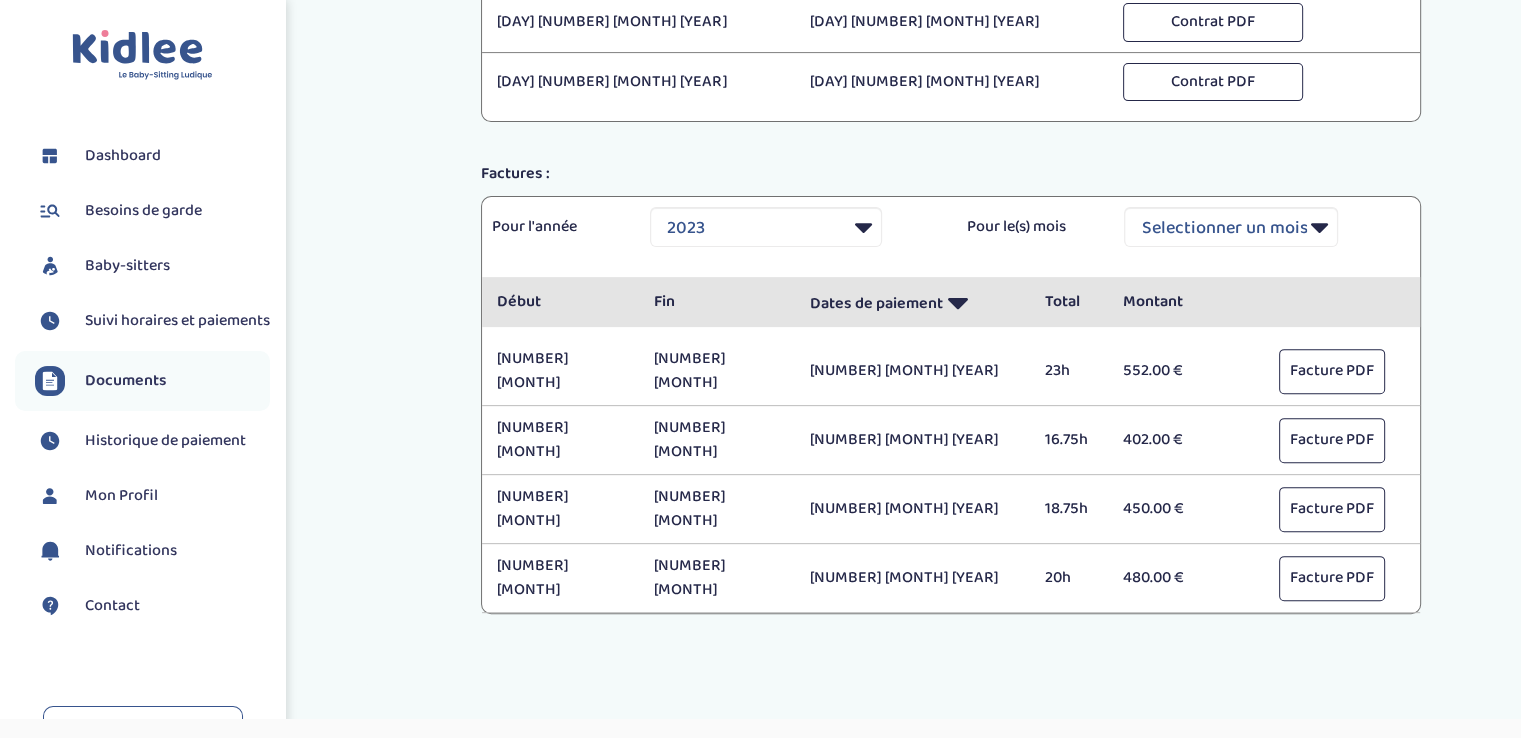 scroll, scrollTop: 677, scrollLeft: 0, axis: vertical 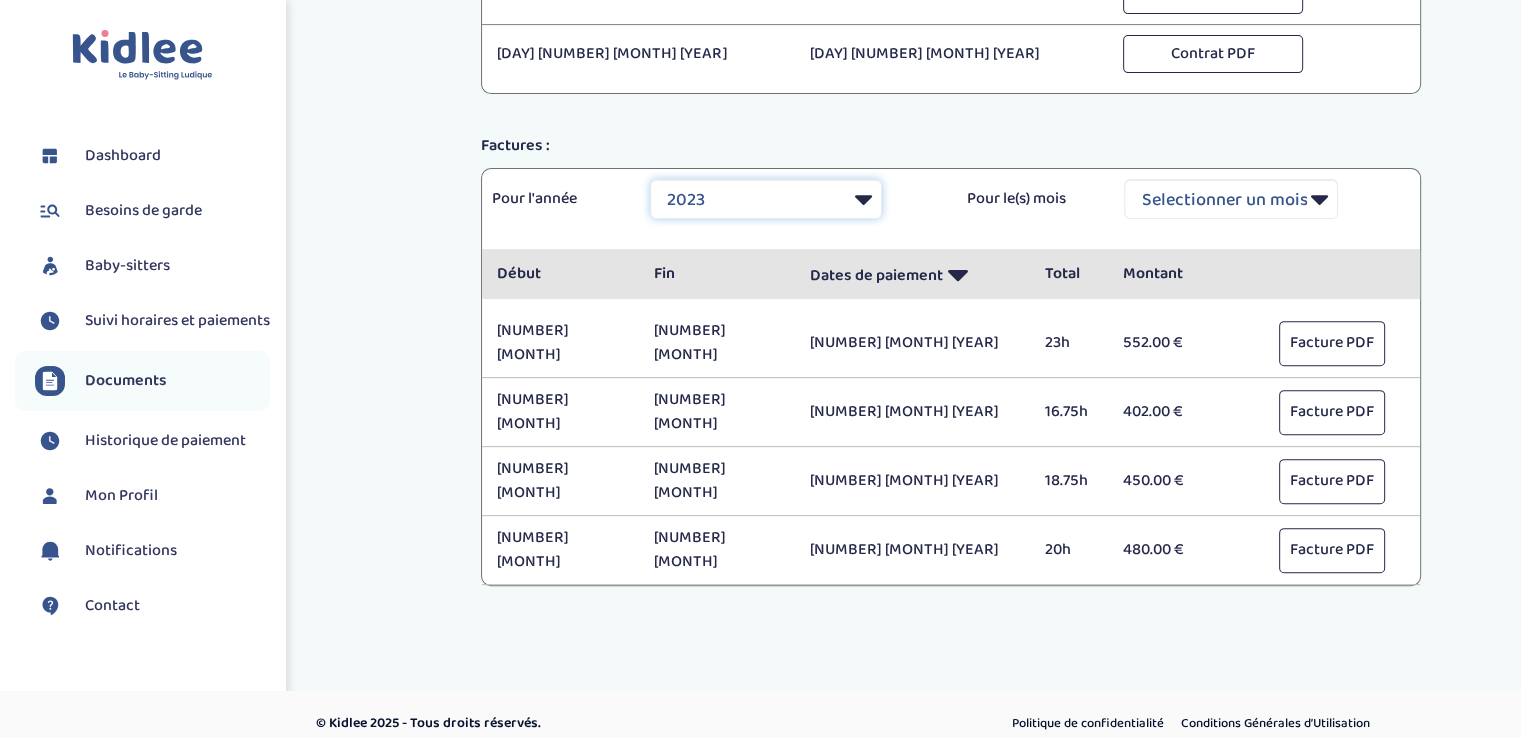 click on "Selectionner une année    2021   2021   2021   2021   2021   2021   2021   2021   2021   2021   2021   2021   2021   2021   2021   2021   2021   2021   2021   2021   2021   2021   2021   2021   2021   2021   2021   2021   2021   2021   2021   2021   2021   2021   2021   2021   2021   2021   2021   2021   2021   2021   2021   2021   2021   2021   2021   2021   2021   2021   2021   2021   2021   2021   2021   2021   2021   2021   2021   2021   2021   2021   2021   2021   2021   2021   2021   2021   2021   2022   2022   2022   2022   2022   2022   2022   2022   2022   2022   2022   2022   2022   2022   2022   2022   2022   2022   2022   2022   2022   2022   2022   2022   2022   2022   2022   2022   2022   2022   2022   2022   2022   2022   2022   2022   2022   2022   2022   2022   2022   2022   2022   2022   2022   2022   2022   2022   2022   2022   2023   2024   2025   2025   2025   2025   2025   2025" at bounding box center (766, 199) 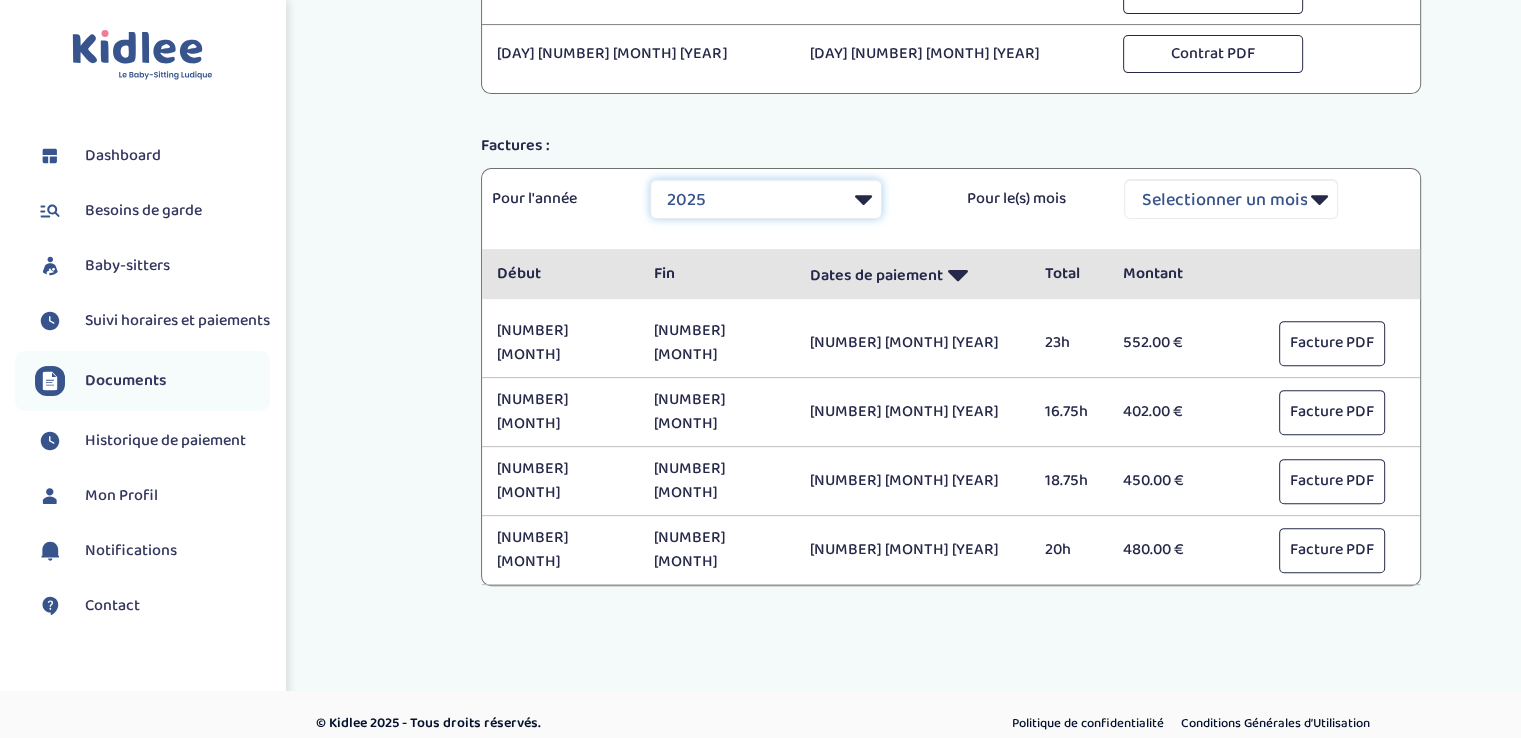 click on "Selectionner une année    2021   2021   2021   2021   2021   2021   2021   2021   2021   2021   2021   2021   2021   2021   2021   2021   2021   2021   2021   2021   2021   2021   2021   2021   2021   2021   2021   2021   2021   2021   2021   2021   2021   2021   2021   2021   2021   2021   2021   2021   2021   2021   2021   2021   2021   2021   2021   2021   2021   2021   2021   2021   2021   2021   2021   2021   2021   2021   2021   2021   2021   2021   2021   2021   2021   2021   2021   2021   2021   2022   2022   2022   2022   2022   2022   2022   2022   2022   2022   2022   2022   2022   2022   2022   2022   2022   2022   2022   2022   2022   2022   2022   2022   2022   2022   2022   2022   2022   2022   2022   2022   2022   2022   2022   2022   2022   2022   2022   2022   2022   2022   2022   2022   2022   2022   2022   2022   2022   2022   2023   2024   2025   2025   2025   2025   2025   2025" at bounding box center [766, 199] 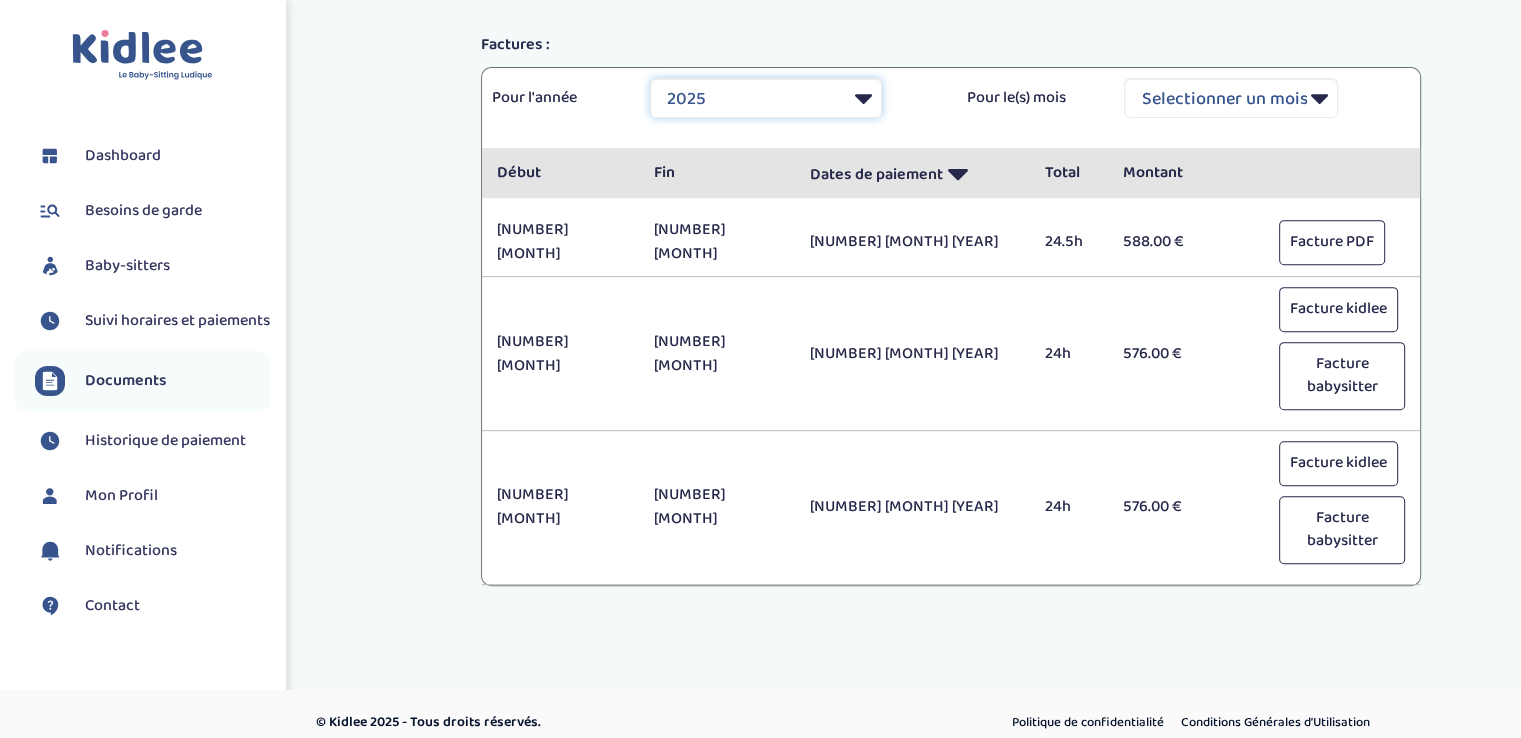 scroll, scrollTop: 787, scrollLeft: 0, axis: vertical 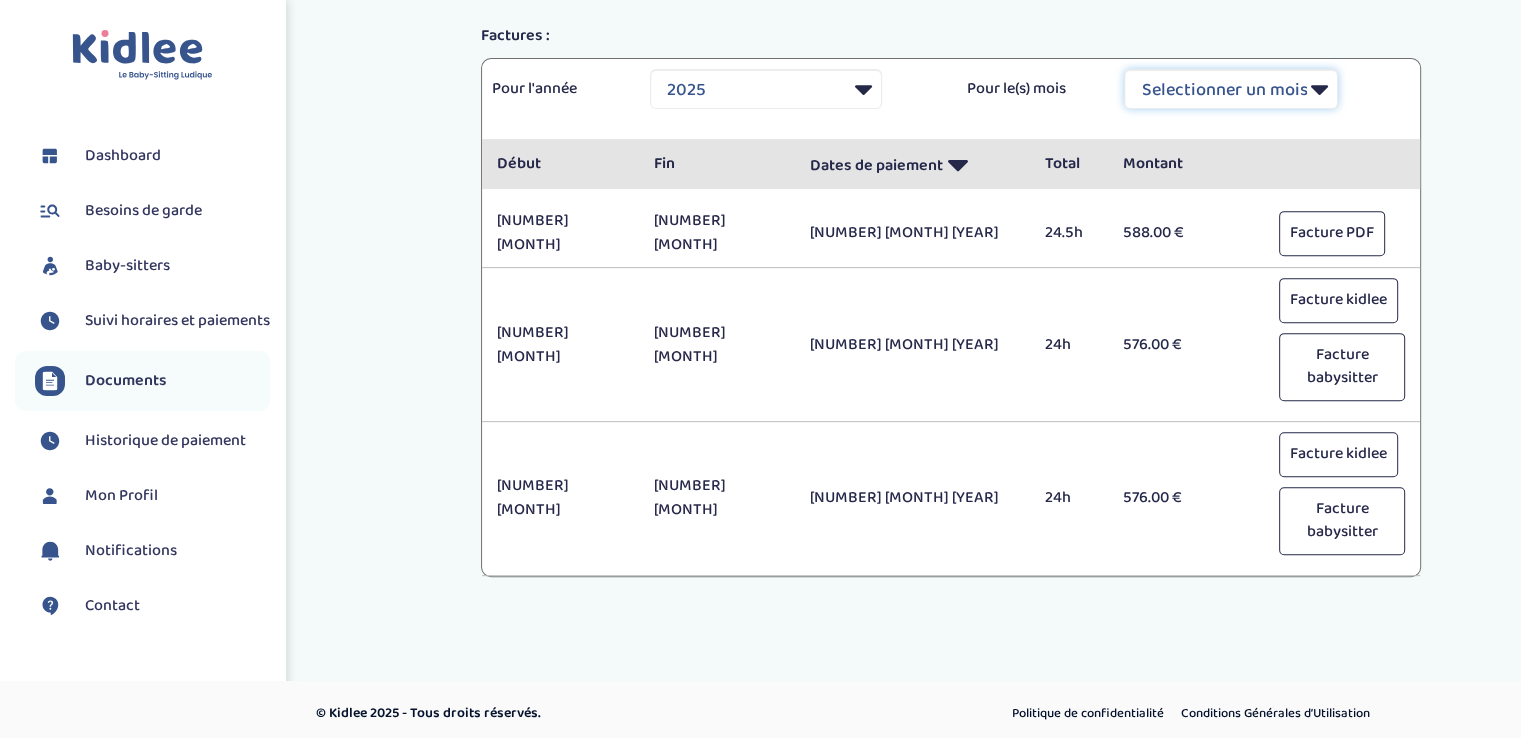 click on "Selectionner un mois   Tout   Janvier   Février   Mars   Avril   Mai   Juin   Juillet   Août   Septembre   Octobre   Novembre   Décembre" at bounding box center (1231, 89) 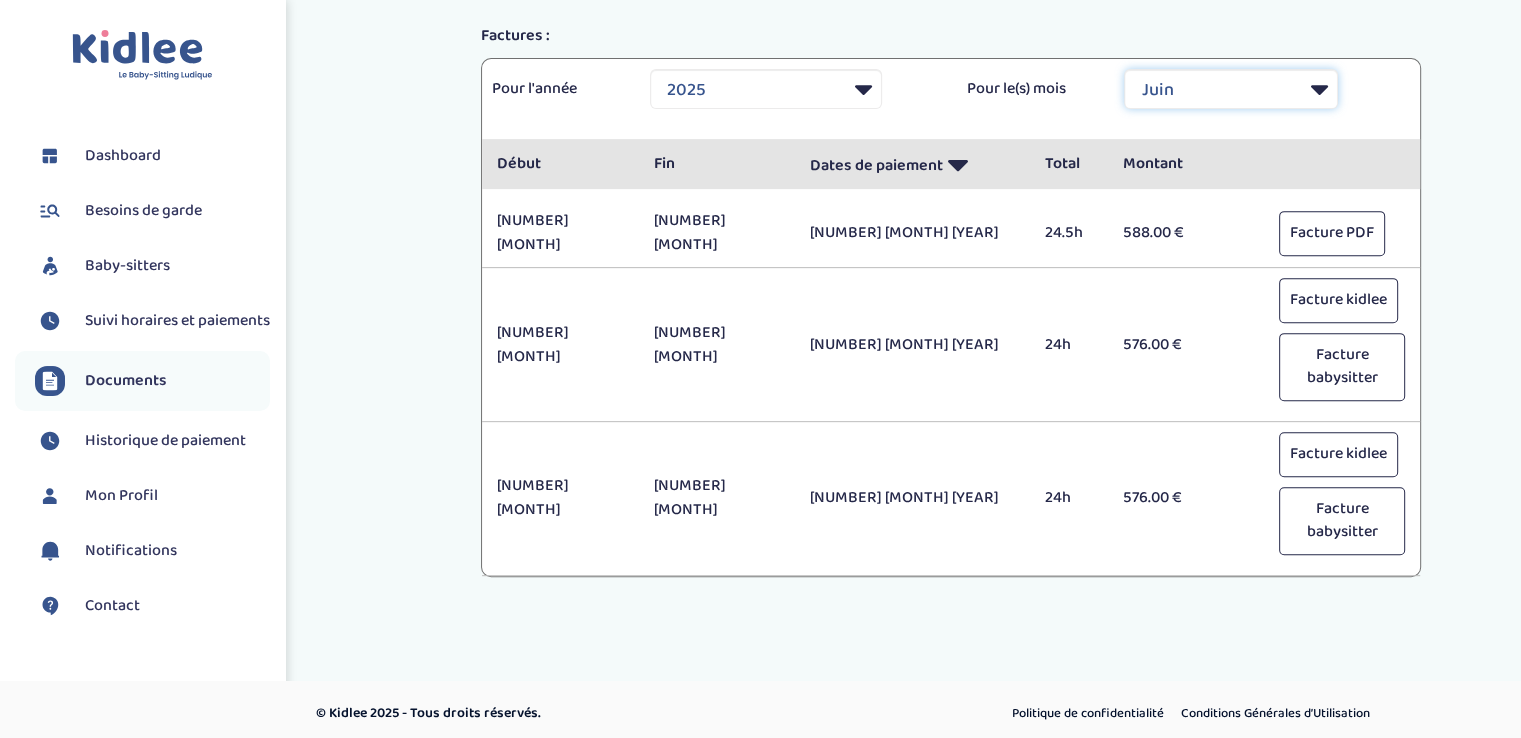 click on "Selectionner un mois   Tout   Janvier   Février   Mars   Avril   Mai   Juin   Juillet   Août   Septembre   Octobre   Novembre   Décembre" at bounding box center [1231, 89] 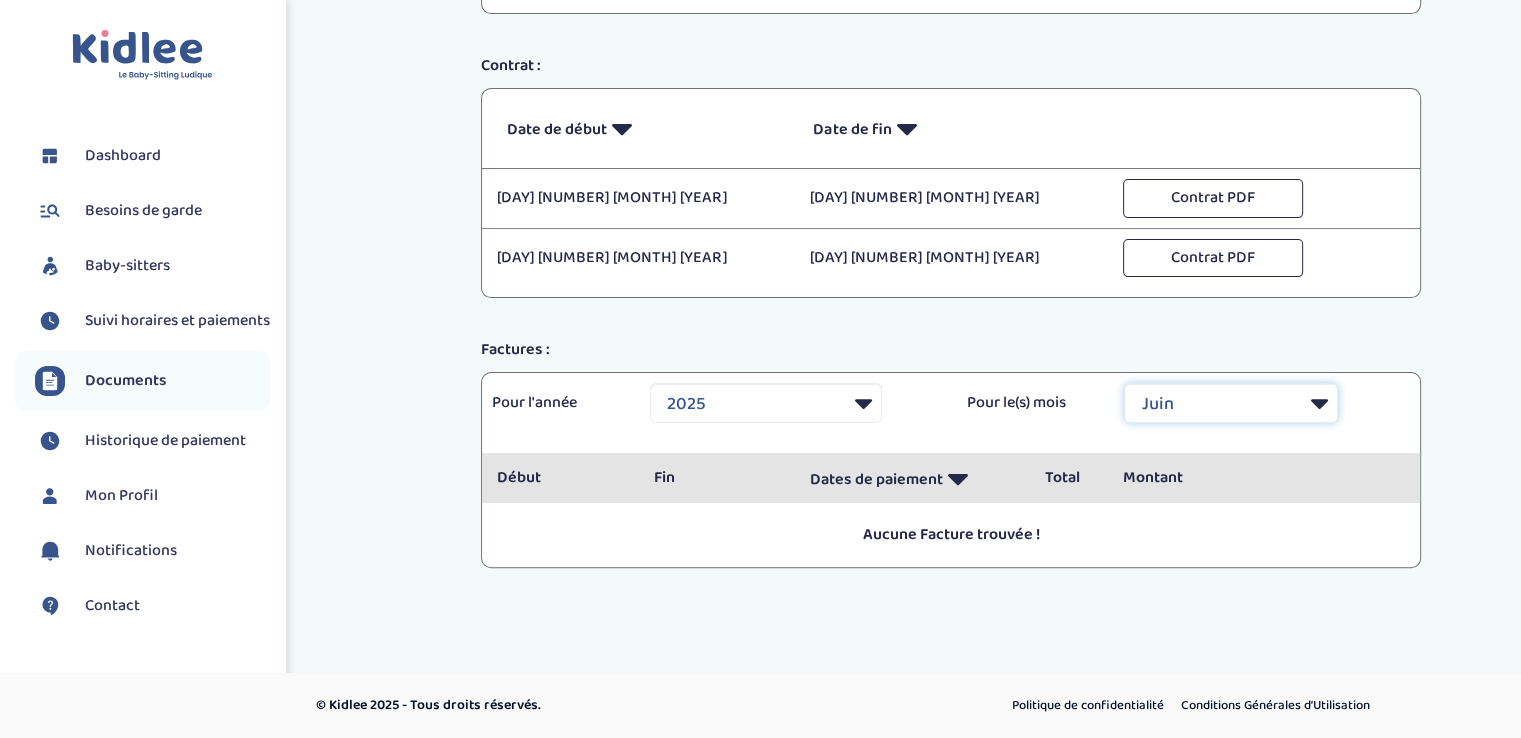 scroll, scrollTop: 470, scrollLeft: 0, axis: vertical 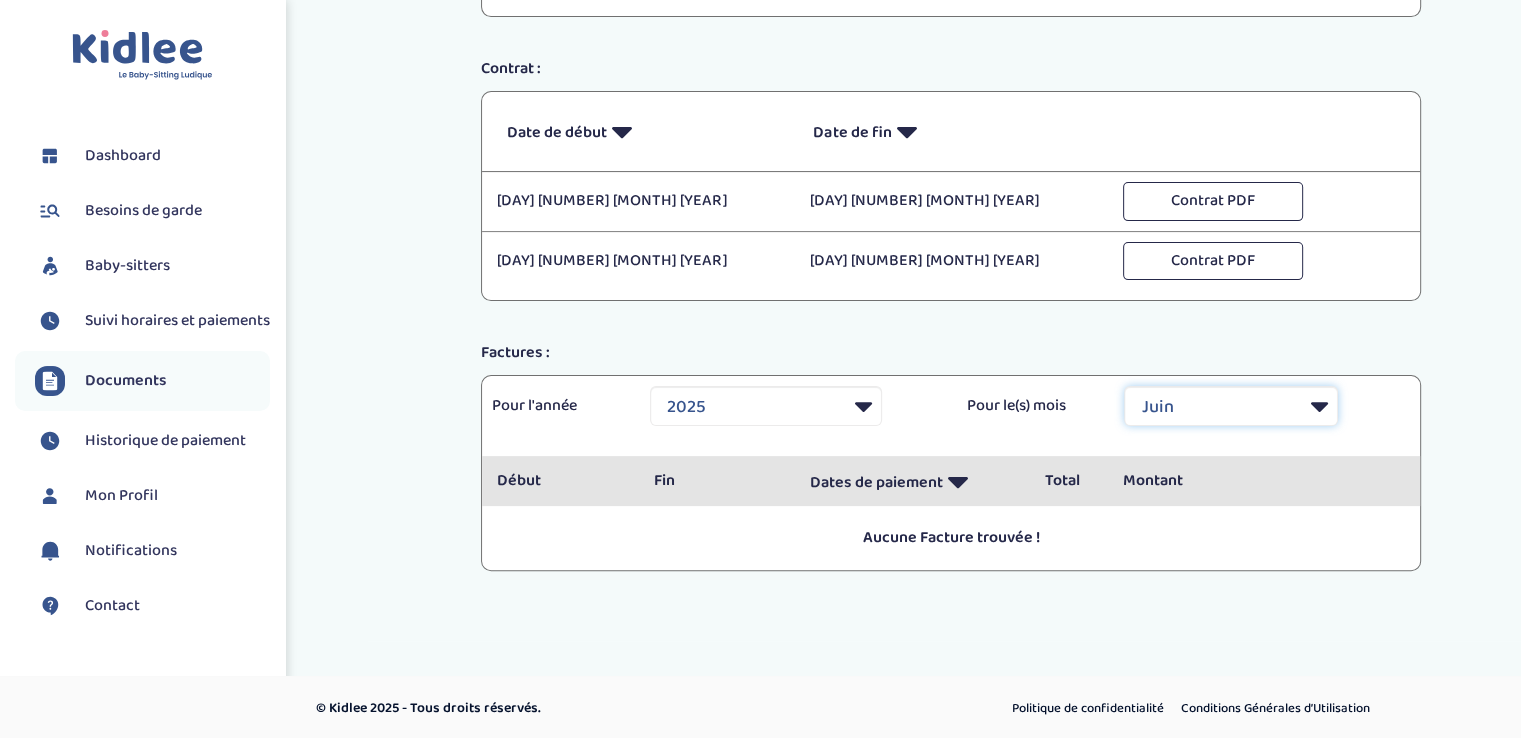 click on "Selectionner un mois   Tout   Janvier   Février   Mars   Avril   Mai   Juin   Juillet   Août   Septembre   Octobre   Novembre   Décembre" at bounding box center (1231, 406) 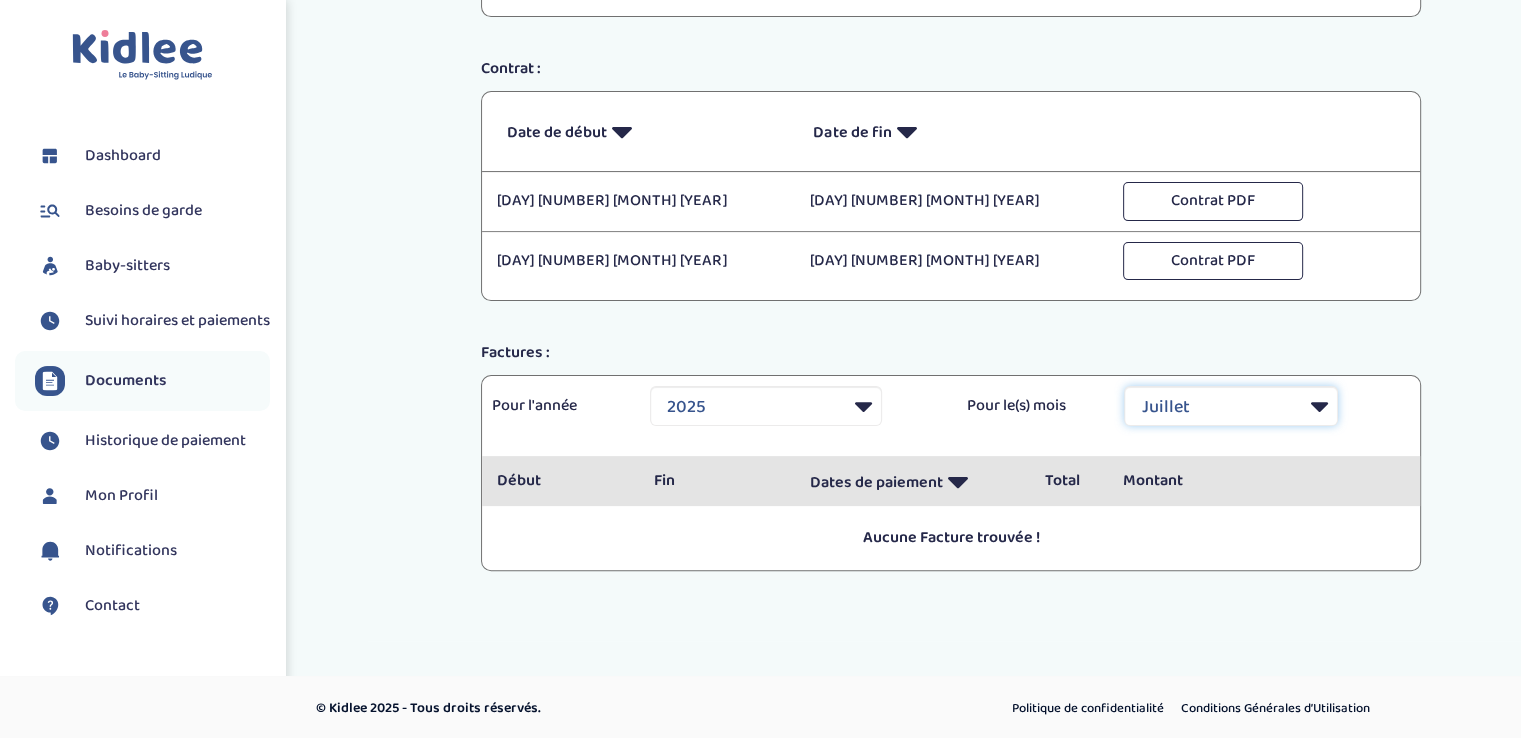 click on "Selectionner un mois   Tout   Janvier   Février   Mars   Avril   Mai   Juin   Juillet   Août   Septembre   Octobre   Novembre   Décembre" at bounding box center (1231, 406) 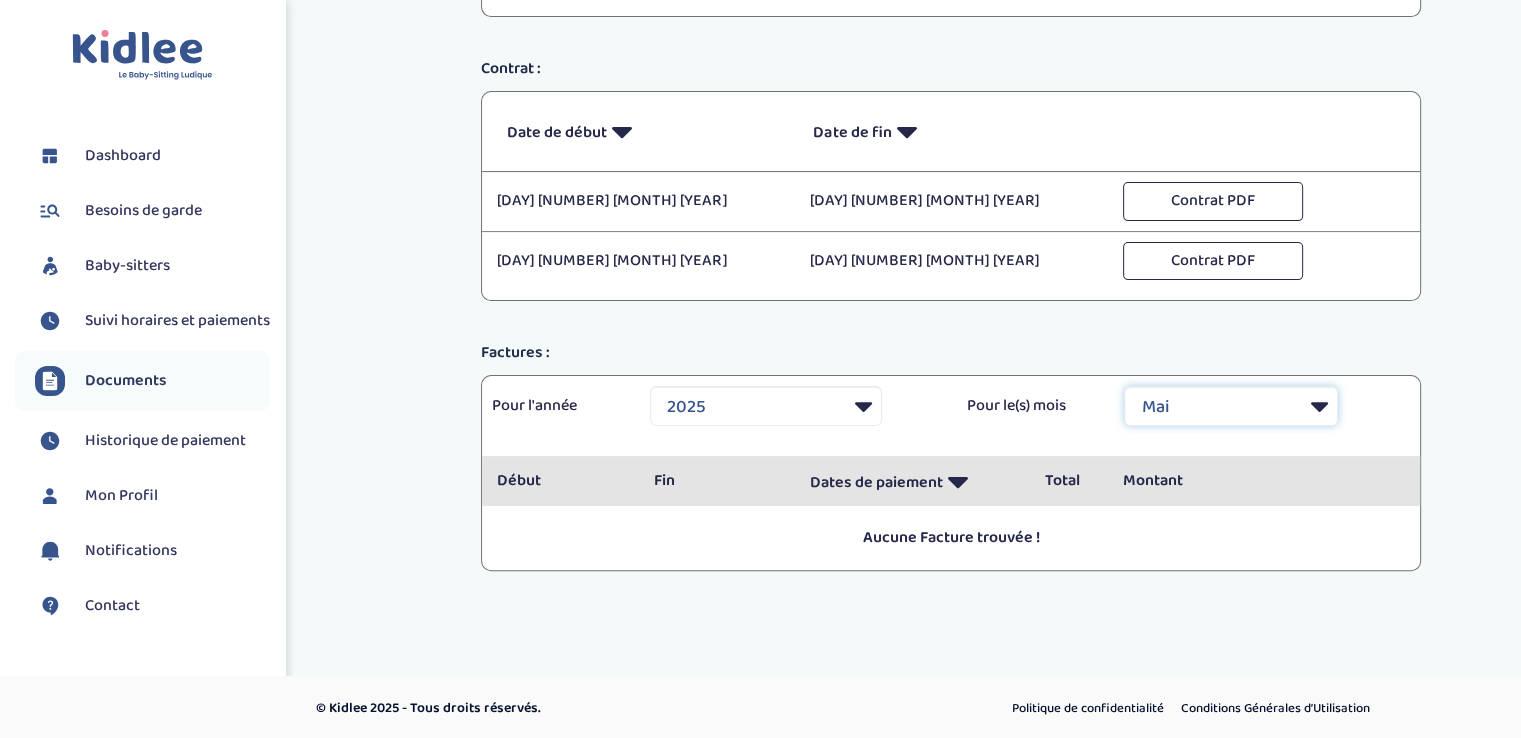 click on "Selectionner un mois   Tout   Janvier   Février   Mars   Avril   Mai   Juin   Juillet   Août   Septembre   Octobre   Novembre   Décembre" at bounding box center [1231, 406] 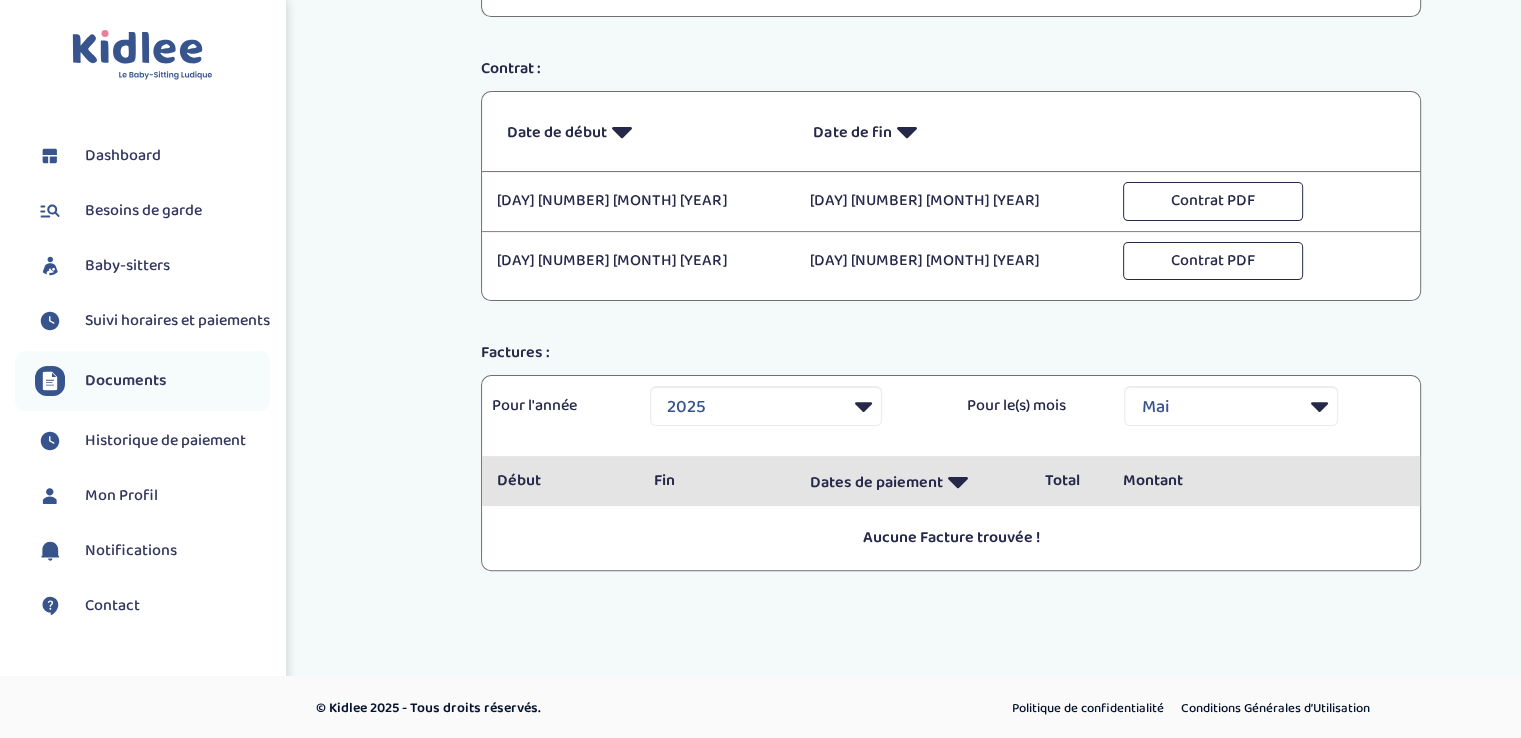 click on "Historique de paiement" at bounding box center (165, 441) 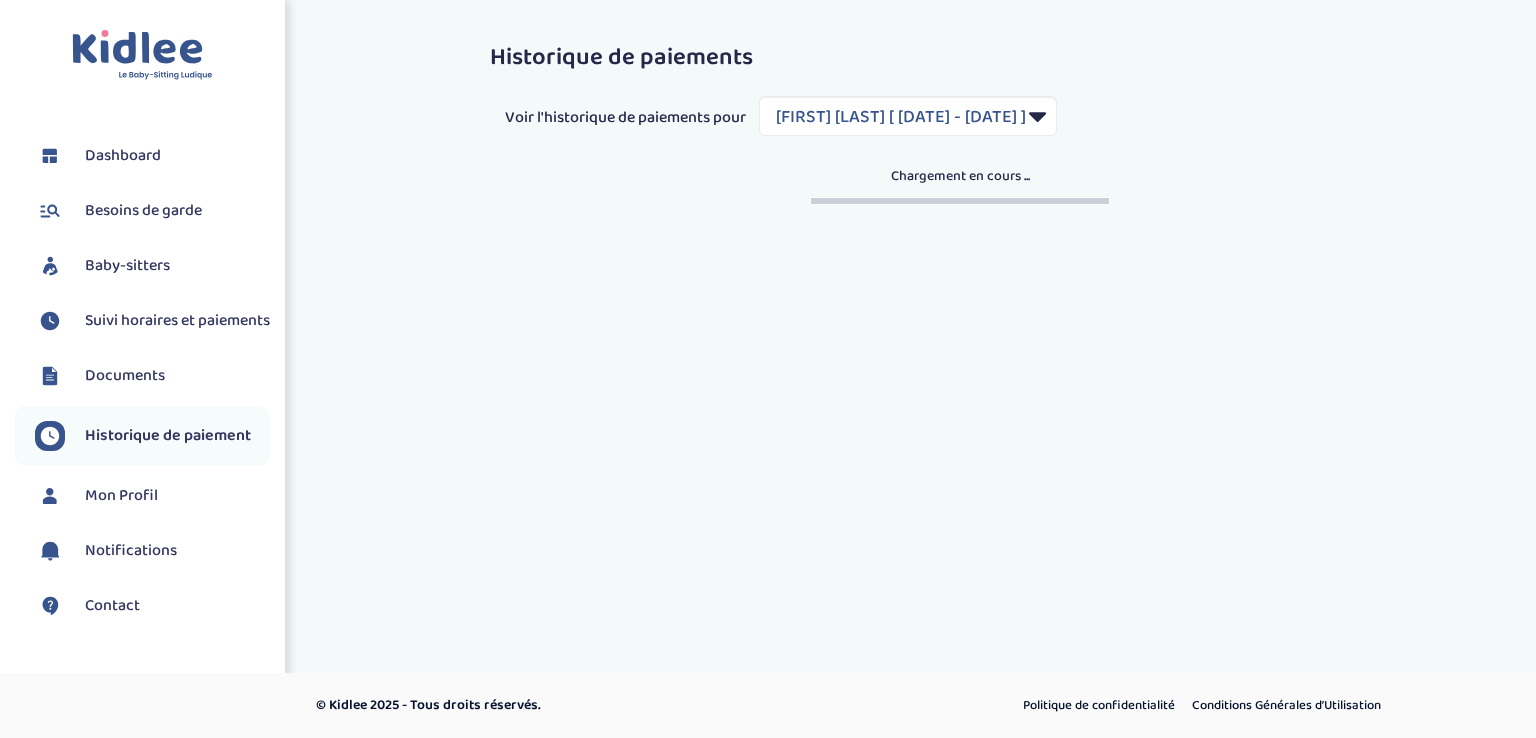 select on "1245" 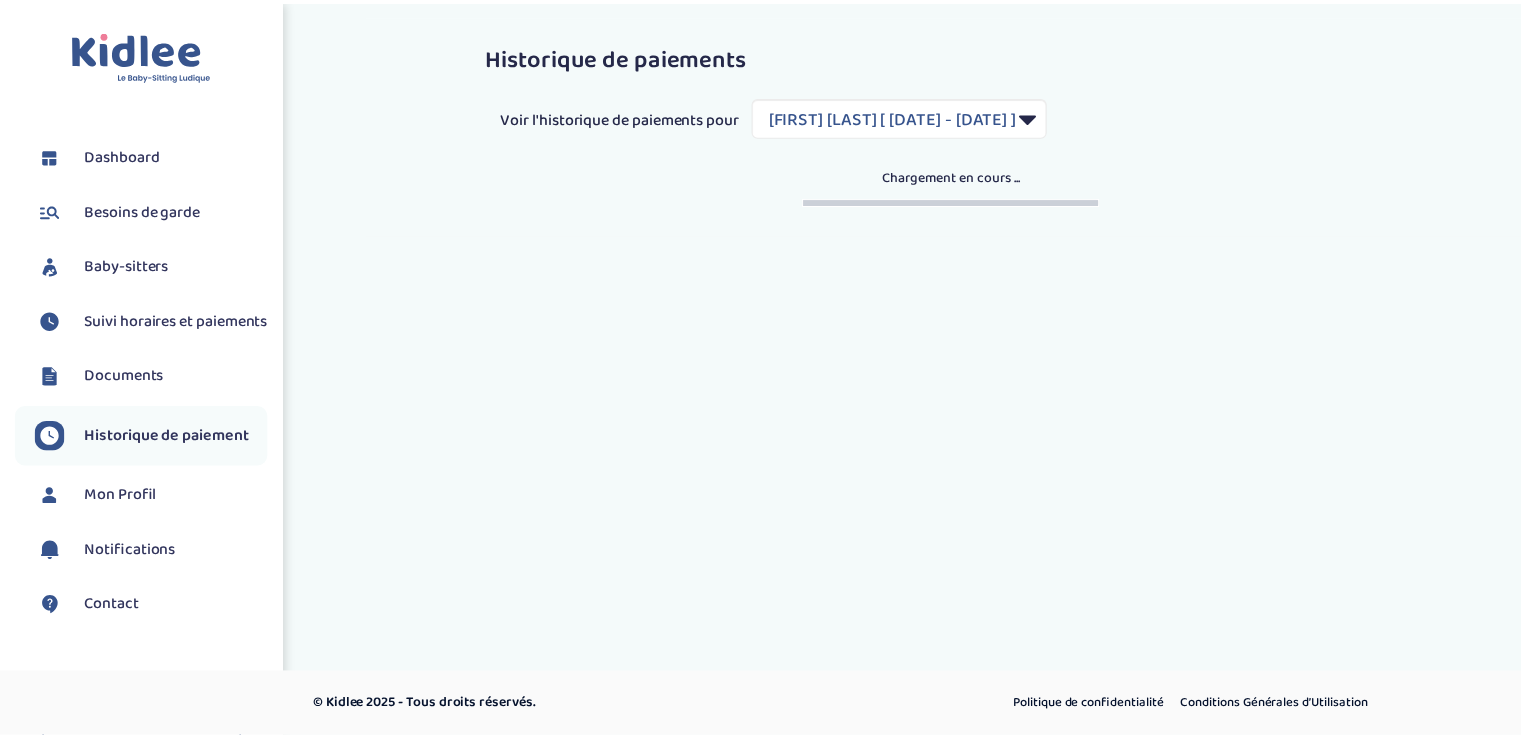 scroll, scrollTop: 0, scrollLeft: 0, axis: both 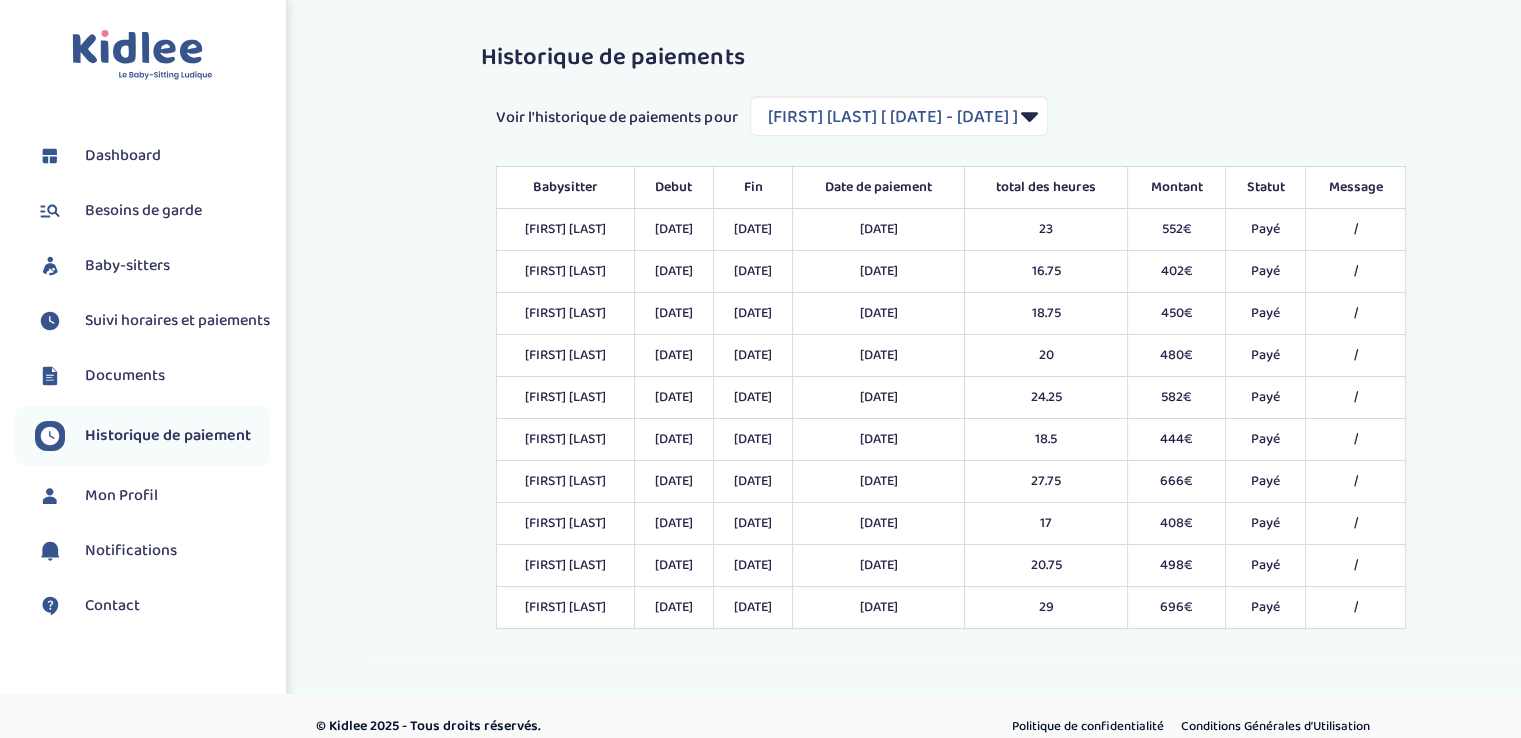 click on "Documents" at bounding box center [125, 376] 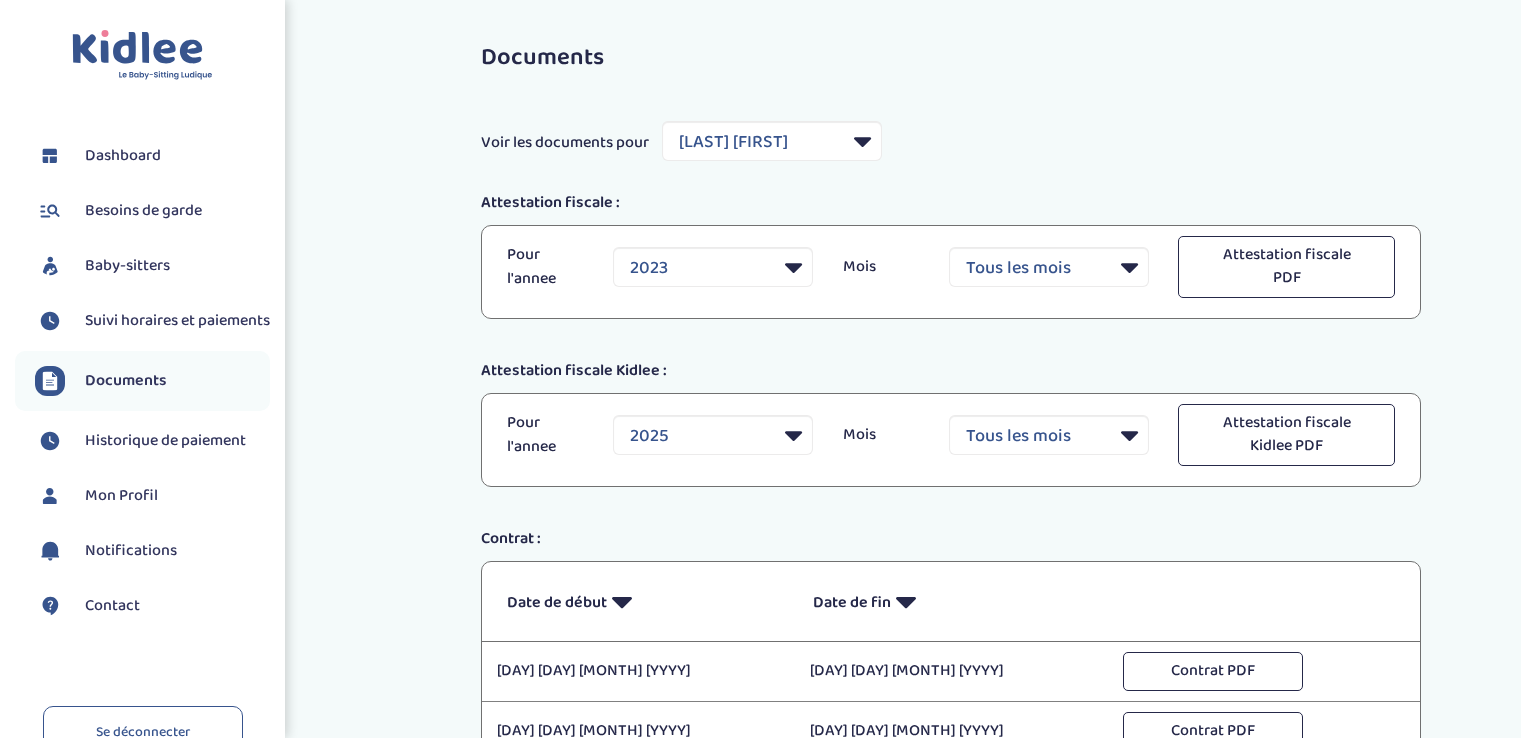 select on "24732" 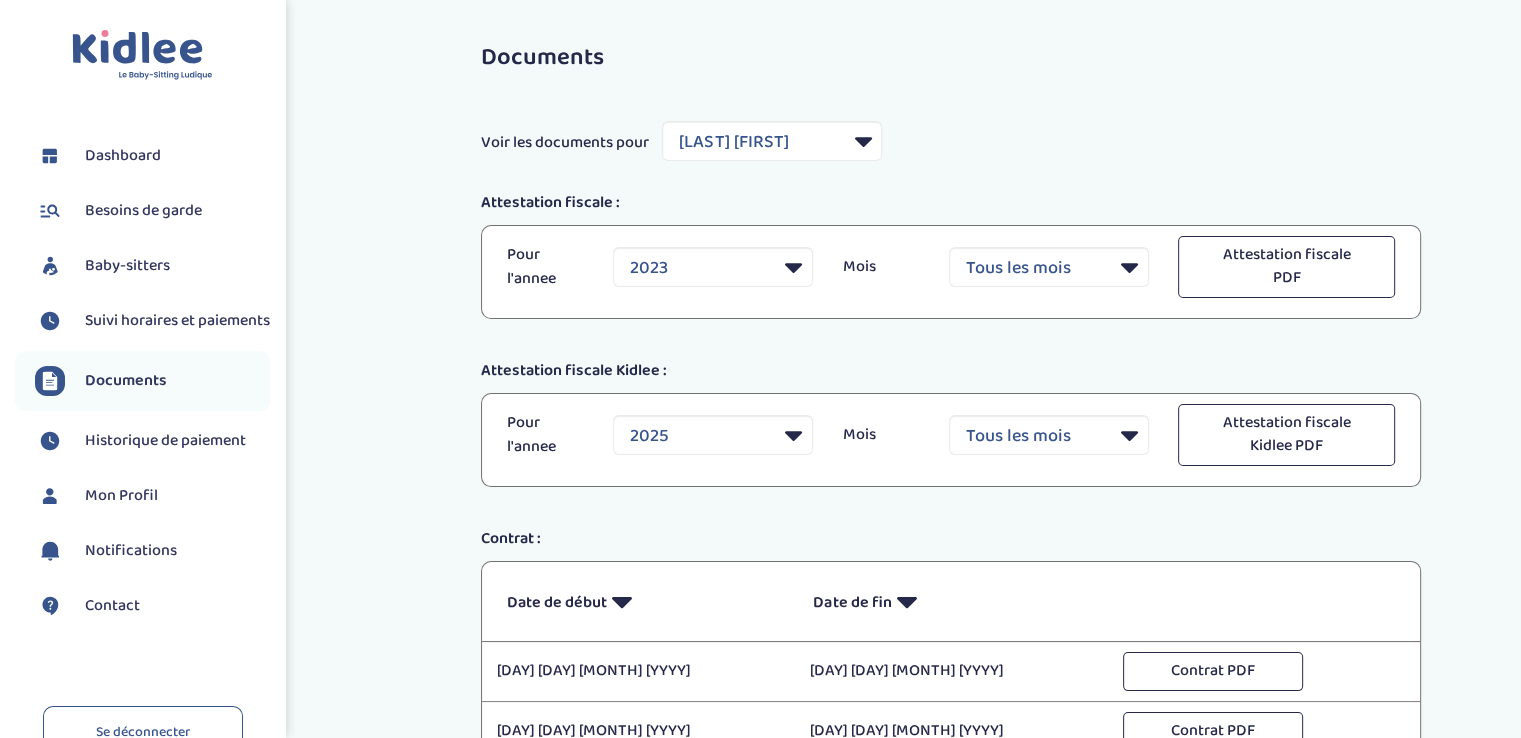 scroll, scrollTop: 0, scrollLeft: 0, axis: both 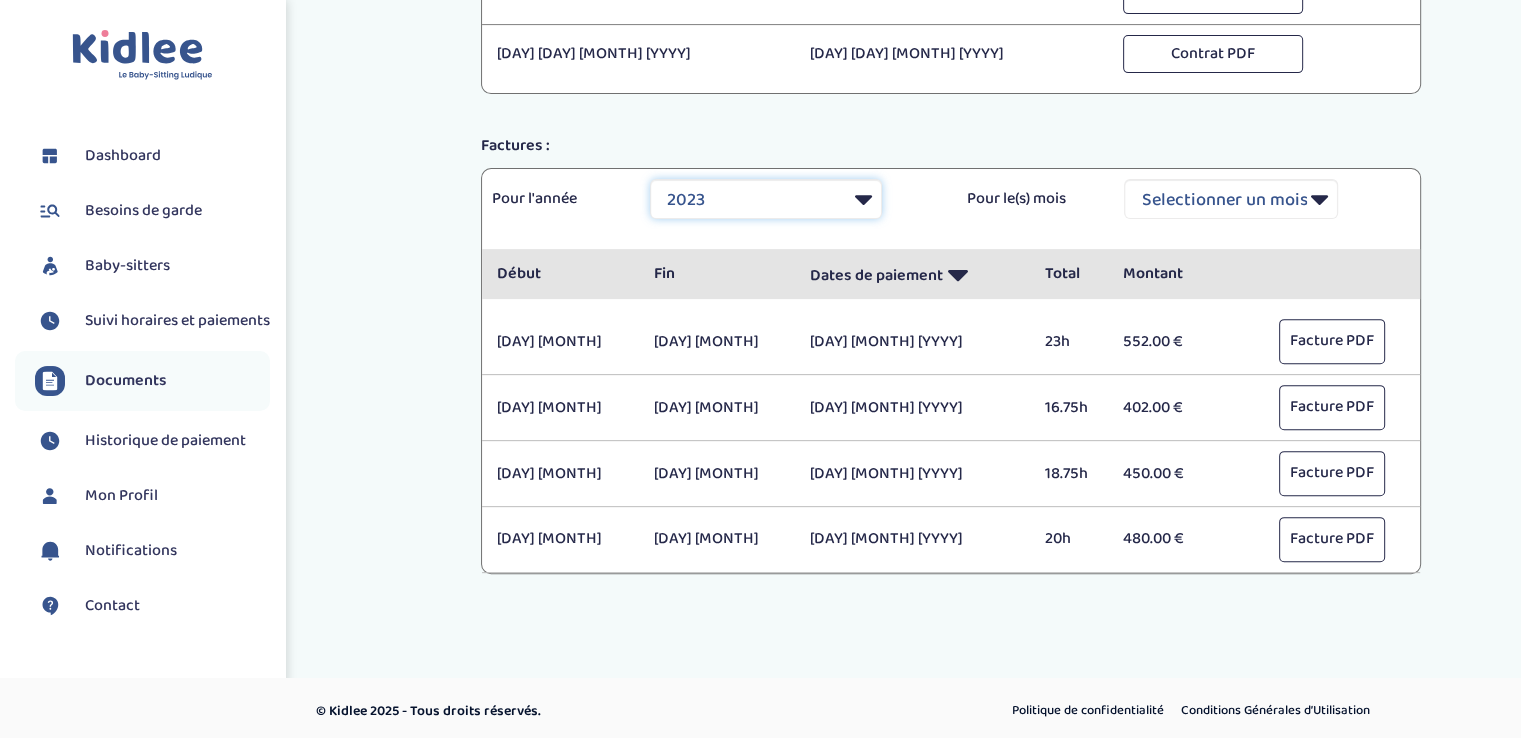 click on "Selectionner une année    2021   2021   2021   2021   2021   2021   2021   2021   2021   2021   2021   2021   2021   2021   2021   2021   2021   2021   2021   2021   2021   2021   2021   2021   2021   2021   2021   2021   2021   2021   2021   2021   2021   2021   2021   2021   2021   2021   2021   2021   2021   2021   2021   2021   2021   2021   2021   2021   2021   2021   2021   2021   2021   2021   2021   2021   2021   2021   2021   2021   2021   2021   2021   2021   2021   2021   2021   2021   2021   2022   2022   2022   2022   2022   2022   2022   2022   2022   2022   2022   2022   2022   2022   2022   2022   2022   2022   2022   2022   2022   2022   2022   2022   2022   2022   2022   2022   2022   2022   2022   2022   2022   2022   2022   2022   2022   2022   2022   2022   2022   2022   2022   2022   2022   2022   2022   2022   2022   2022   2023   2024   2025   2025   2025   2025   2025   2025" at bounding box center (766, 199) 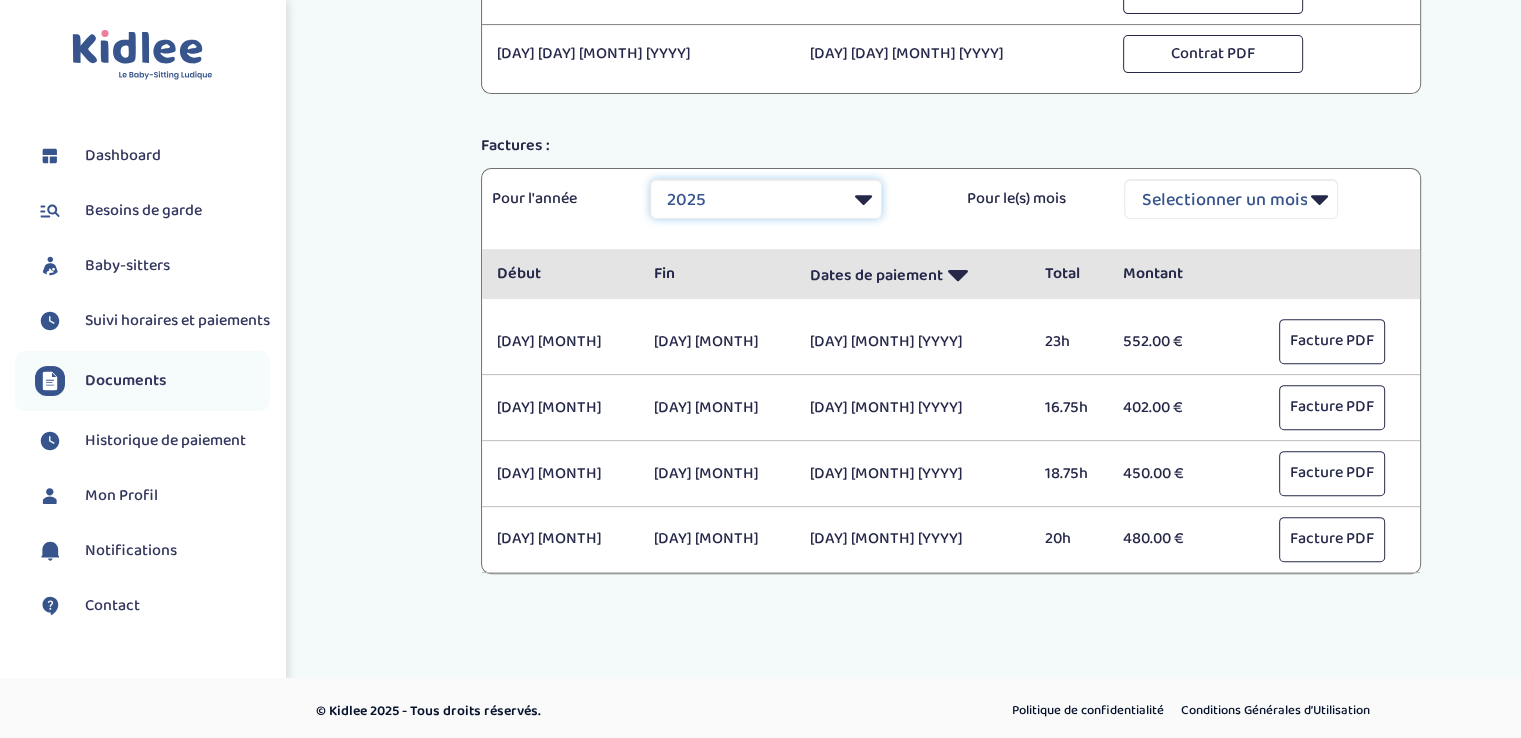 click on "Selectionner une année    2021   2021   2021   2021   2021   2021   2021   2021   2021   2021   2021   2021   2021   2021   2021   2021   2021   2021   2021   2021   2021   2021   2021   2021   2021   2021   2021   2021   2021   2021   2021   2021   2021   2021   2021   2021   2021   2021   2021   2021   2021   2021   2021   2021   2021   2021   2021   2021   2021   2021   2021   2021   2021   2021   2021   2021   2021   2021   2021   2021   2021   2021   2021   2021   2021   2021   2021   2021   2021   2022   2022   2022   2022   2022   2022   2022   2022   2022   2022   2022   2022   2022   2022   2022   2022   2022   2022   2022   2022   2022   2022   2022   2022   2022   2022   2022   2022   2022   2022   2022   2022   2022   2022   2022   2022   2022   2022   2022   2022   2022   2022   2022   2022   2022   2022   2022   2022   2022   2022   2023   2024   2025   2025   2025   2025   2025   2025" at bounding box center [766, 199] 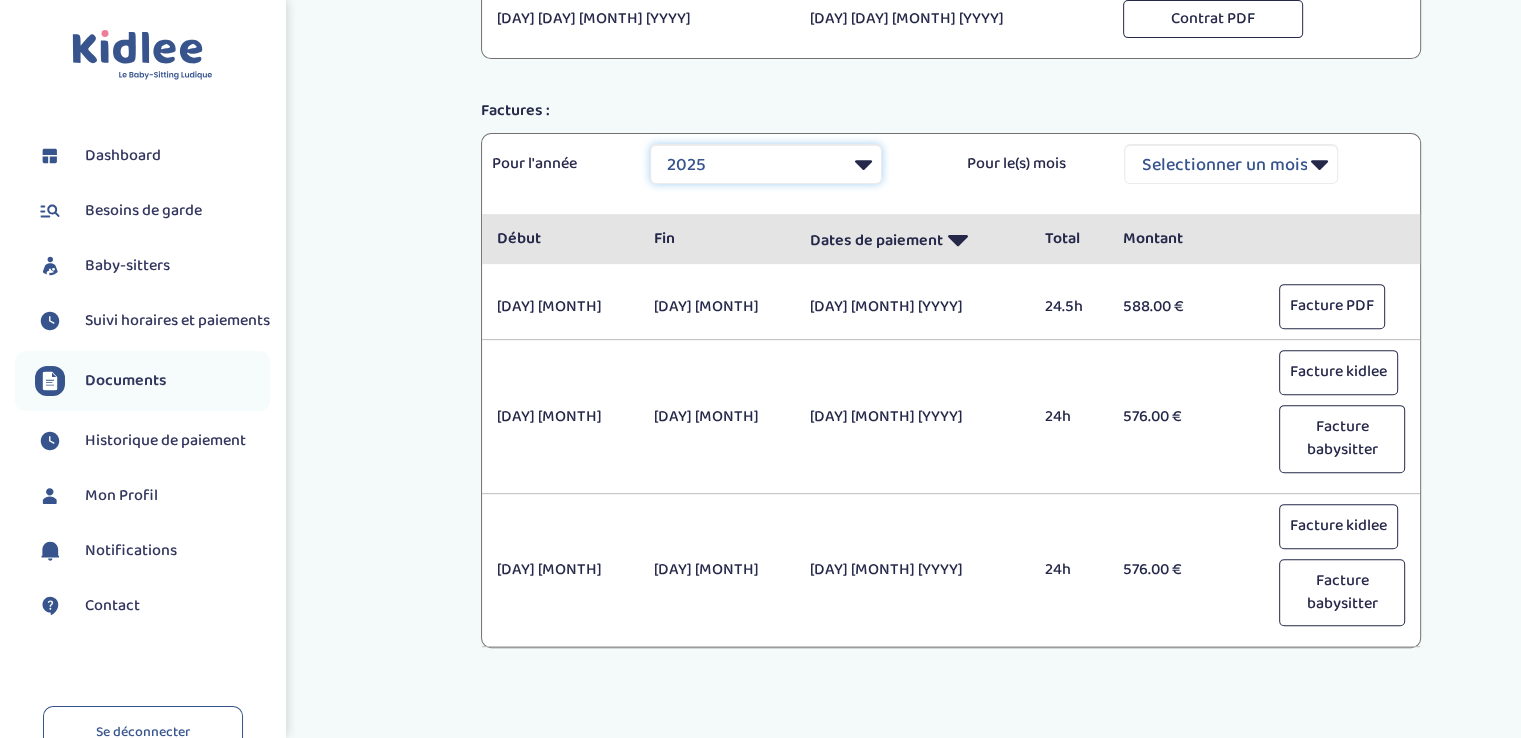 scroll, scrollTop: 787, scrollLeft: 0, axis: vertical 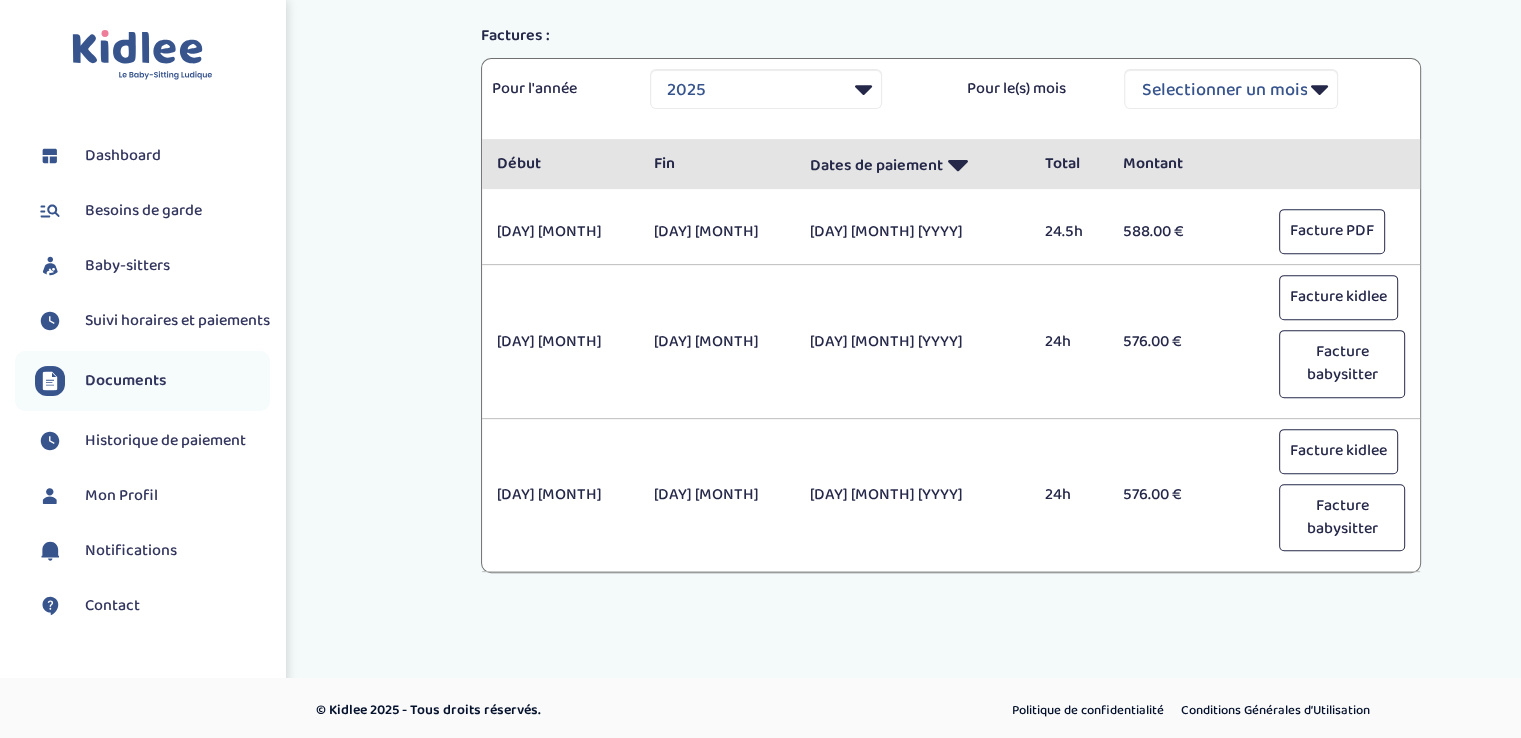 drag, startPoint x: 288, startPoint y: 581, endPoint x: 287, endPoint y: 644, distance: 63.007935 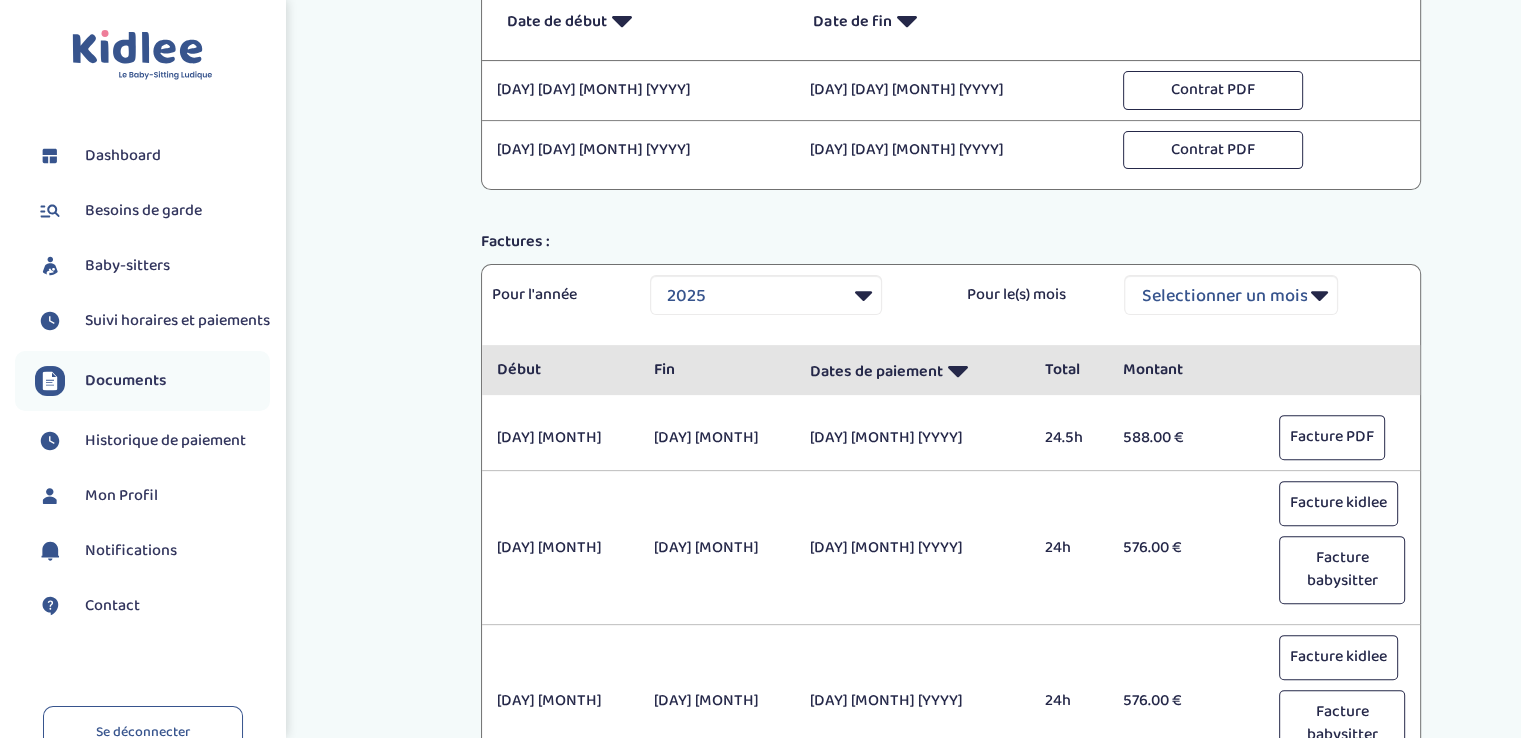 scroll, scrollTop: 577, scrollLeft: 0, axis: vertical 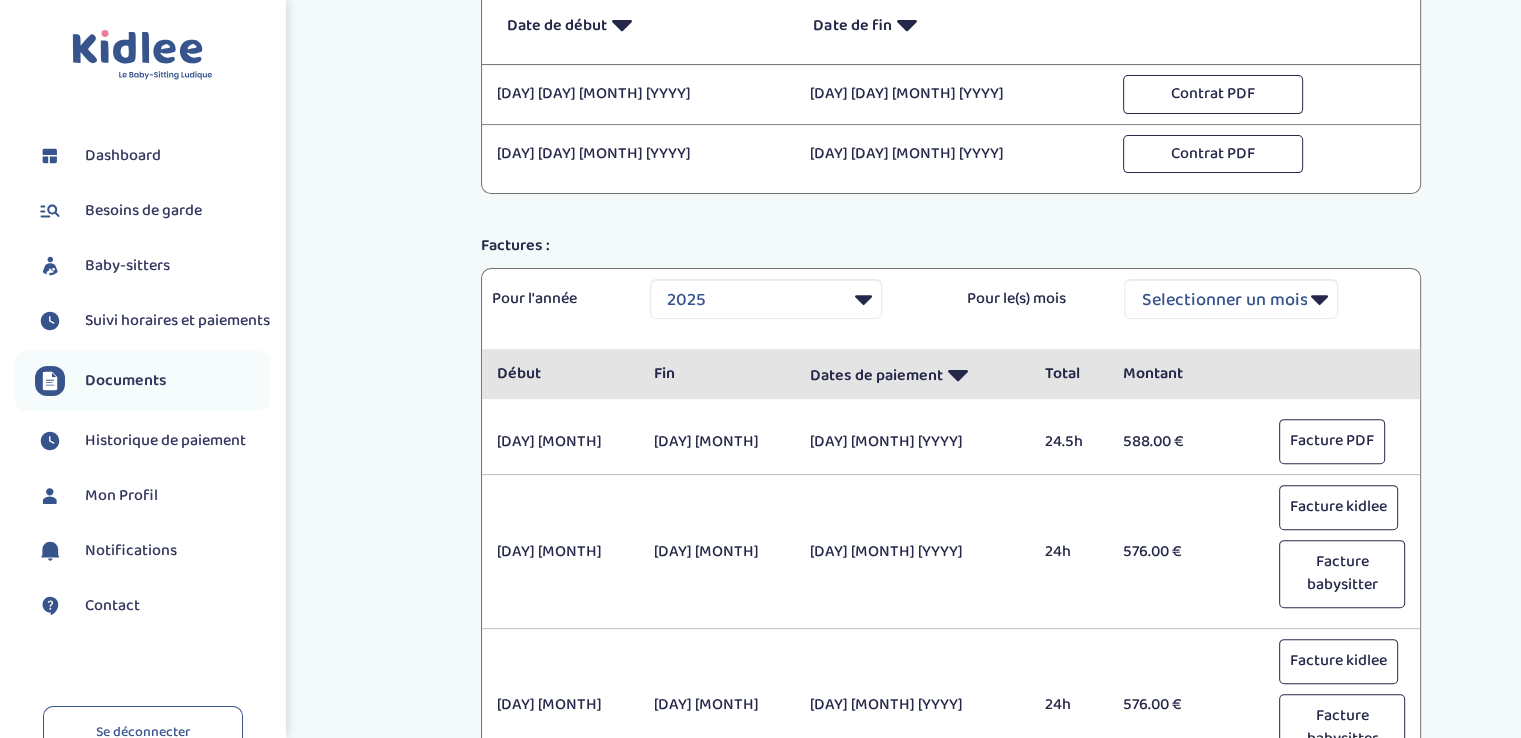 click on "Suivi horaires et paiements" at bounding box center (177, 321) 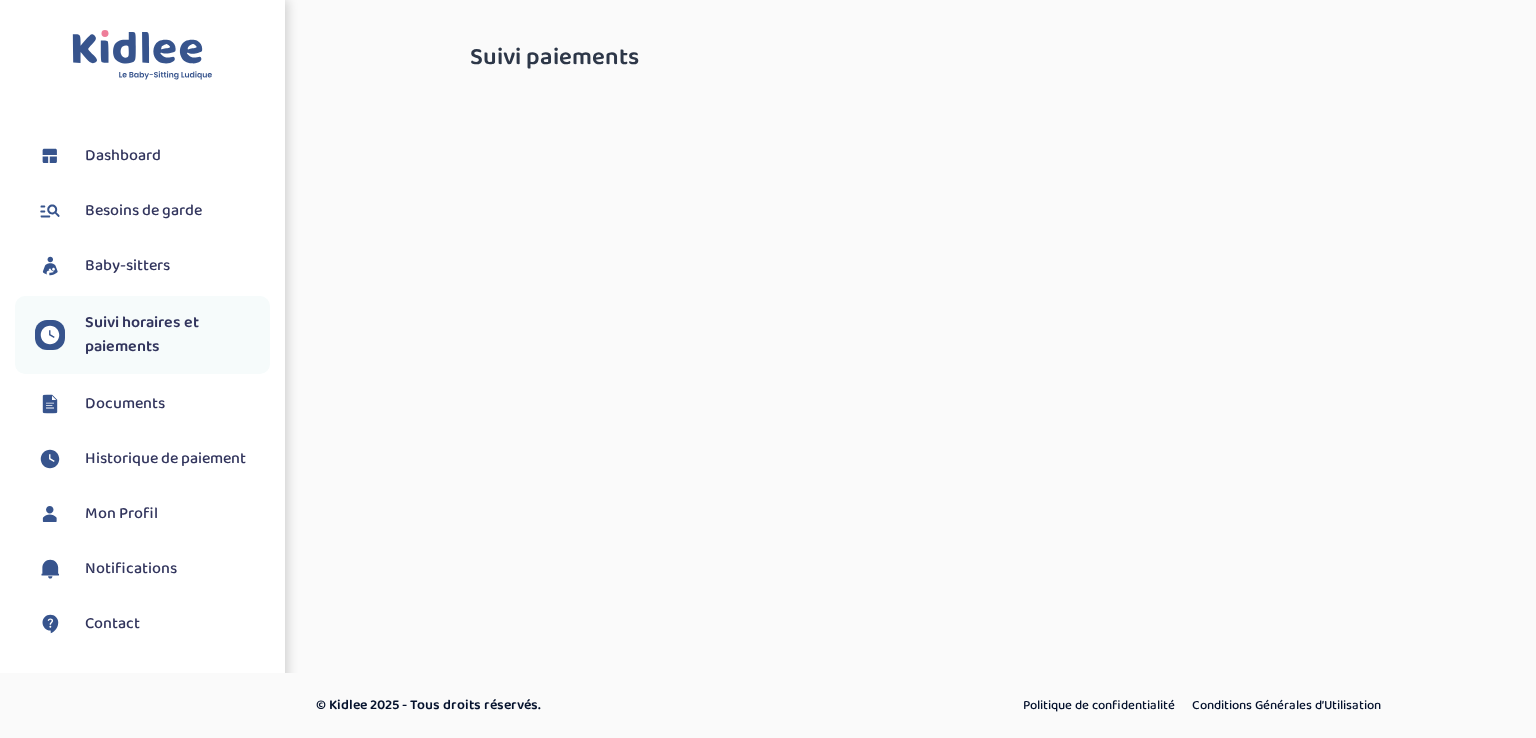 scroll, scrollTop: 0, scrollLeft: 0, axis: both 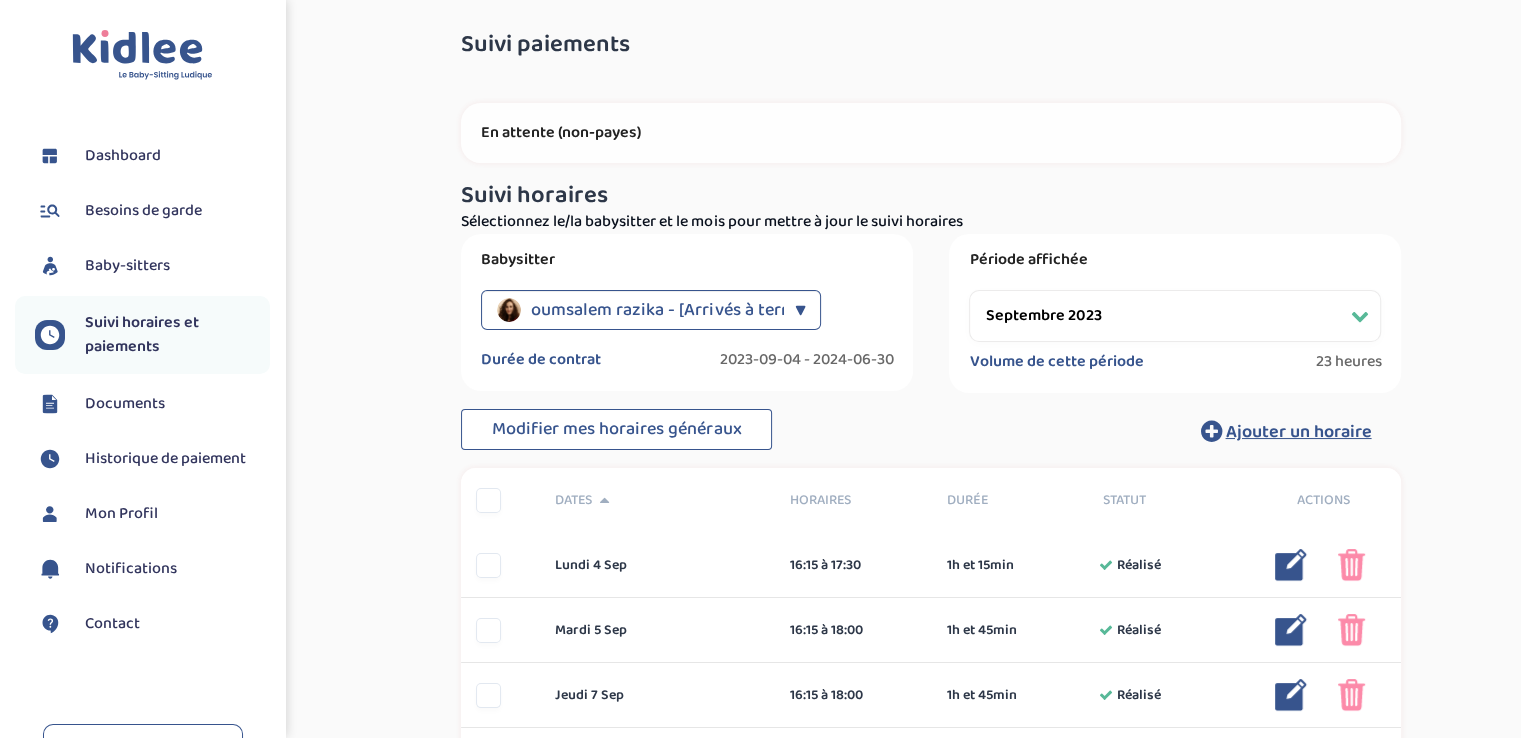click on "Filtrer par mois
septembre 2023
octobre 2023
novembre 2023
décembre 2023
janvier 2024
février 2024
mars 2024
avril 2024
mai 2024
juin 2024" at bounding box center (1175, 316) 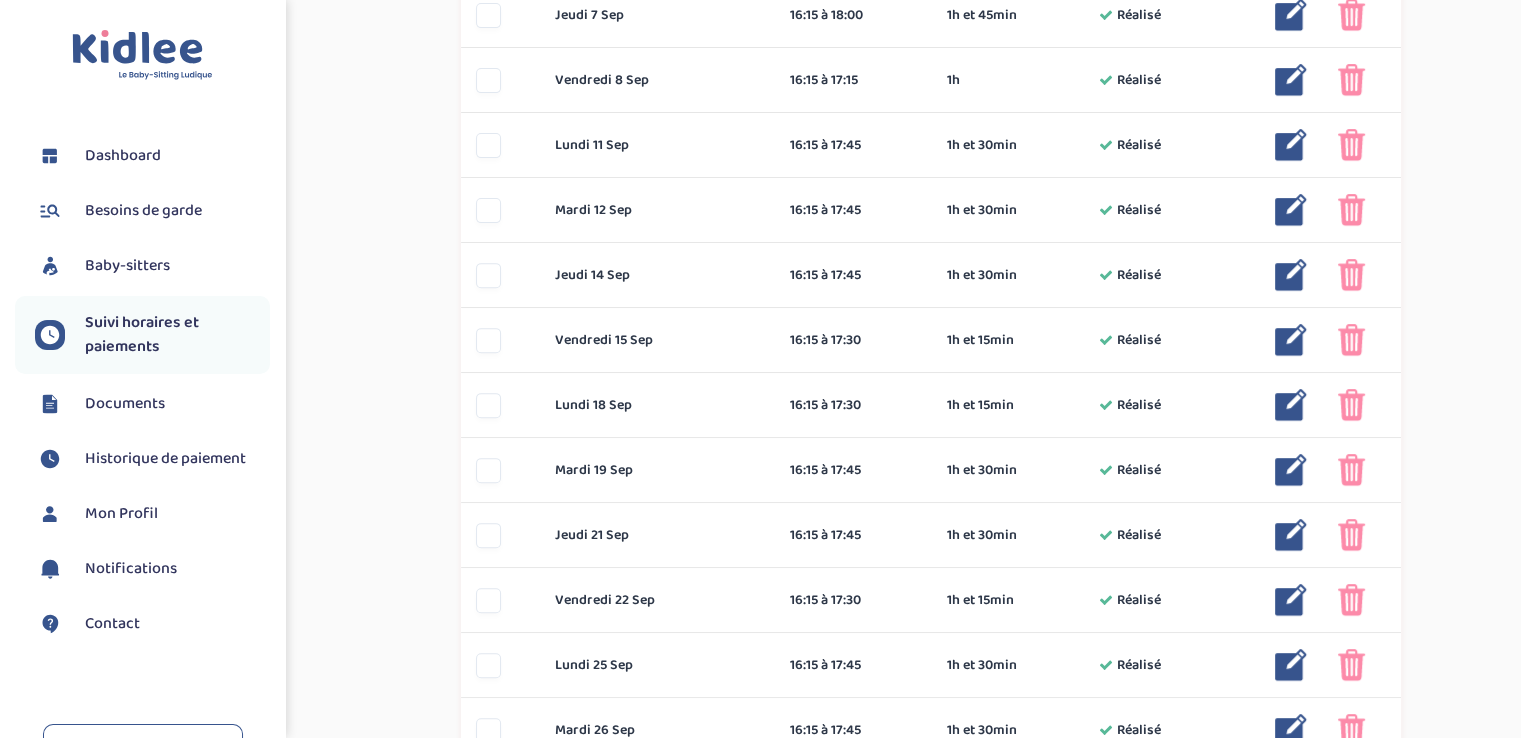 scroll, scrollTop: 1029, scrollLeft: 0, axis: vertical 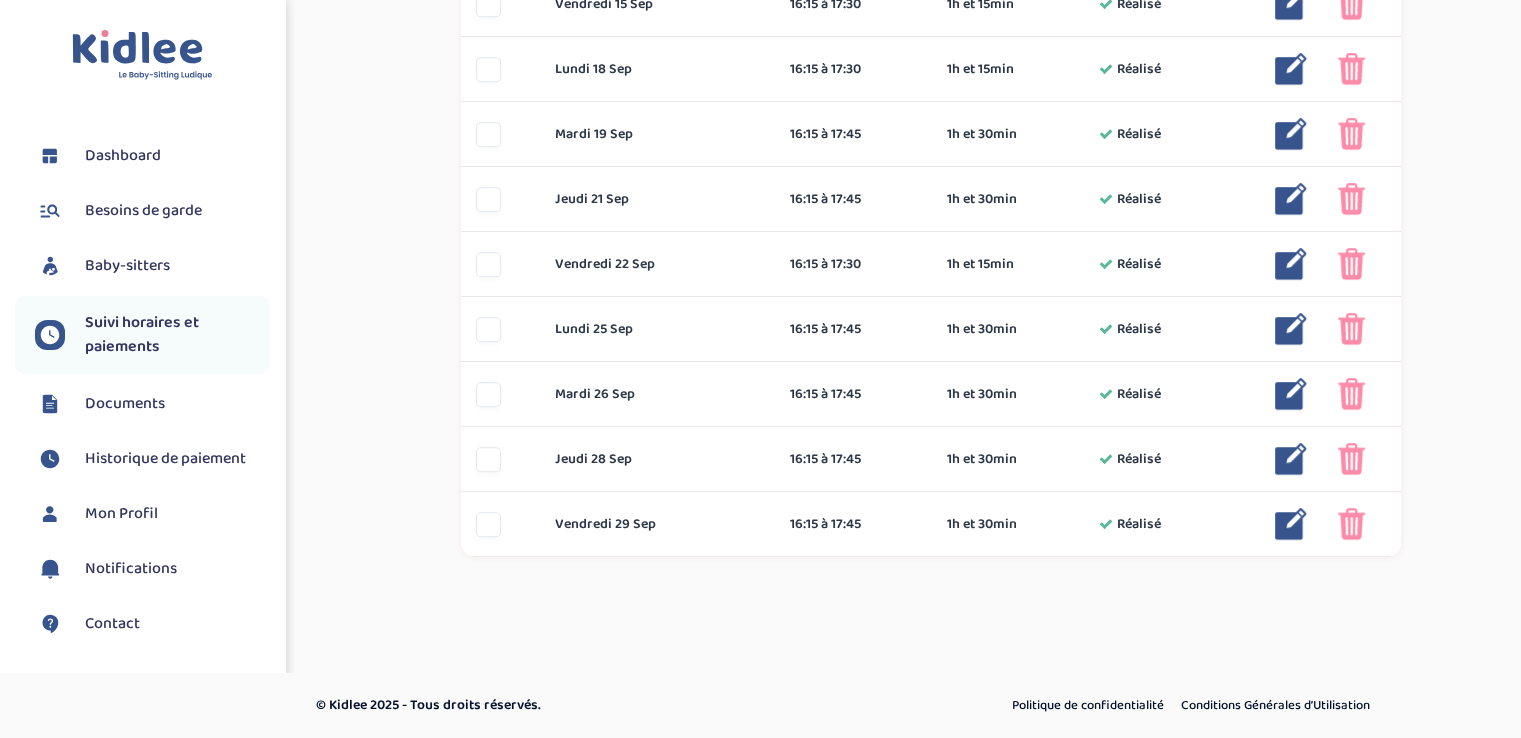 click on "Mon Profil" at bounding box center (121, 514) 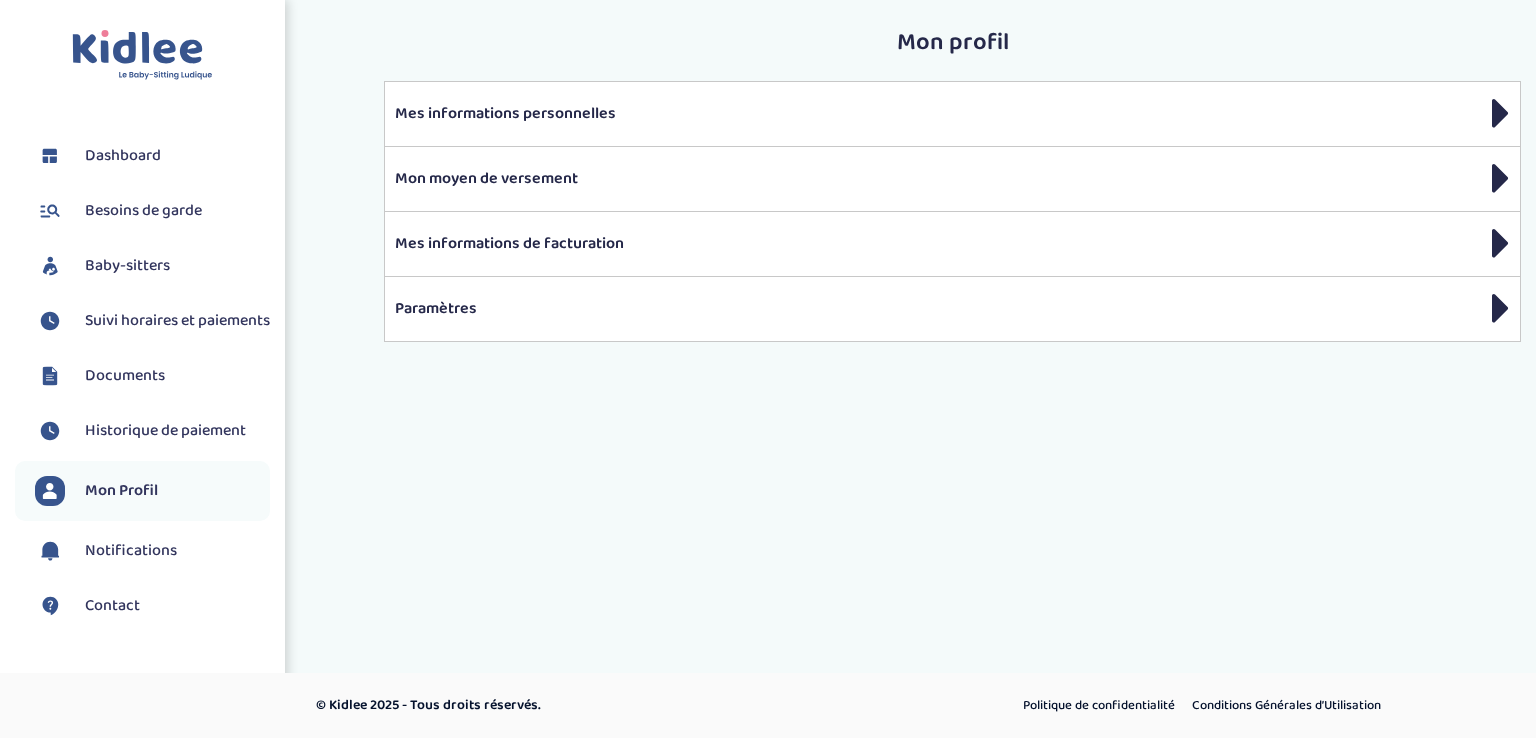 scroll, scrollTop: 0, scrollLeft: 0, axis: both 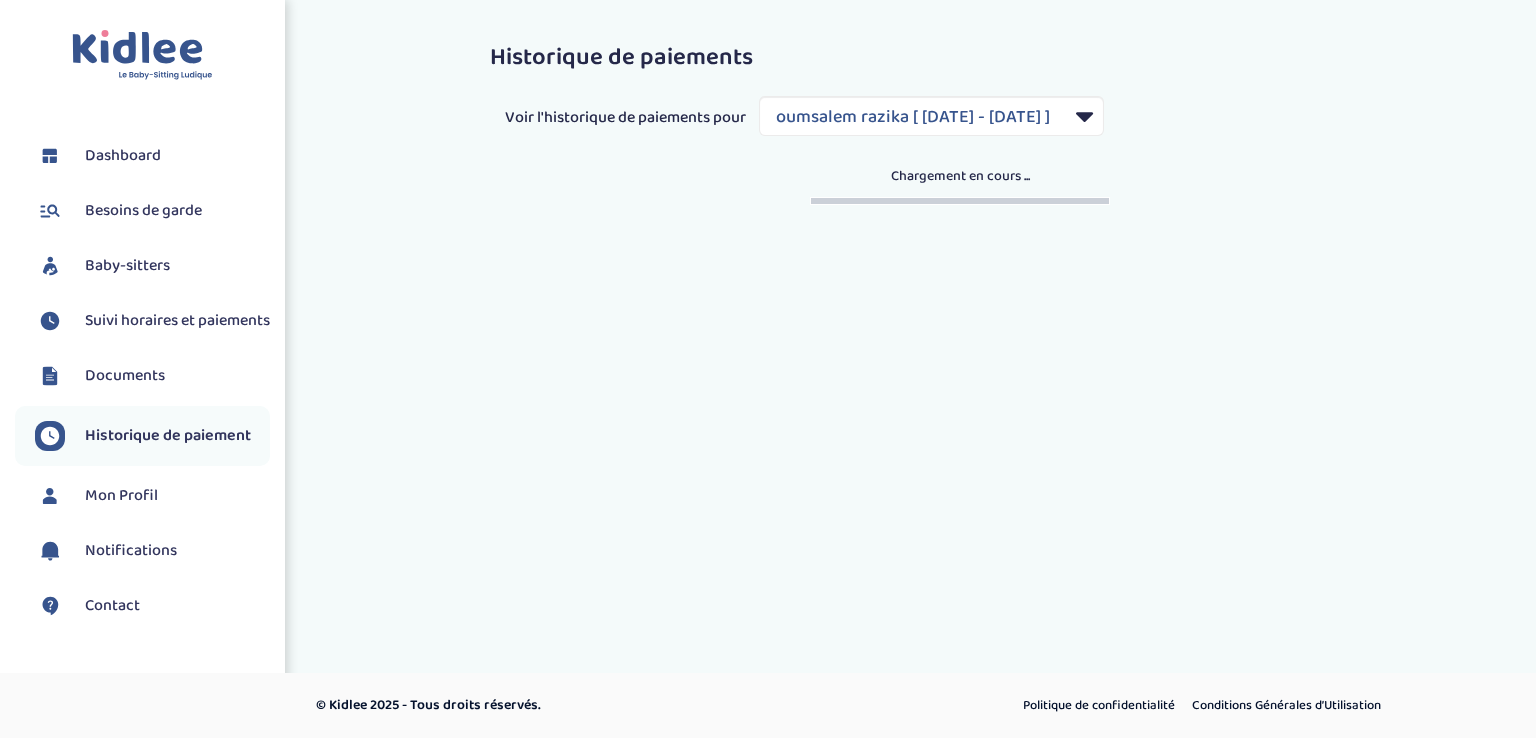 select on "1245" 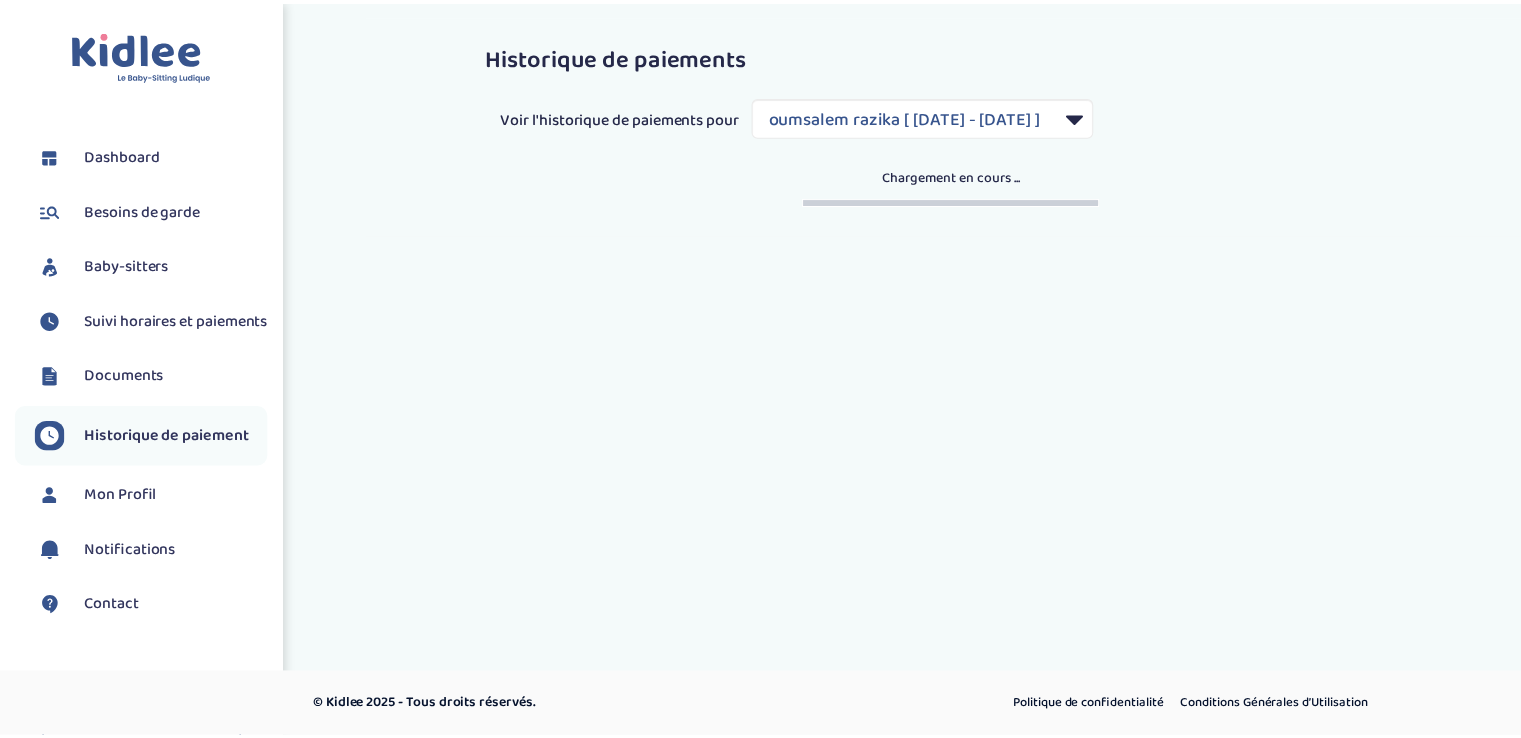 scroll, scrollTop: 0, scrollLeft: 0, axis: both 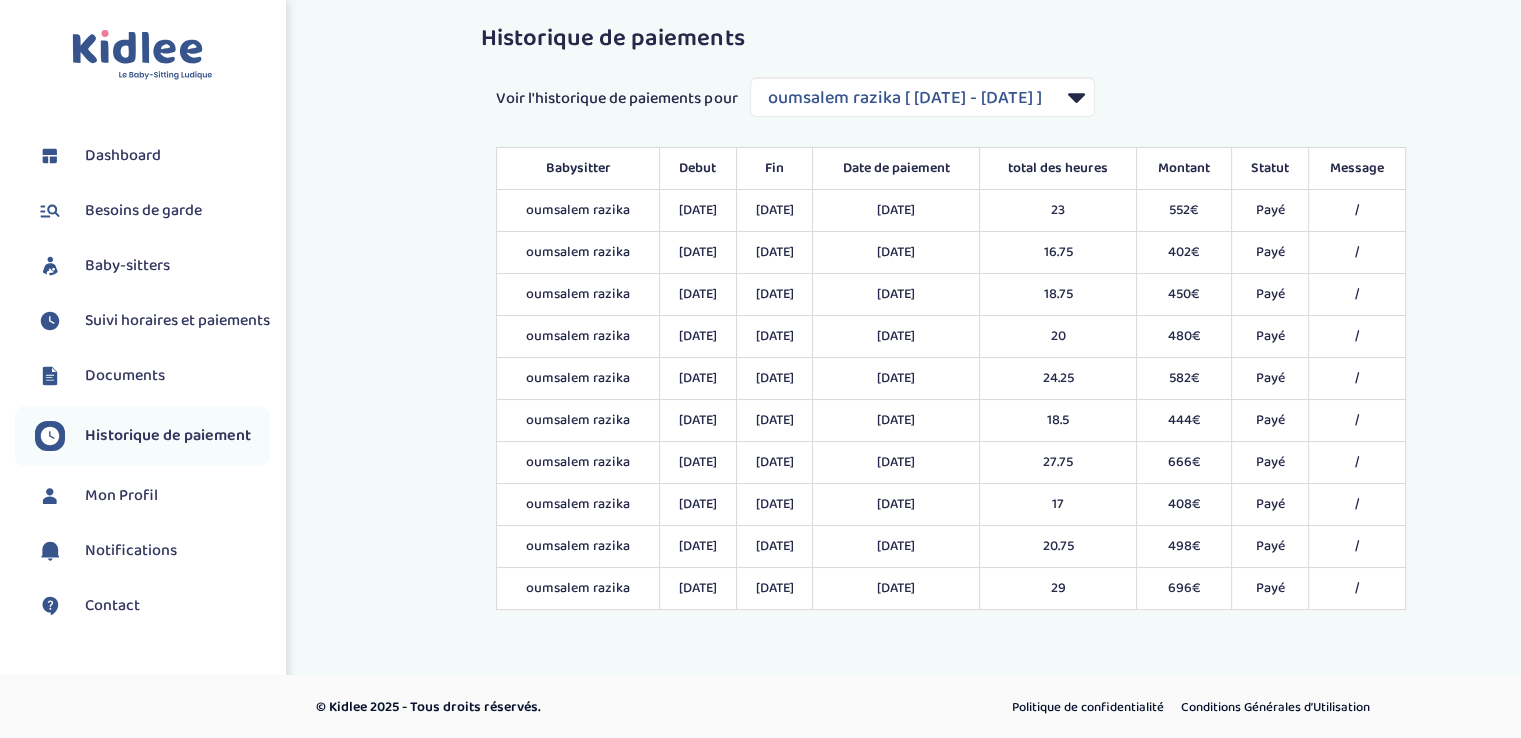 click on "Mon Profil" at bounding box center [121, 496] 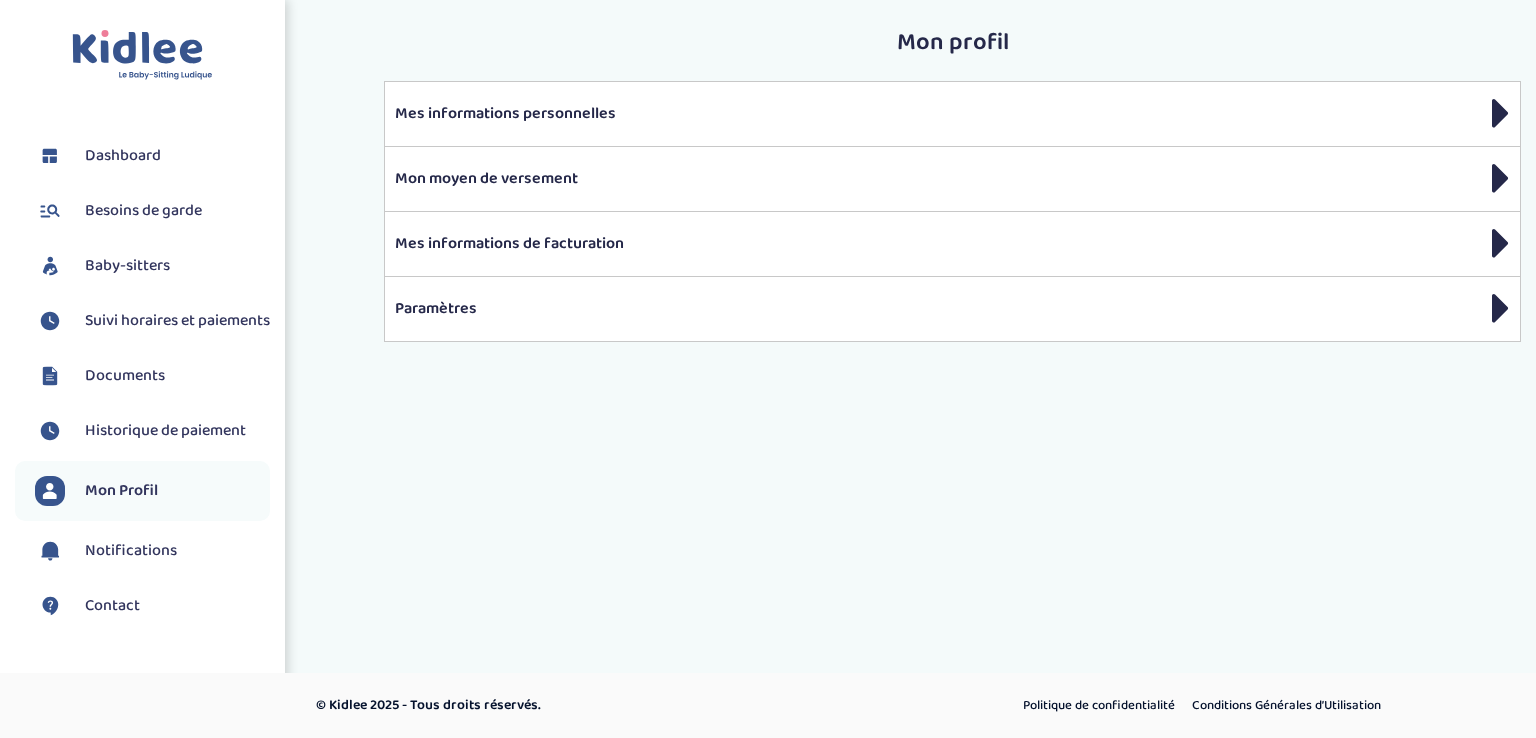scroll, scrollTop: 0, scrollLeft: 0, axis: both 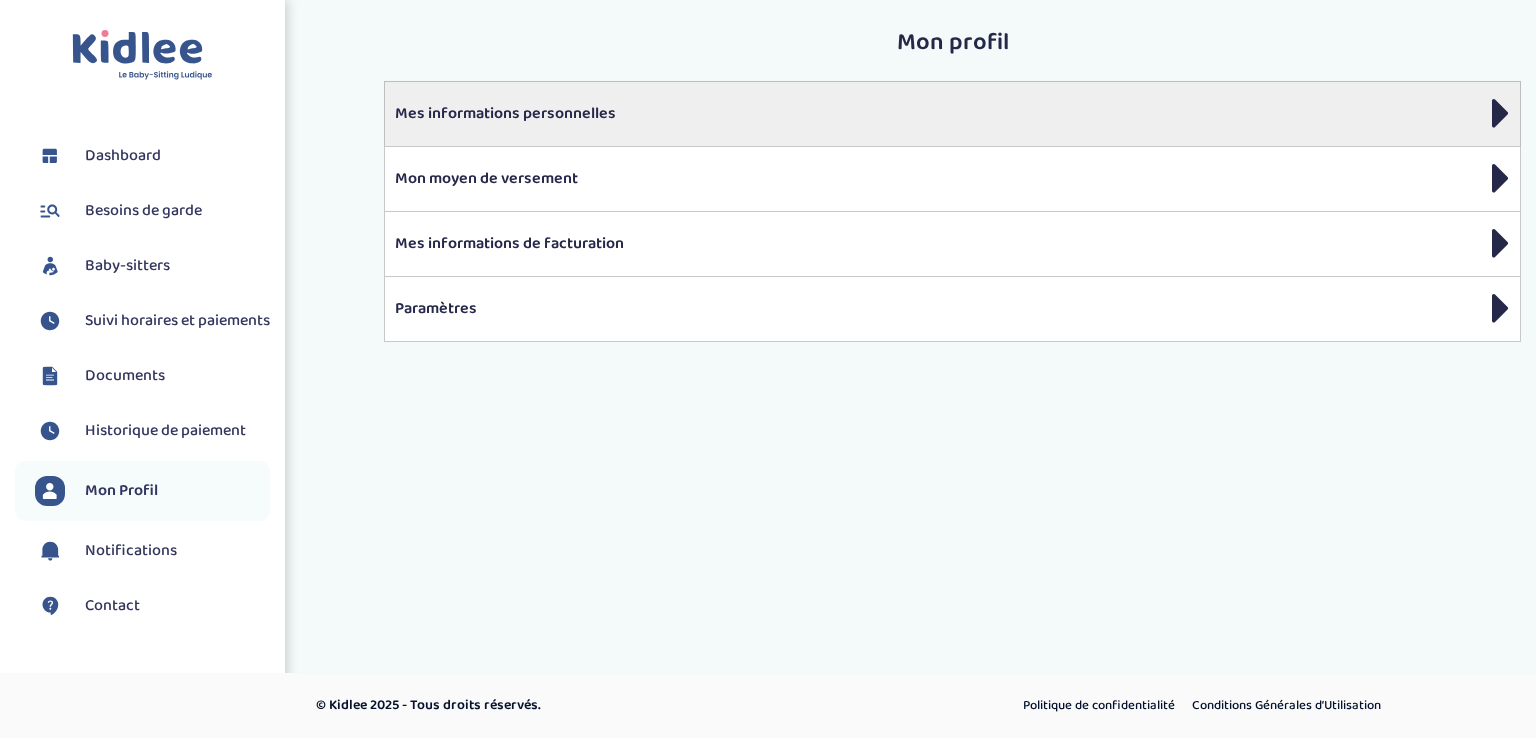 click on "Mes informations personnelles" at bounding box center (952, 114) 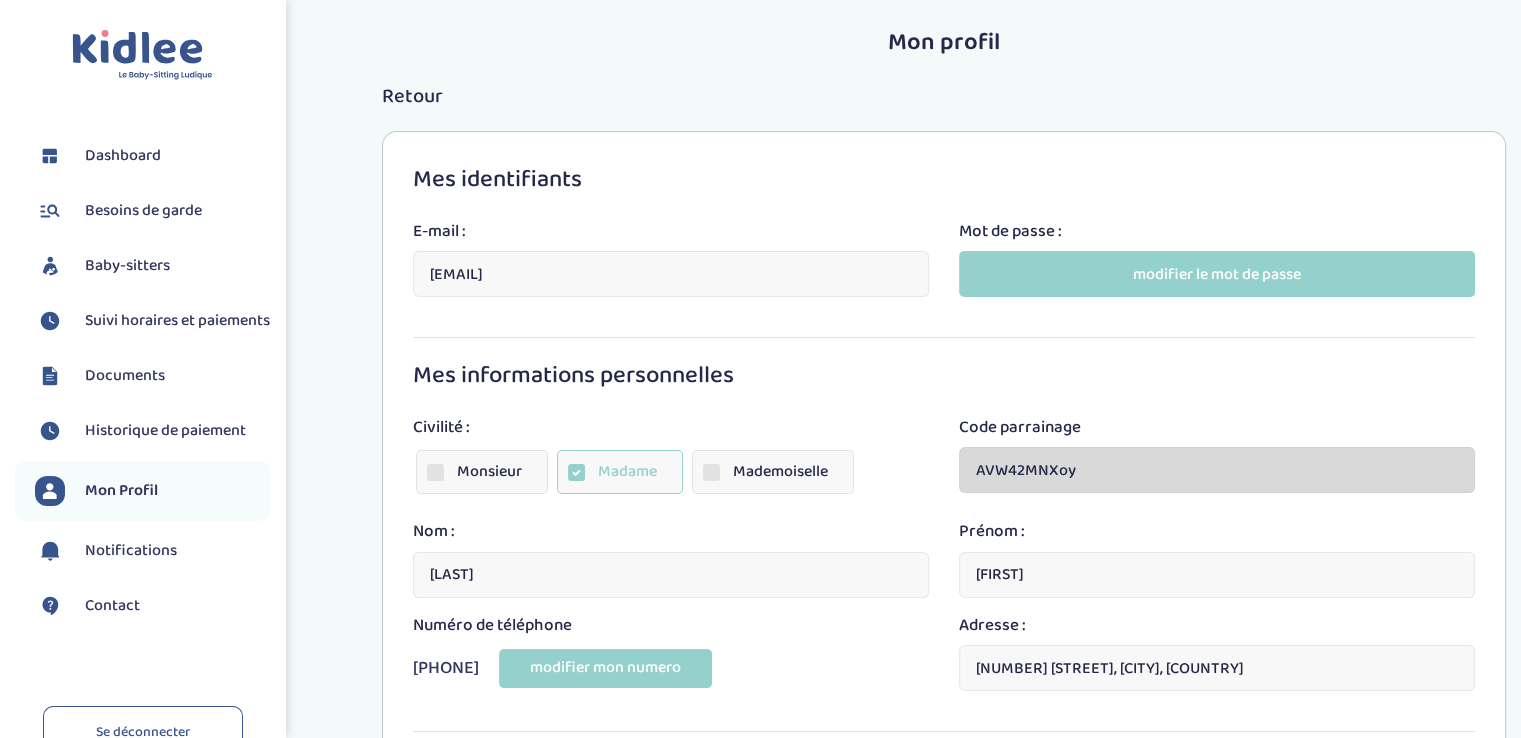 click on "Documents" at bounding box center (125, 376) 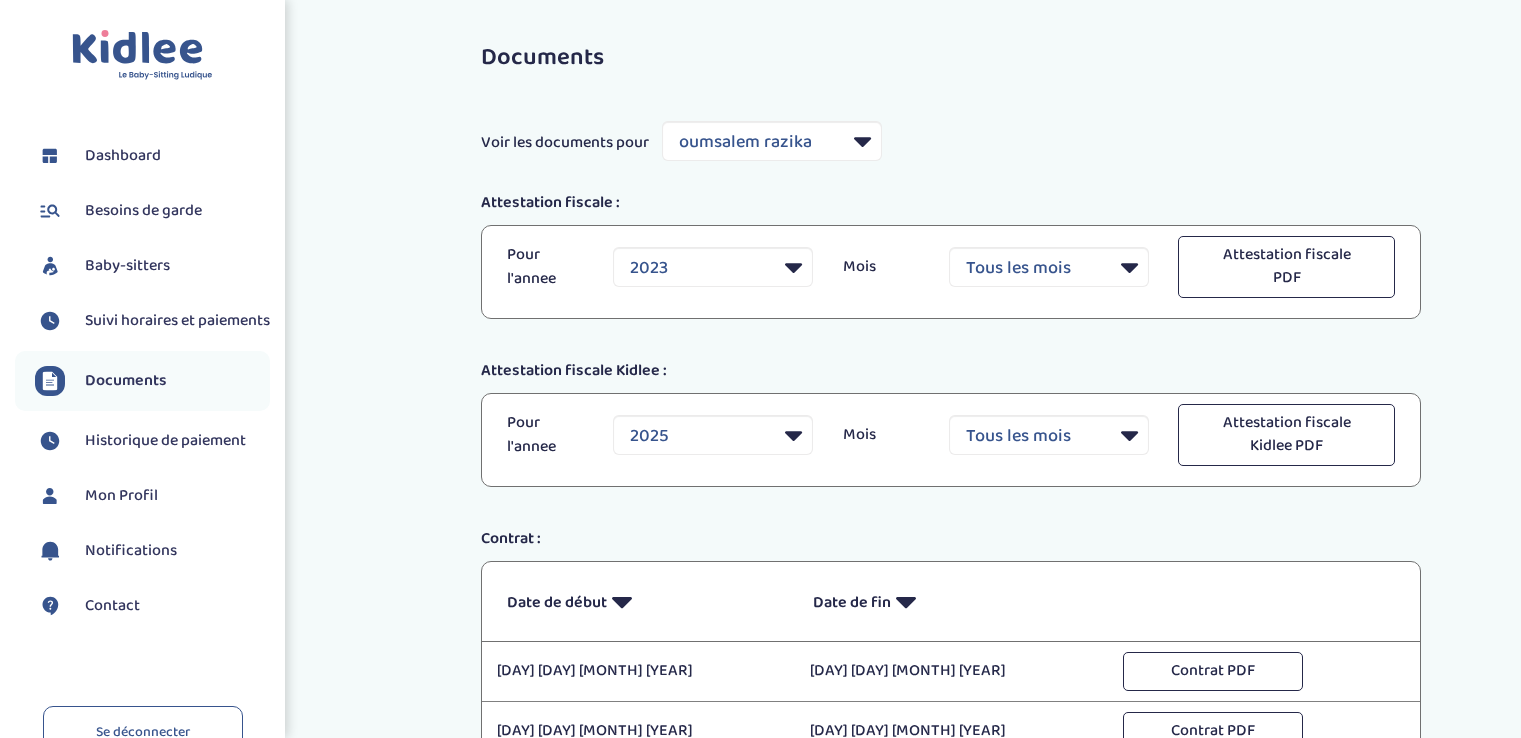 select on "24732" 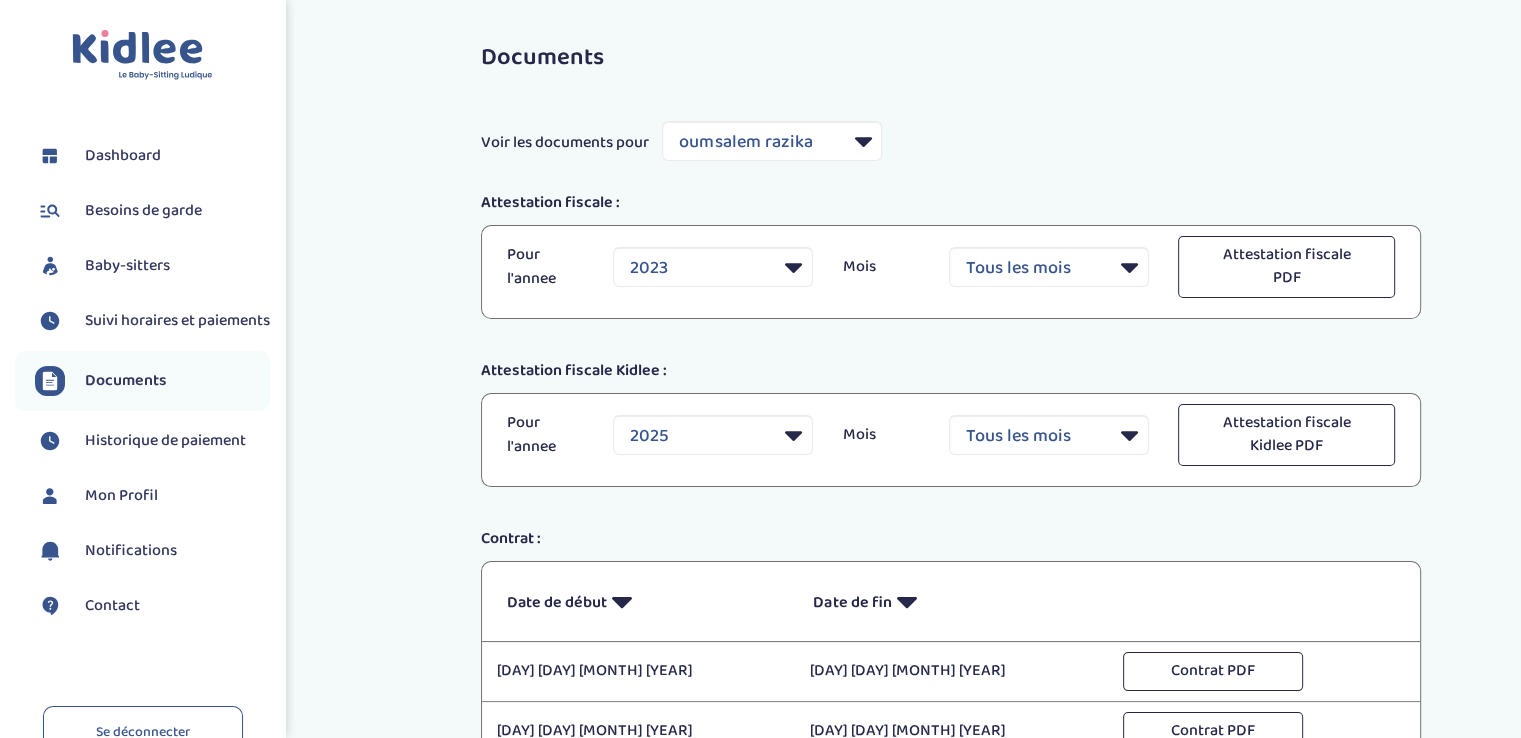 scroll, scrollTop: 0, scrollLeft: 0, axis: both 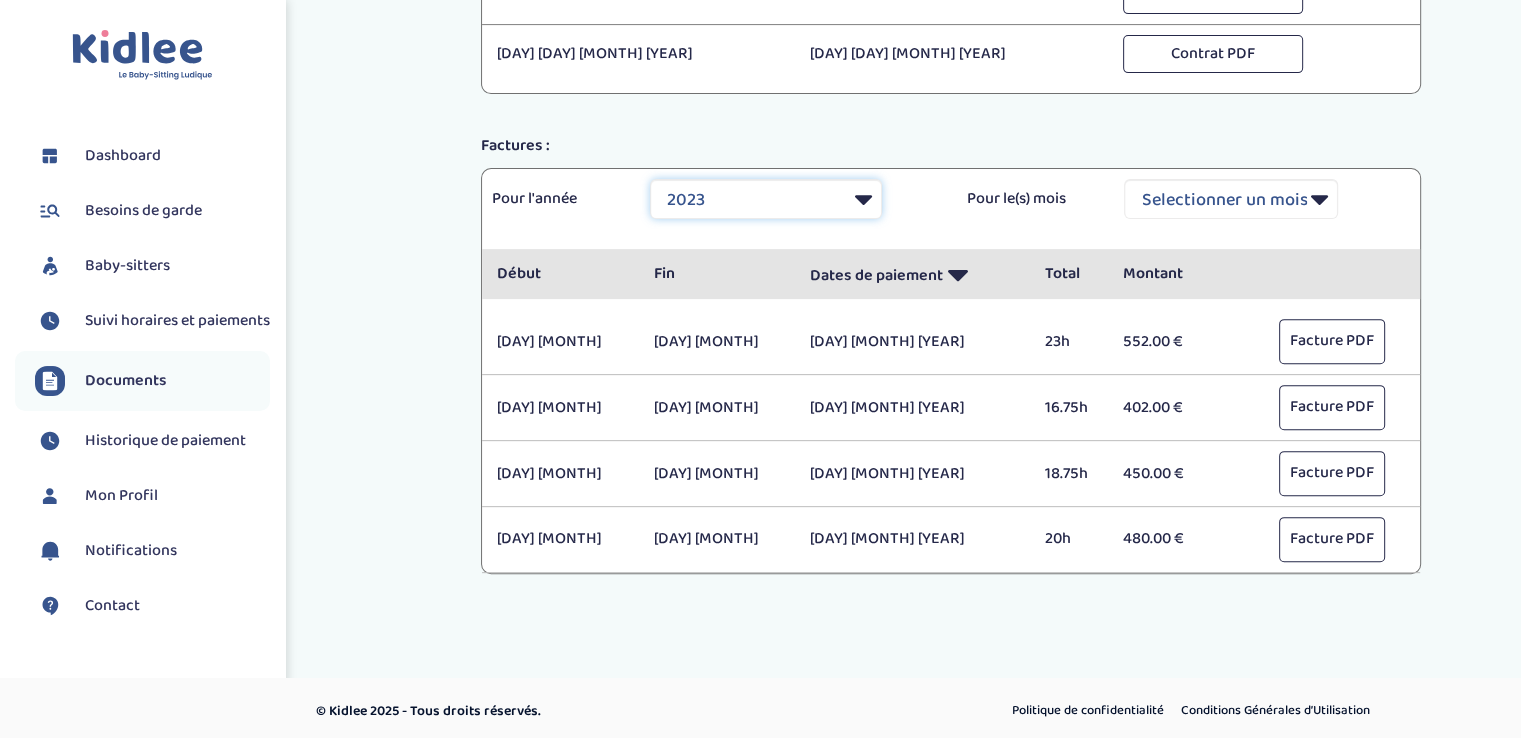 click on "Selectionner une année    2021   2021   2021   2021   2021   2021   2021   2021   2021   2021   2021   2021   2021   2021   2021   2021   2021   2021   2021   2021   2021   2021   2021   2021   2021   2021   2021   2021   2021   2021   2021   2021   2021   2021   2021   2021   2021   2021   2021   2021   2021   2021   2021   2021   2021   2021   2021   2021   2021   2021   2021   2021   2021   2021   2021   2021   2021   2021   2021   2021   2021   2021   2021   2021   2021   2021   2021   2021   2021   2022   2022   2022   2022   2022   2022   2022   2022   2022   2022   2022   2022   2022   2022   2022   2022   2022   2022   2022   2022   2022   2022   2022   2022   2022   2022   2022   2022   2022   2022   2022   2022   2022   2022   2022   2022   2022   2022   2022   2022   2022   2022   2022   2022   2022   2022   2022   2022   2022   2022   2023   2024   2025   2025   2025   2025   2025   2025" at bounding box center [766, 199] 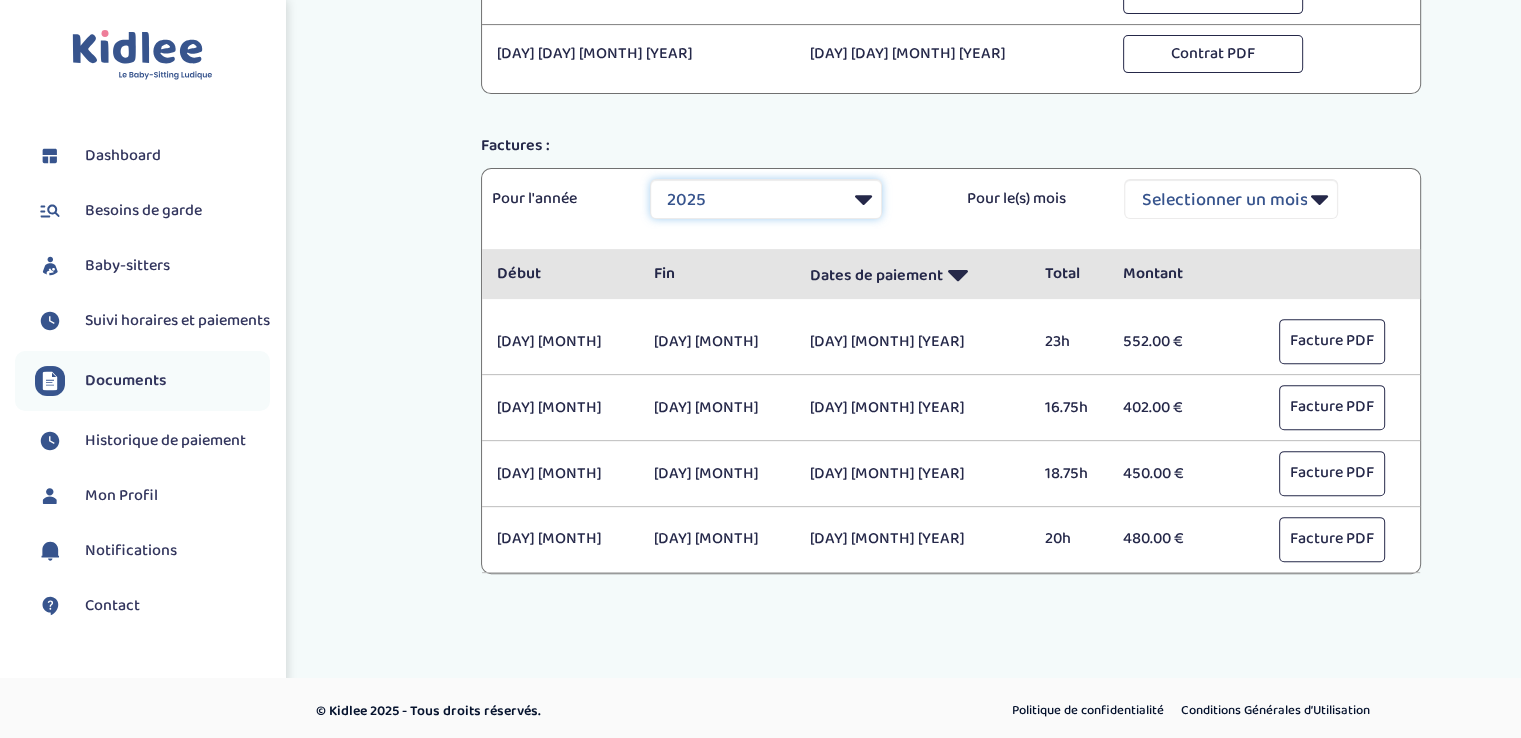 click on "Selectionner une année    2021   2021   2021   2021   2021   2021   2021   2021   2021   2021   2021   2021   2021   2021   2021   2021   2021   2021   2021   2021   2021   2021   2021   2021   2021   2021   2021   2021   2021   2021   2021   2021   2021   2021   2021   2021   2021   2021   2021   2021   2021   2021   2021   2021   2021   2021   2021   2021   2021   2021   2021   2021   2021   2021   2021   2021   2021   2021   2021   2021   2021   2021   2021   2021   2021   2021   2021   2021   2021   2022   2022   2022   2022   2022   2022   2022   2022   2022   2022   2022   2022   2022   2022   2022   2022   2022   2022   2022   2022   2022   2022   2022   2022   2022   2022   2022   2022   2022   2022   2022   2022   2022   2022   2022   2022   2022   2022   2022   2022   2022   2022   2022   2022   2022   2022   2022   2022   2022   2022   2023   2024   2025   2025   2025   2025   2025   2025" at bounding box center [766, 199] 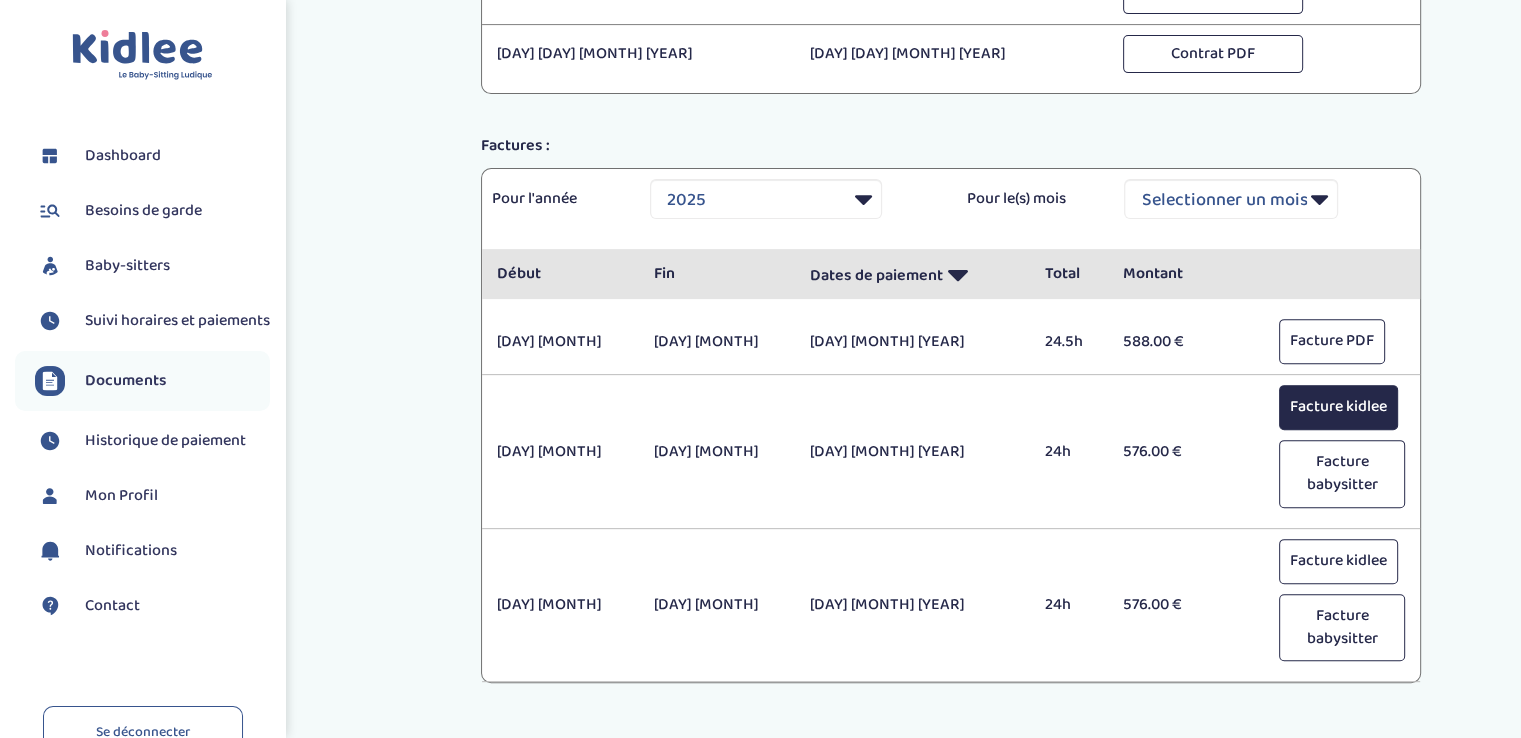 click on "Facture kidlee" at bounding box center (1338, 407) 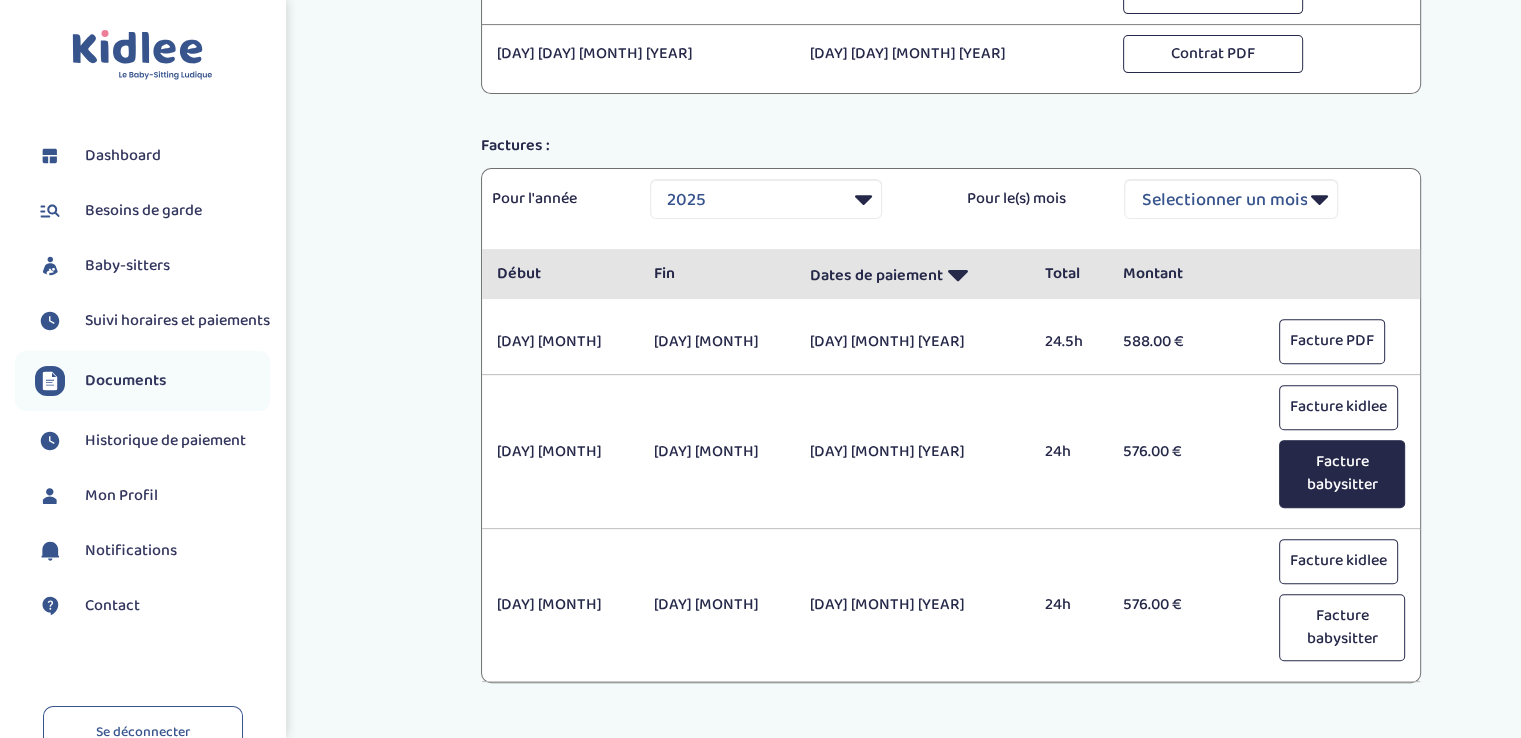 click on "Facture babysitter" at bounding box center (1342, 474) 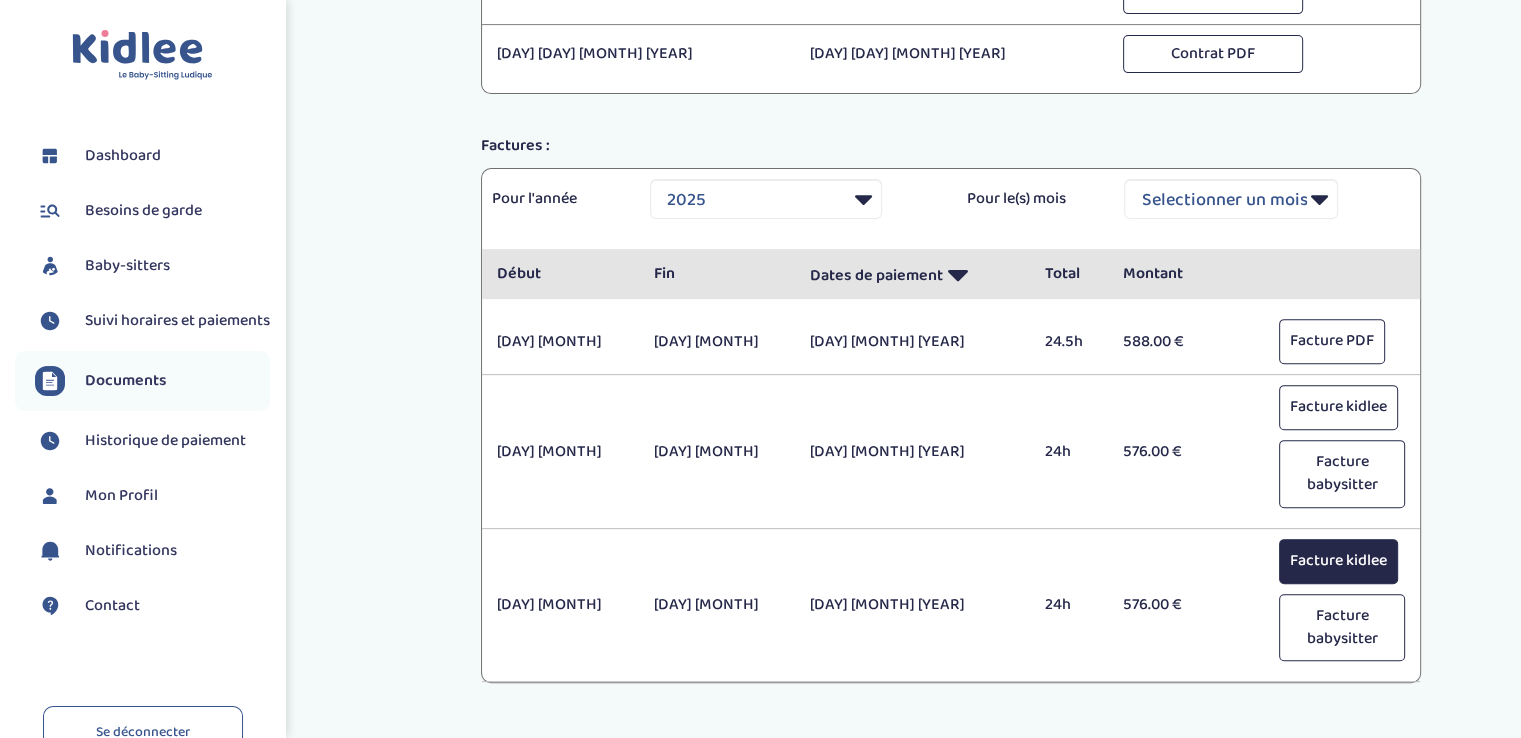 click on "Facture kidlee" at bounding box center [1338, 561] 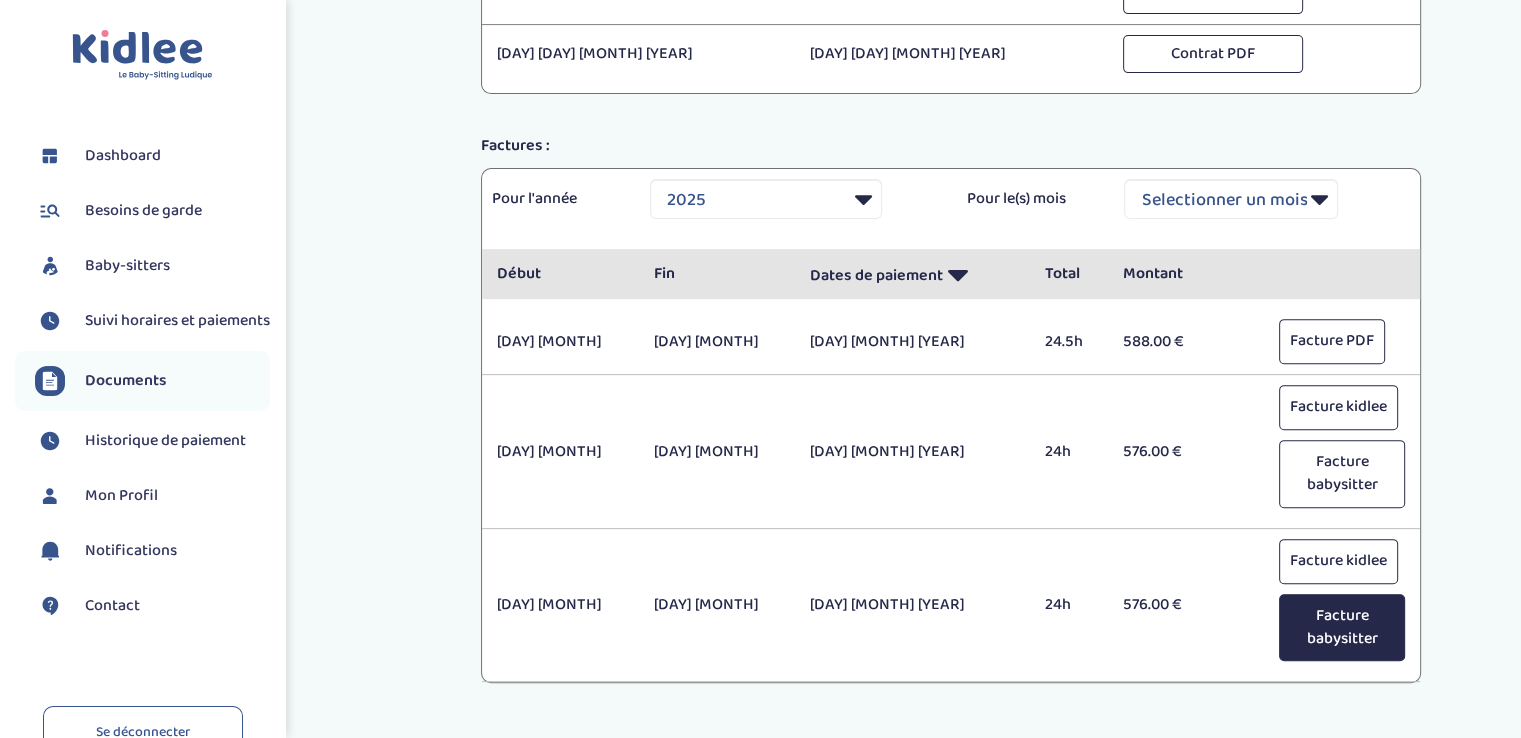 click on "Facture babysitter" at bounding box center [1342, 628] 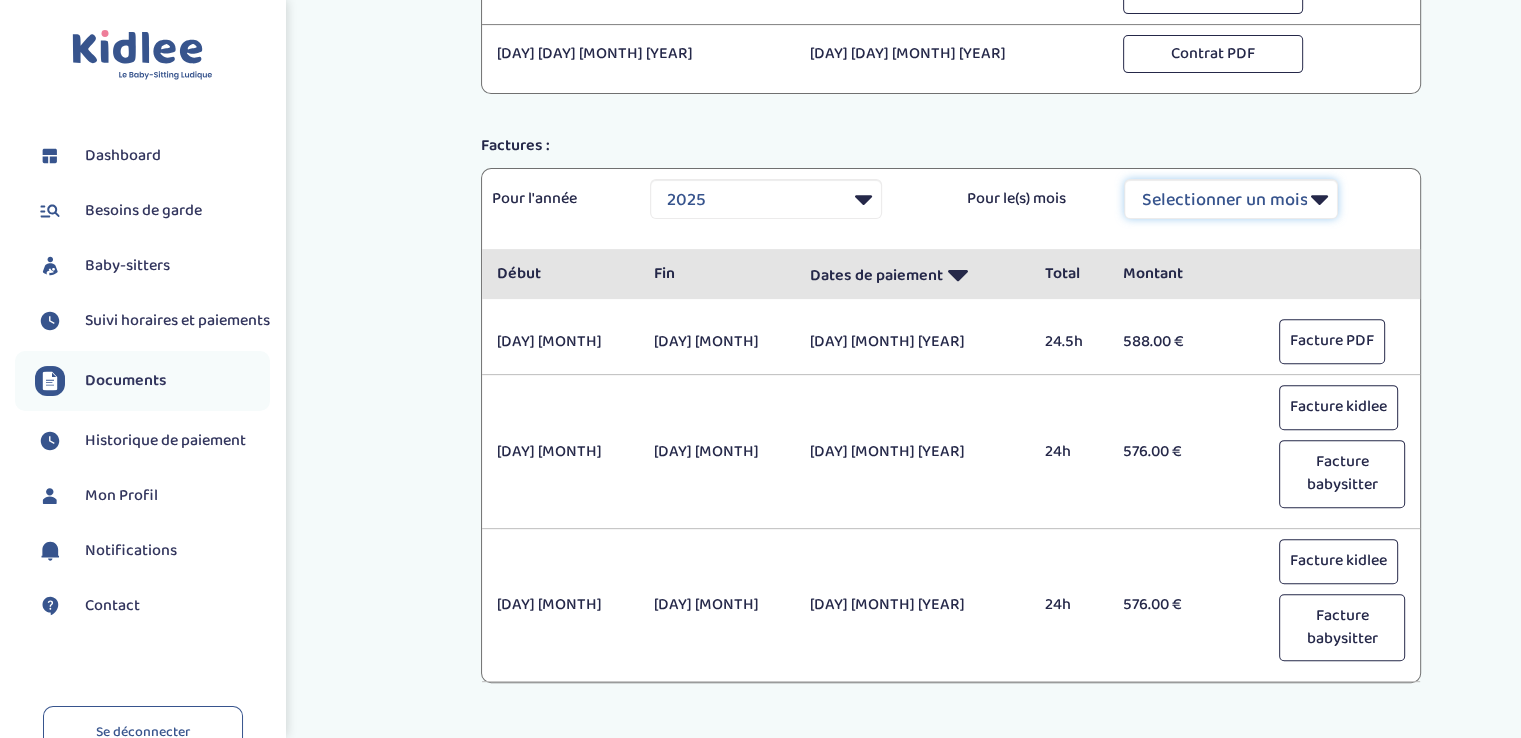 click on "Selectionner un mois   Tout   Janvier   Février   Mars   Avril   Mai   Juin   Juillet   Août   Septembre   Octobre   Novembre   Décembre" at bounding box center (1231, 199) 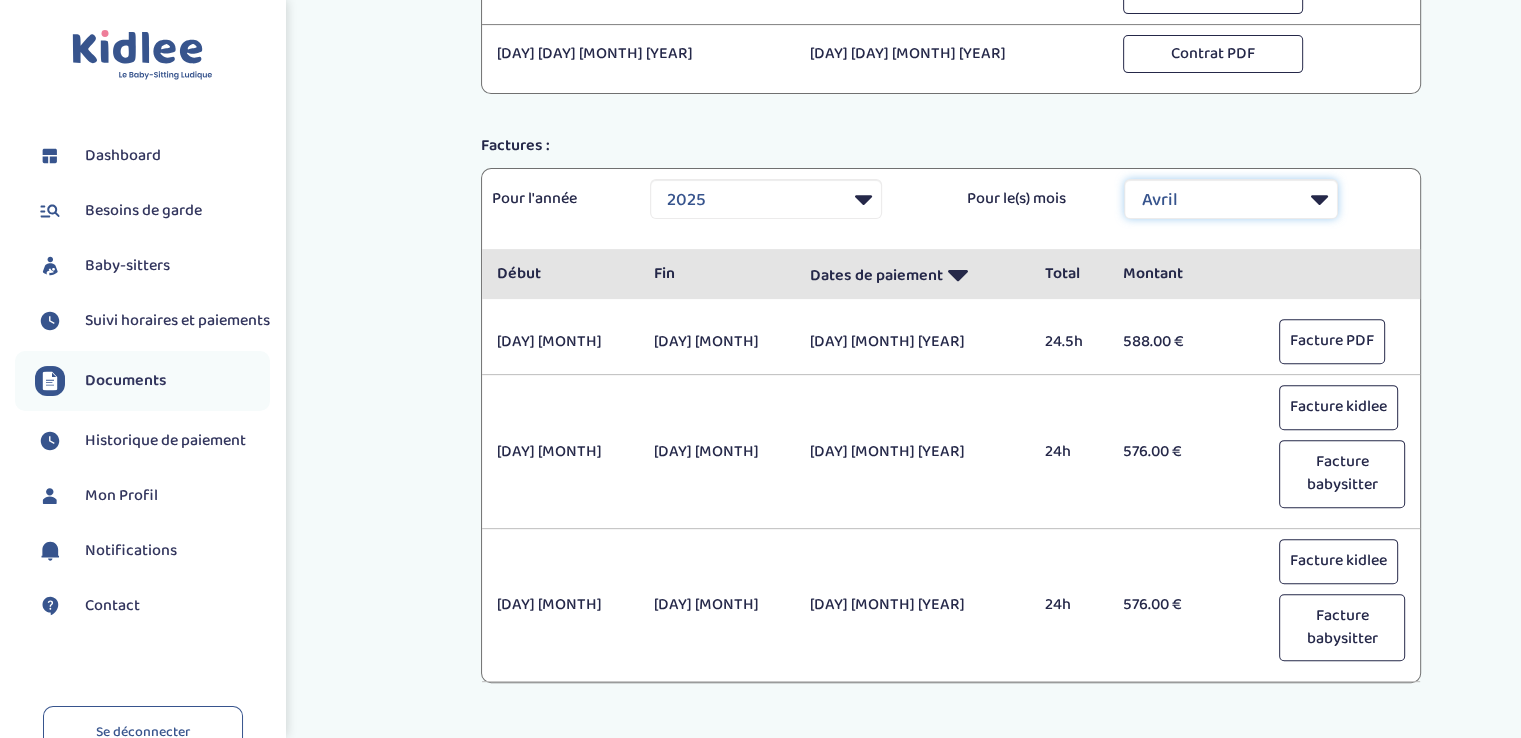 click on "Selectionner un mois   Tout   Janvier   Février   Mars   Avril   Mai   Juin   Juillet   Août   Septembre   Octobre   Novembre   Décembre" at bounding box center [1231, 199] 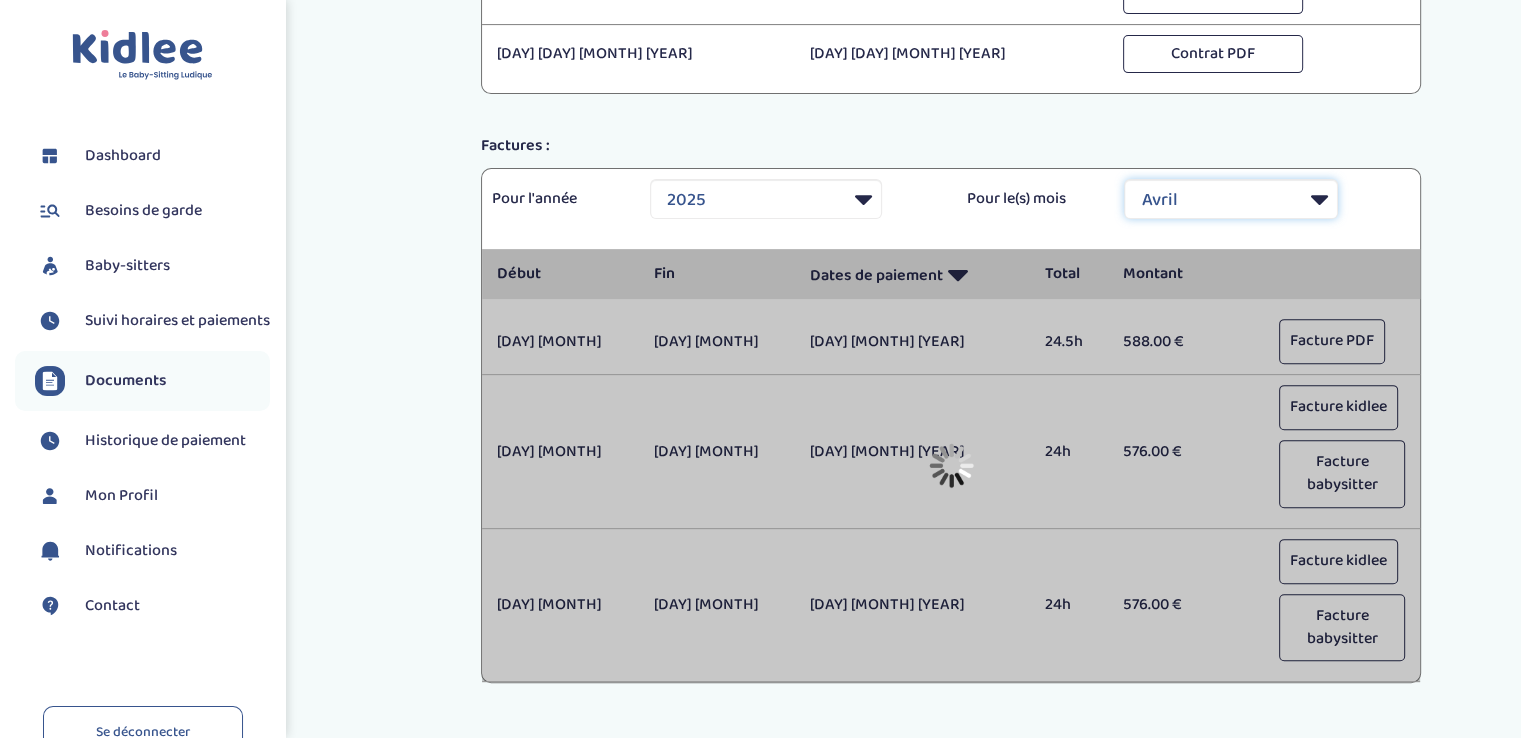 scroll, scrollTop: 470, scrollLeft: 0, axis: vertical 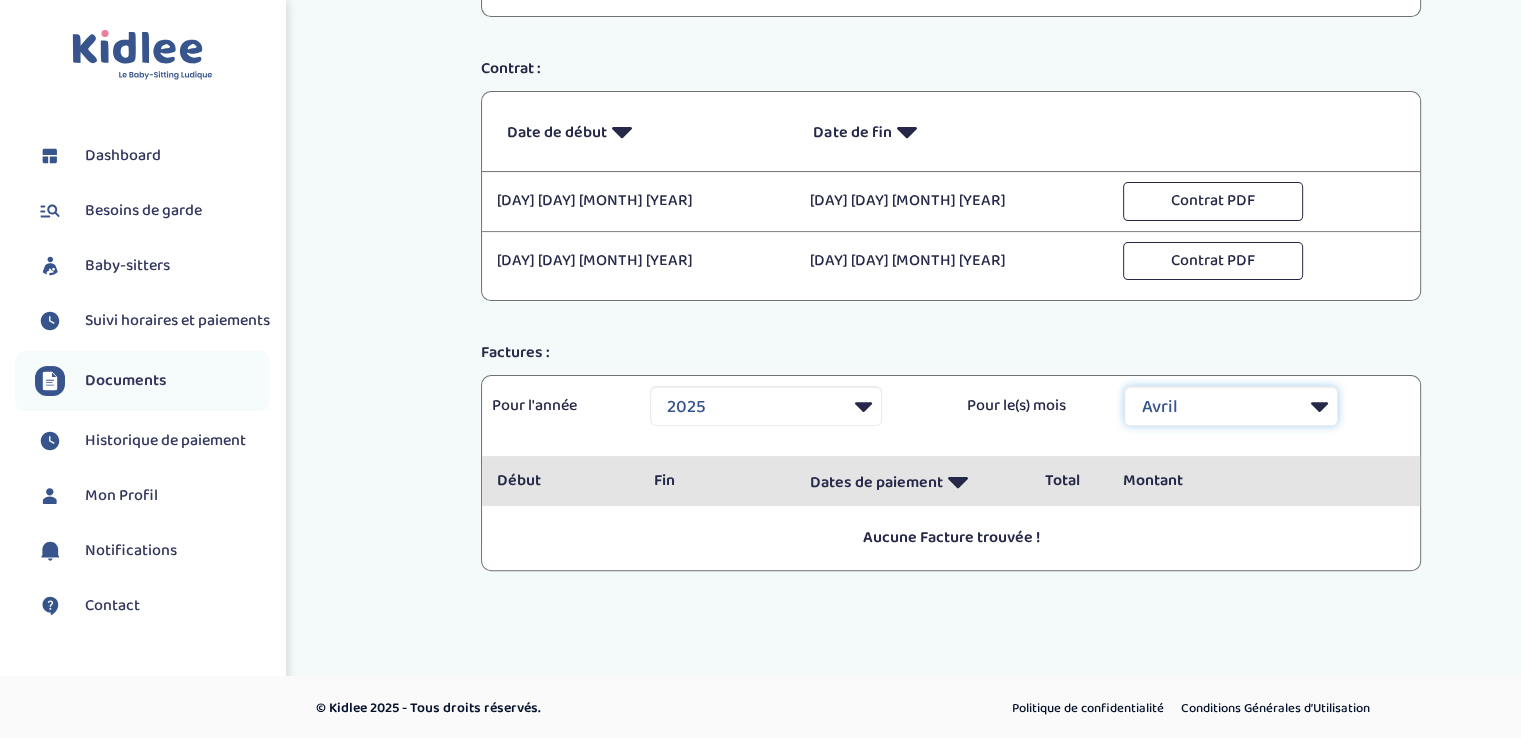click on "Selectionner un mois   Tout   Janvier   Février   Mars   Avril   Mai   Juin   Juillet   Août   Septembre   Octobre   Novembre   Décembre" at bounding box center (1231, 406) 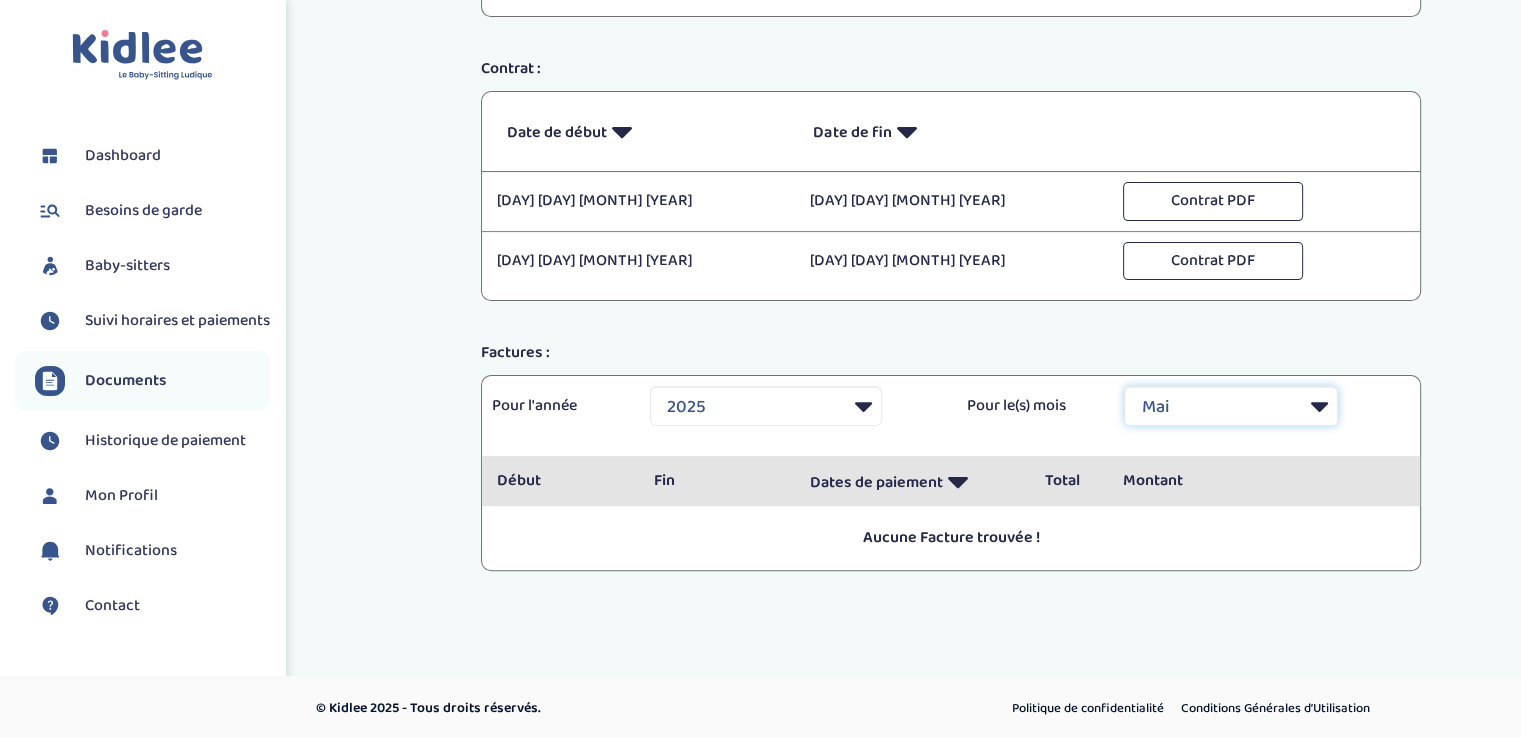 click on "Selectionner un mois   Tout   Janvier   Février   Mars   Avril   Mai   Juin   Juillet   Août   Septembre   Octobre   Novembre   Décembre" at bounding box center (1231, 406) 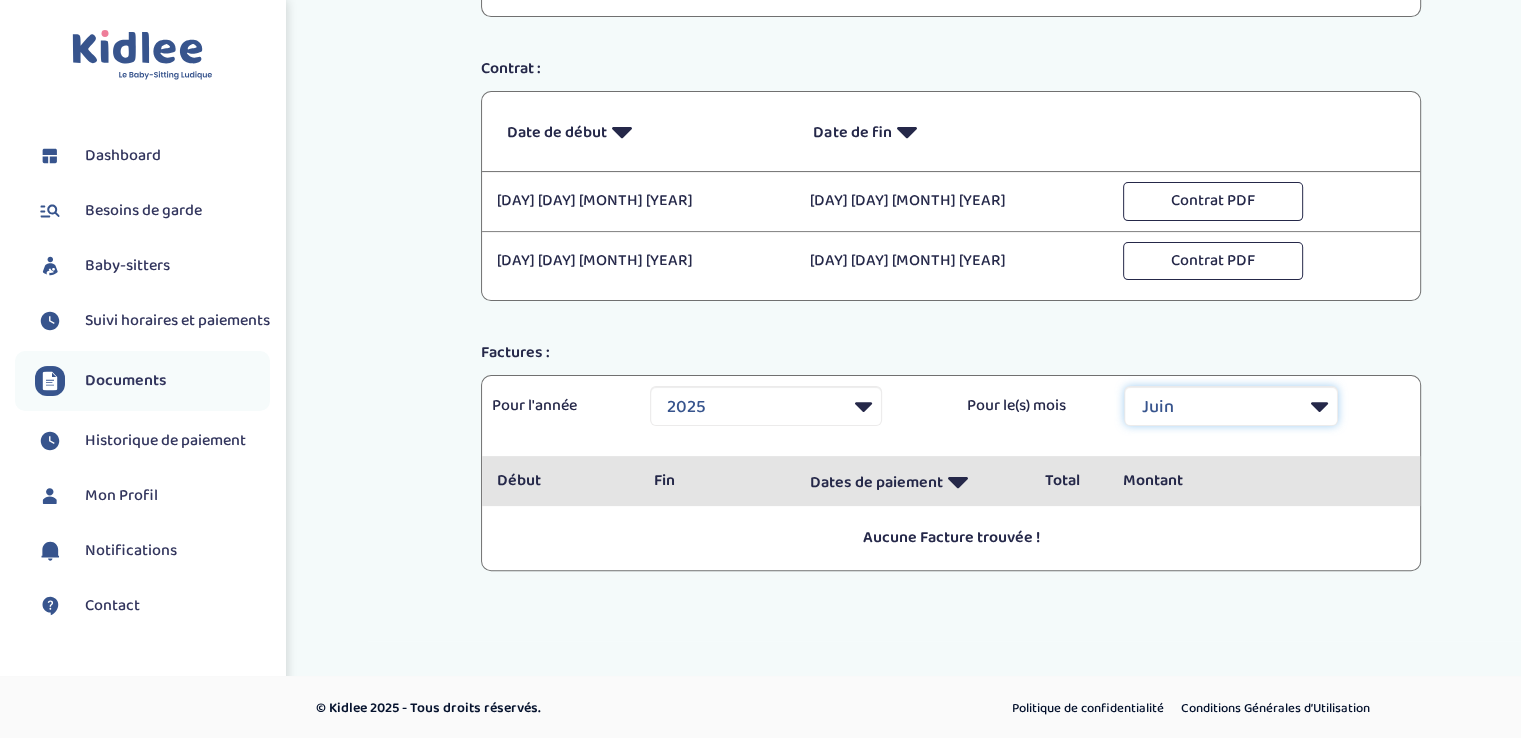click on "Selectionner un mois   Tout   Janvier   Février   Mars   Avril   Mai   Juin   Juillet   Août   Septembre   Octobre   Novembre   Décembre" at bounding box center [1231, 406] 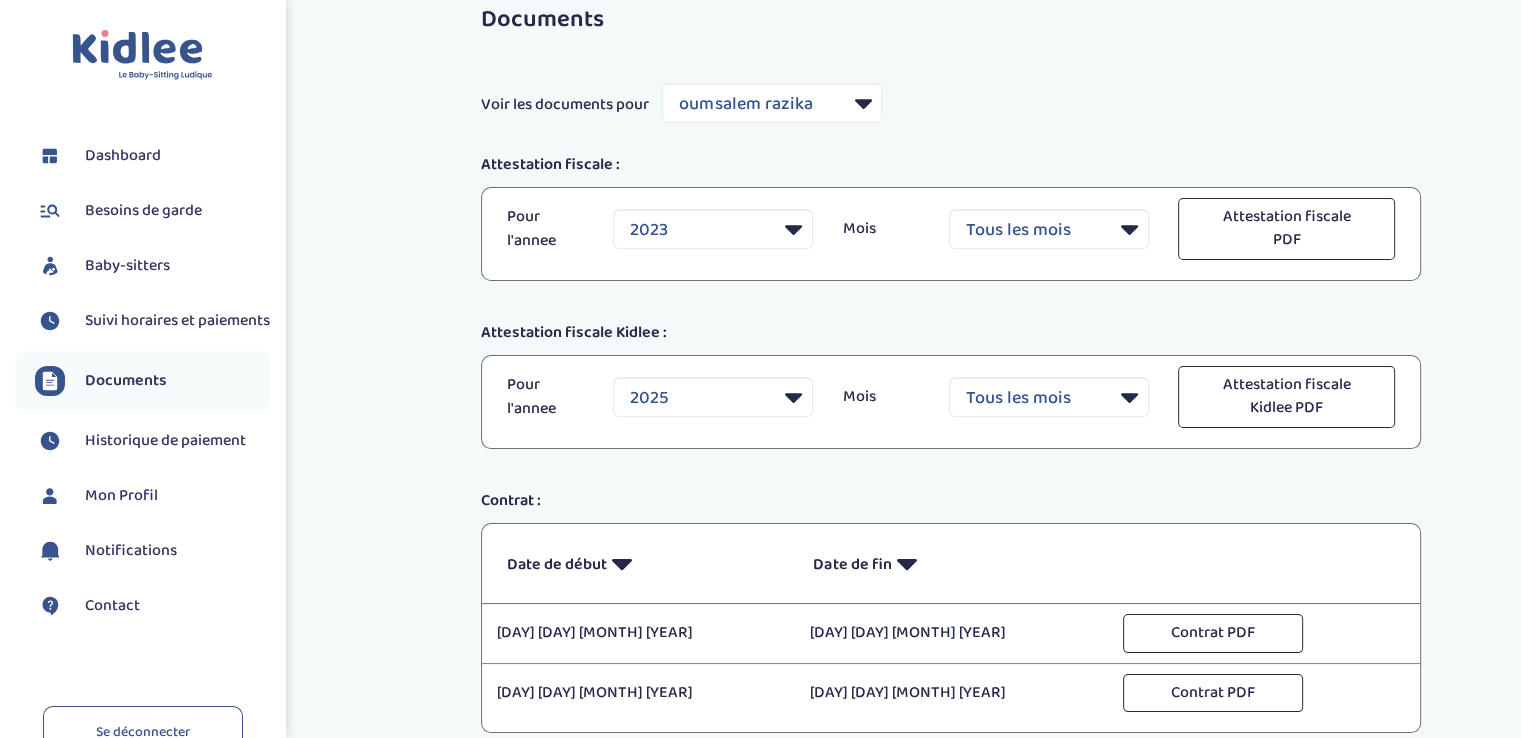 scroll, scrollTop: 0, scrollLeft: 0, axis: both 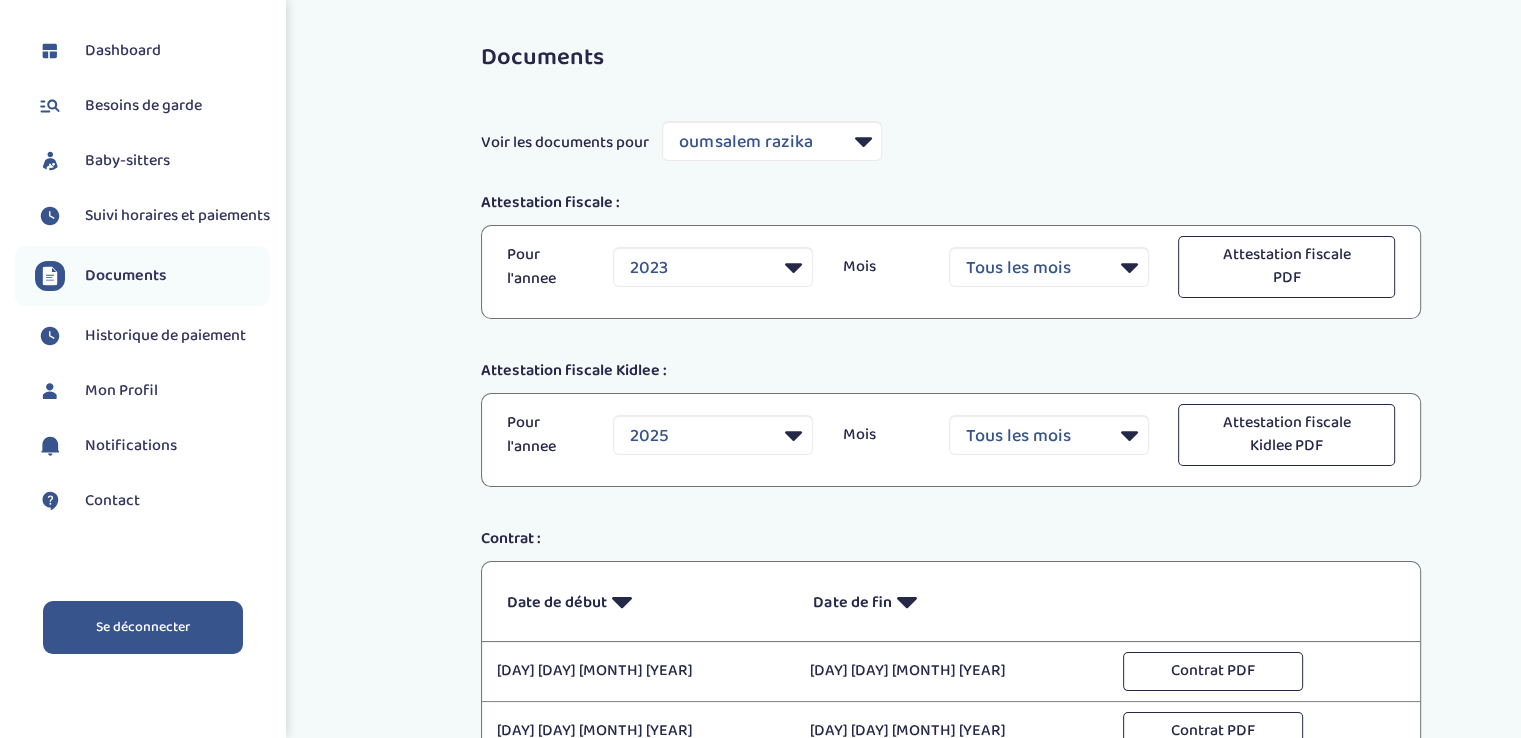 click on "Se déconnecter" at bounding box center (143, 627) 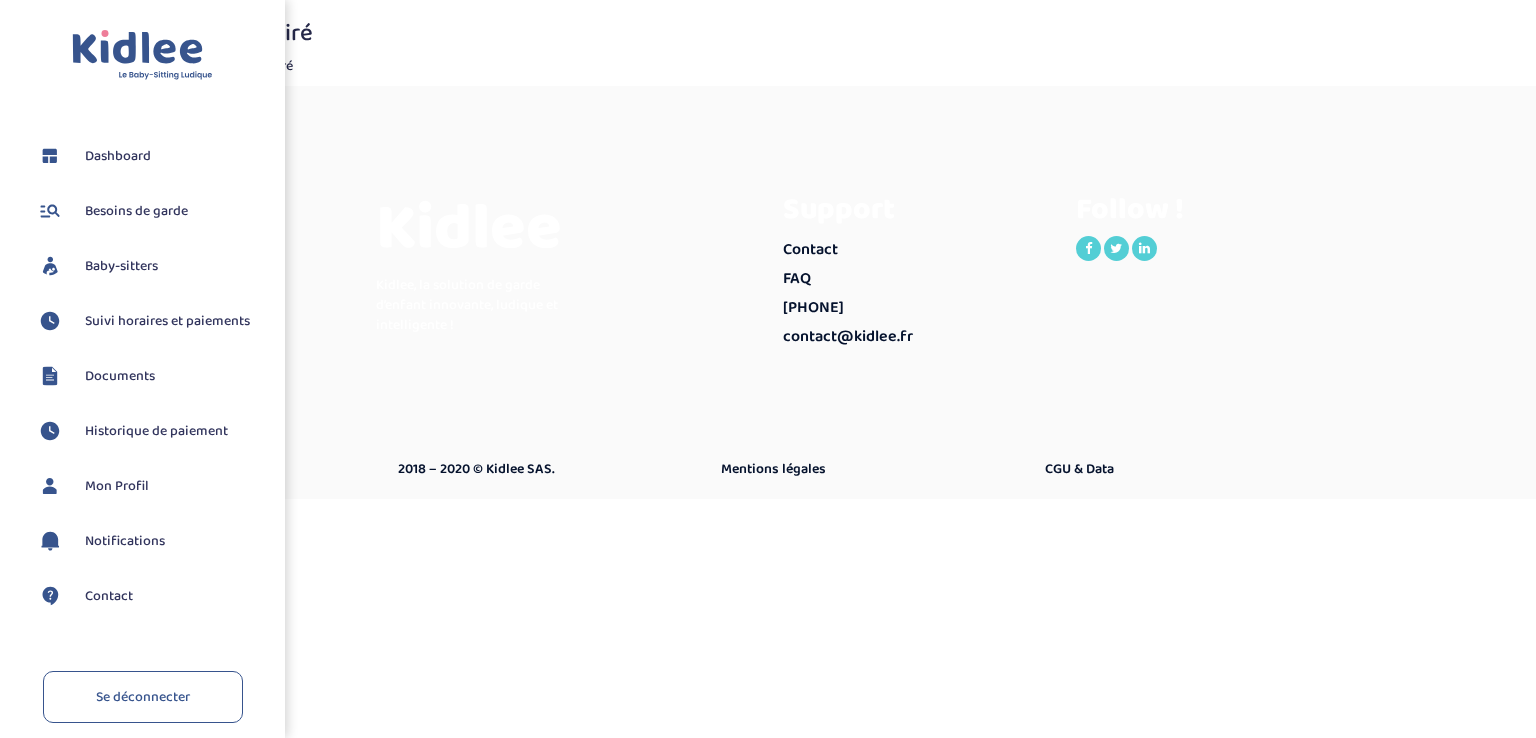 scroll, scrollTop: 0, scrollLeft: 0, axis: both 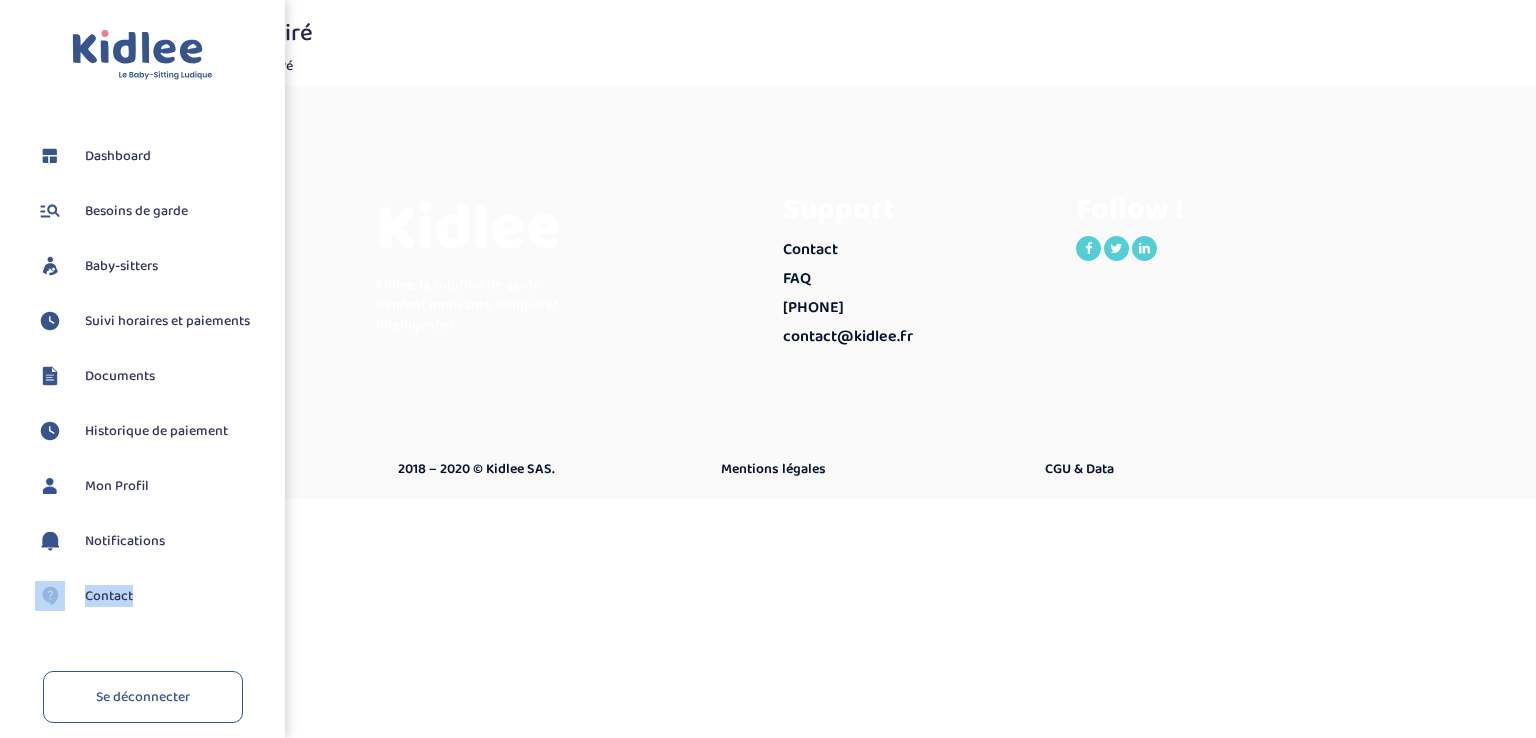 drag, startPoint x: 276, startPoint y: 545, endPoint x: 277, endPoint y: 589, distance: 44.011364 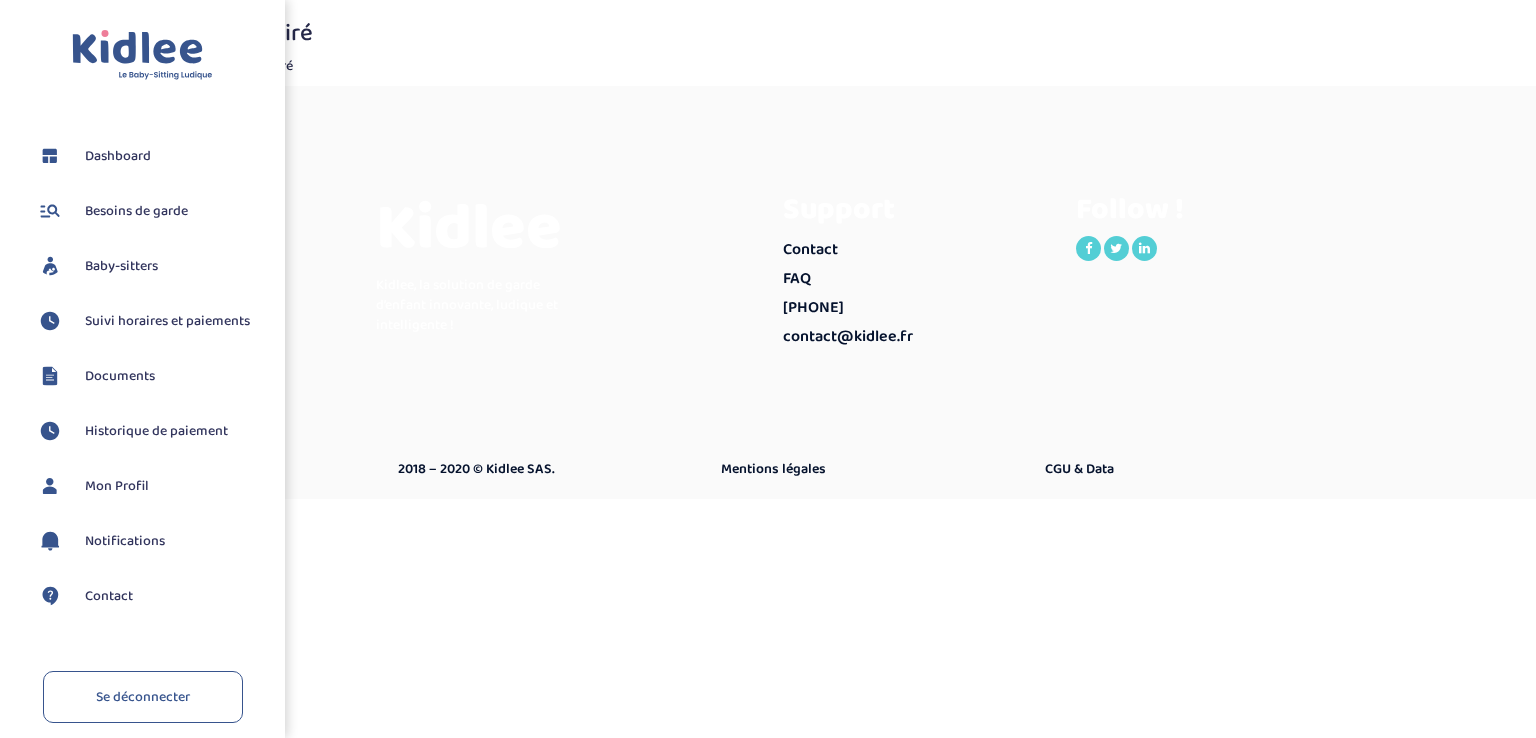 click on "Toggle navigation
FAQ
Baranek  Solène
Dashboard
Besoins de garde" at bounding box center [768, 369] 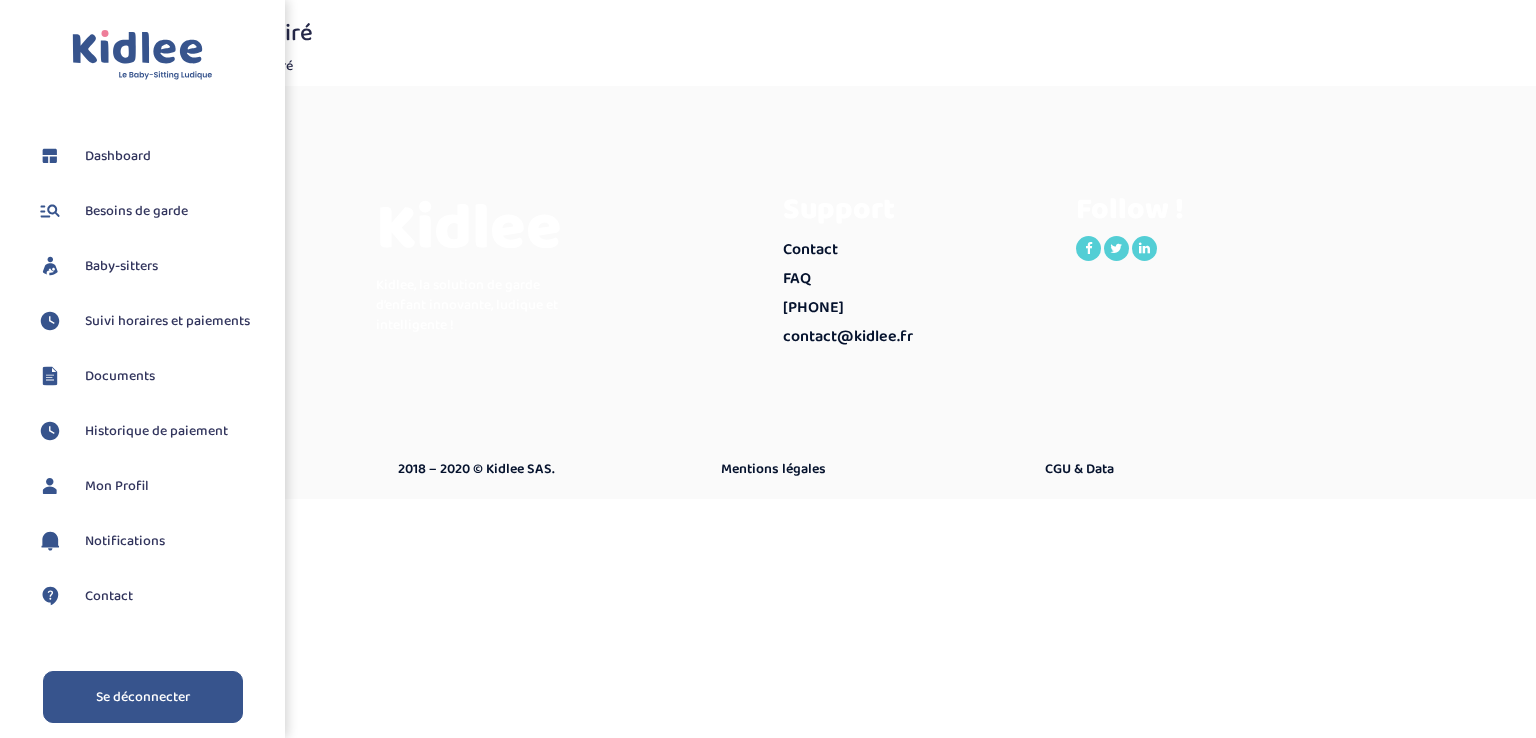click on "Se déconnecter" at bounding box center [143, 697] 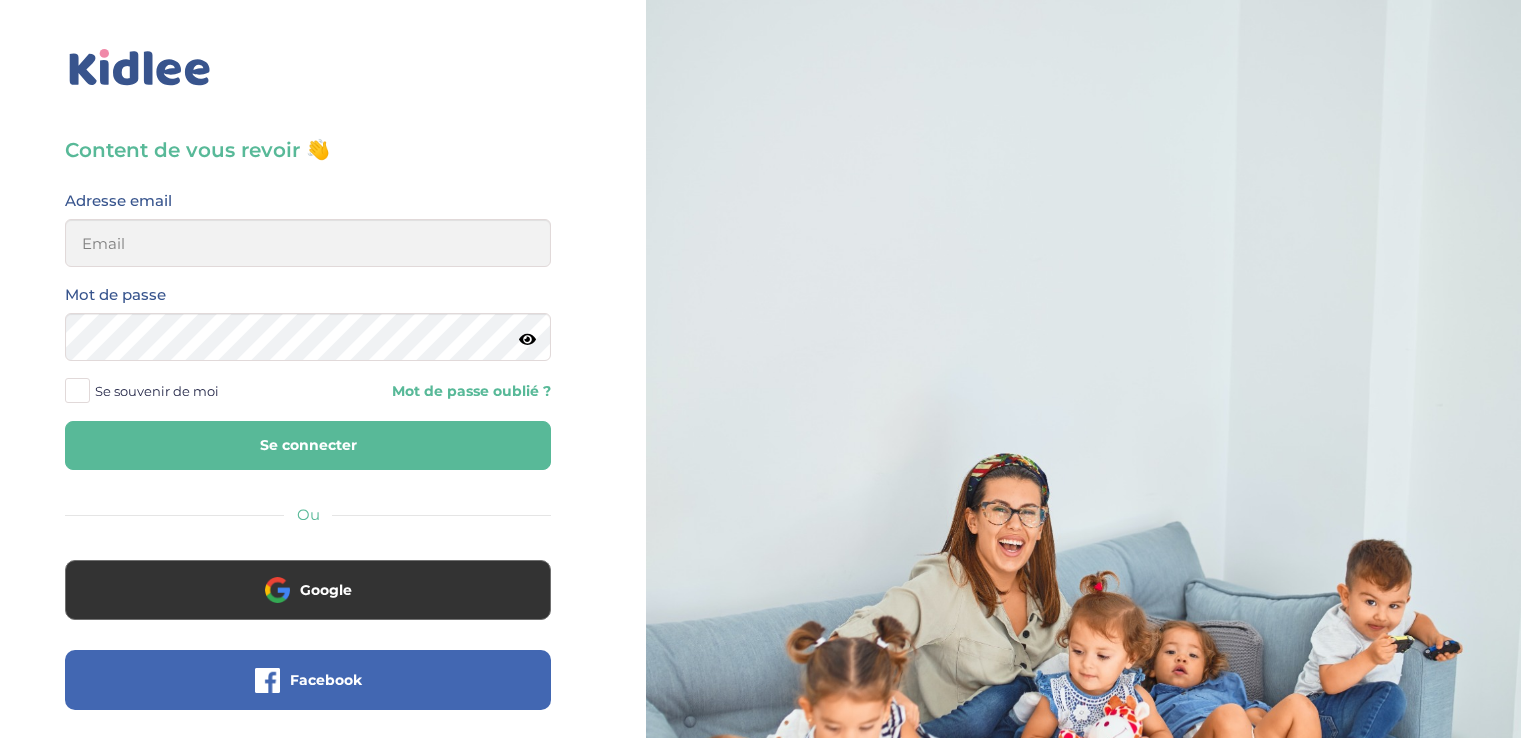 scroll, scrollTop: 0, scrollLeft: 0, axis: both 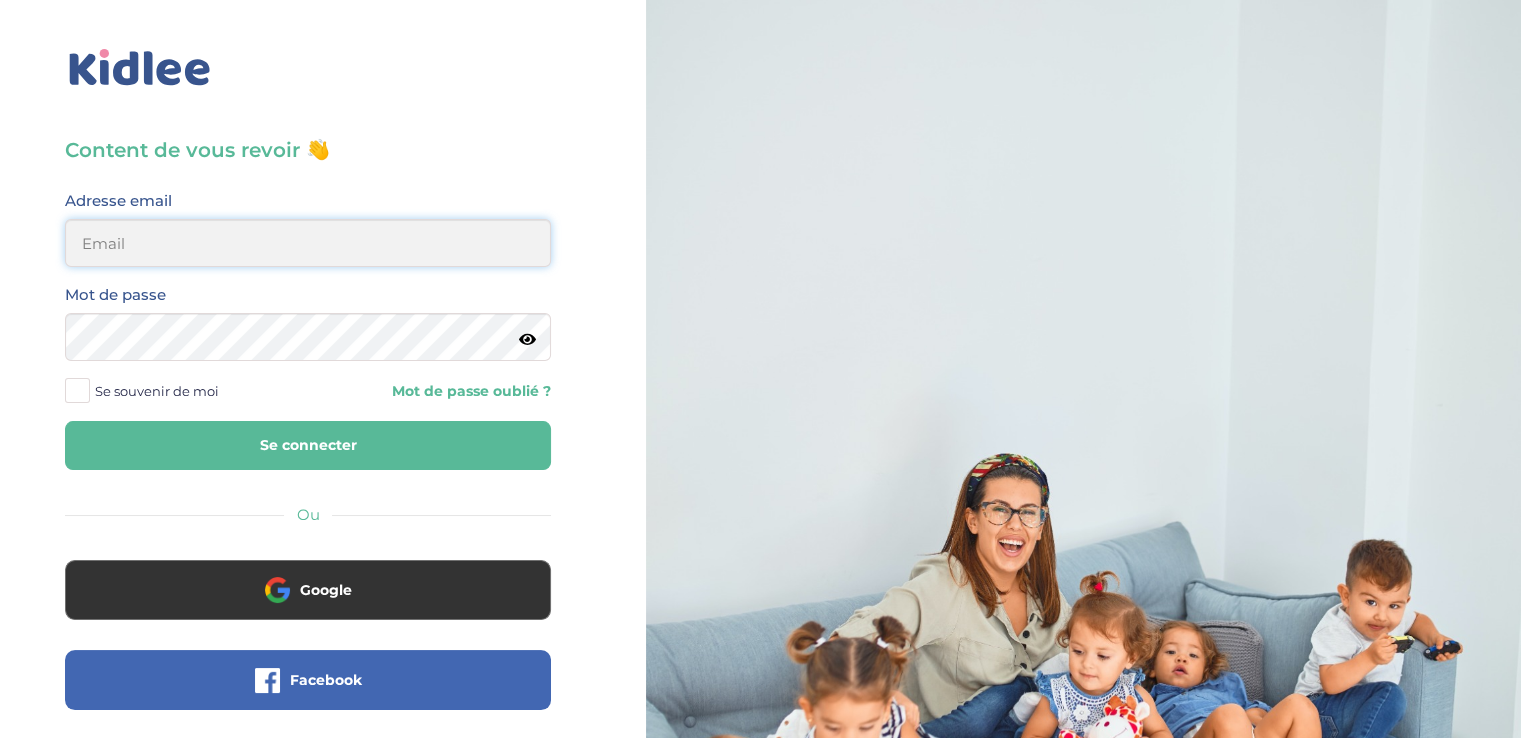 click at bounding box center (308, 243) 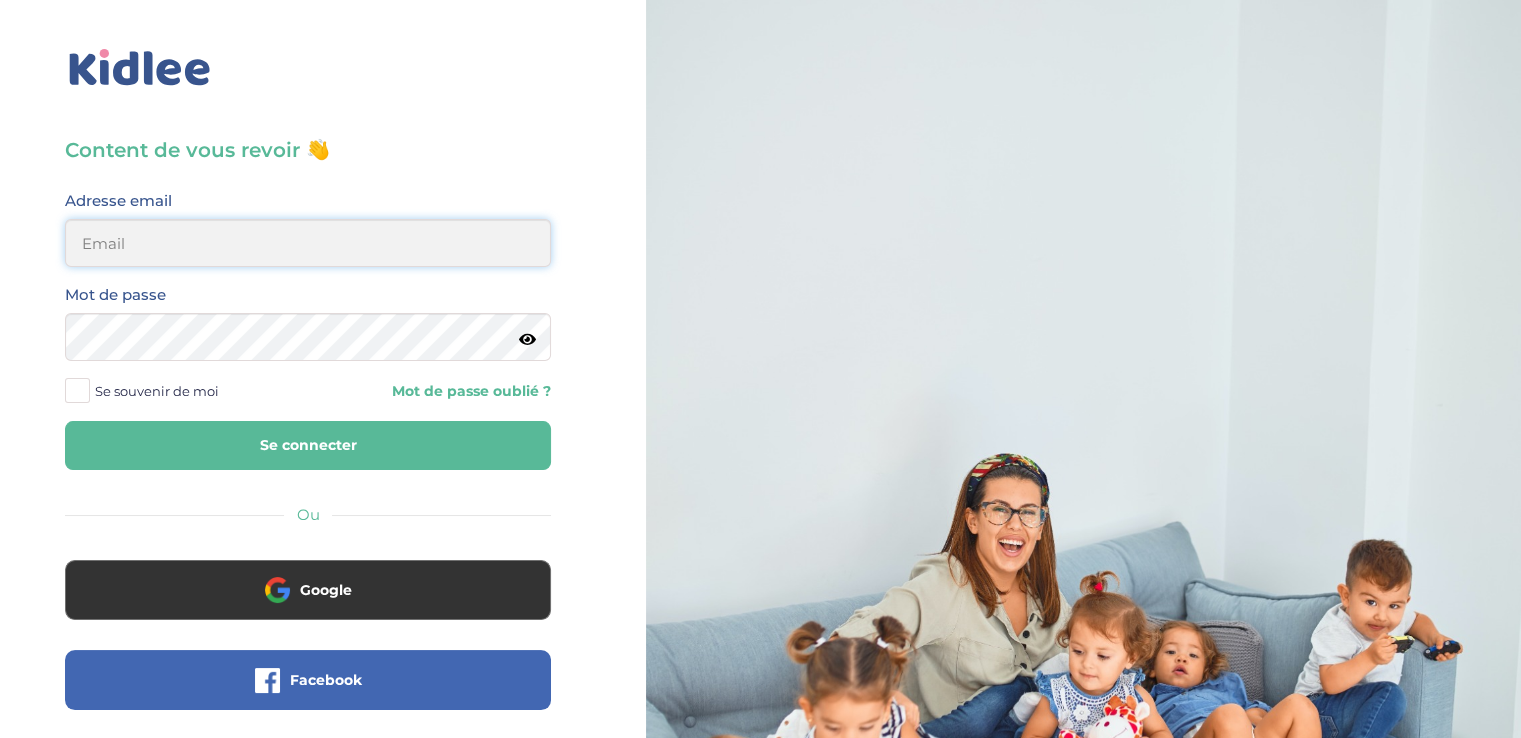 type on "solene.baranek@[EMAIL]" 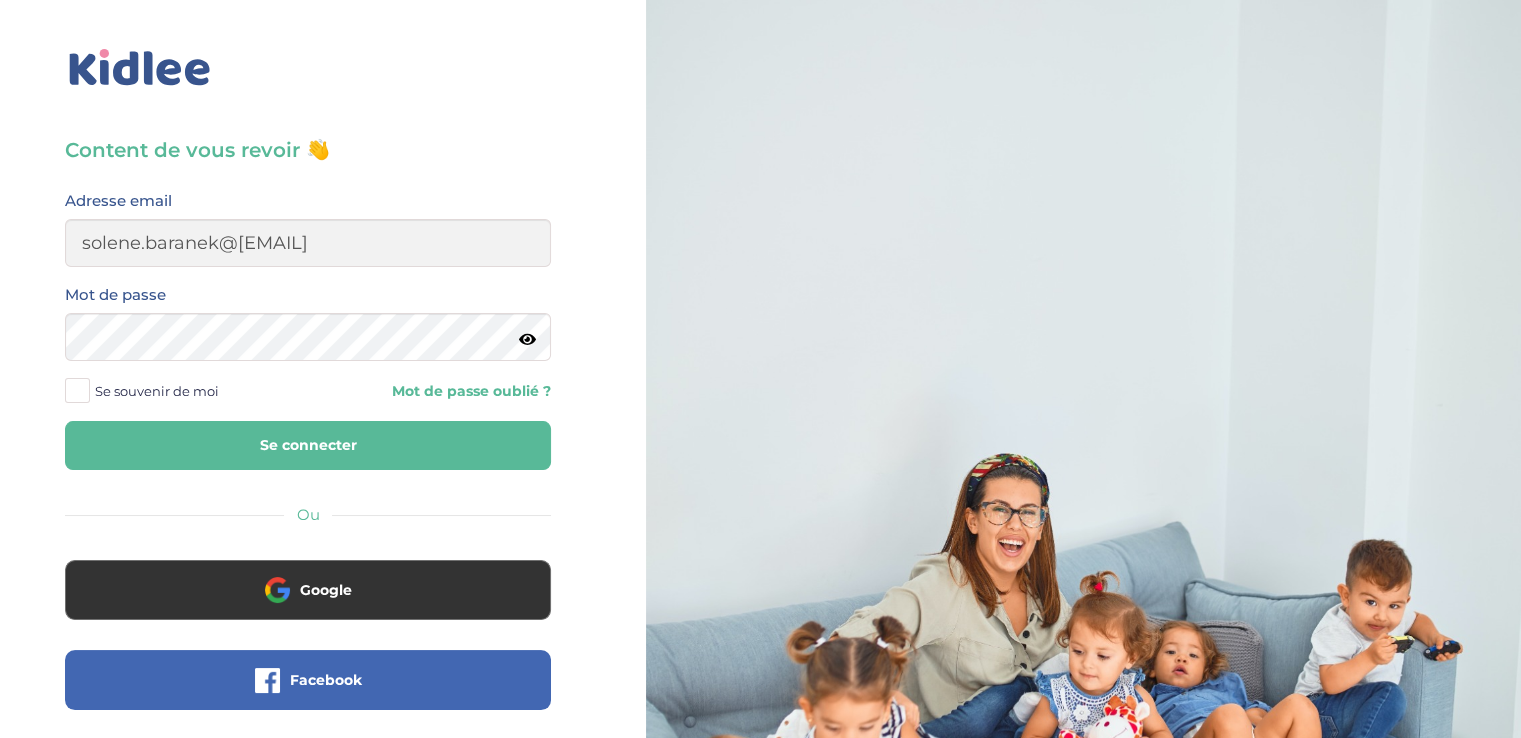 click at bounding box center [527, 339] 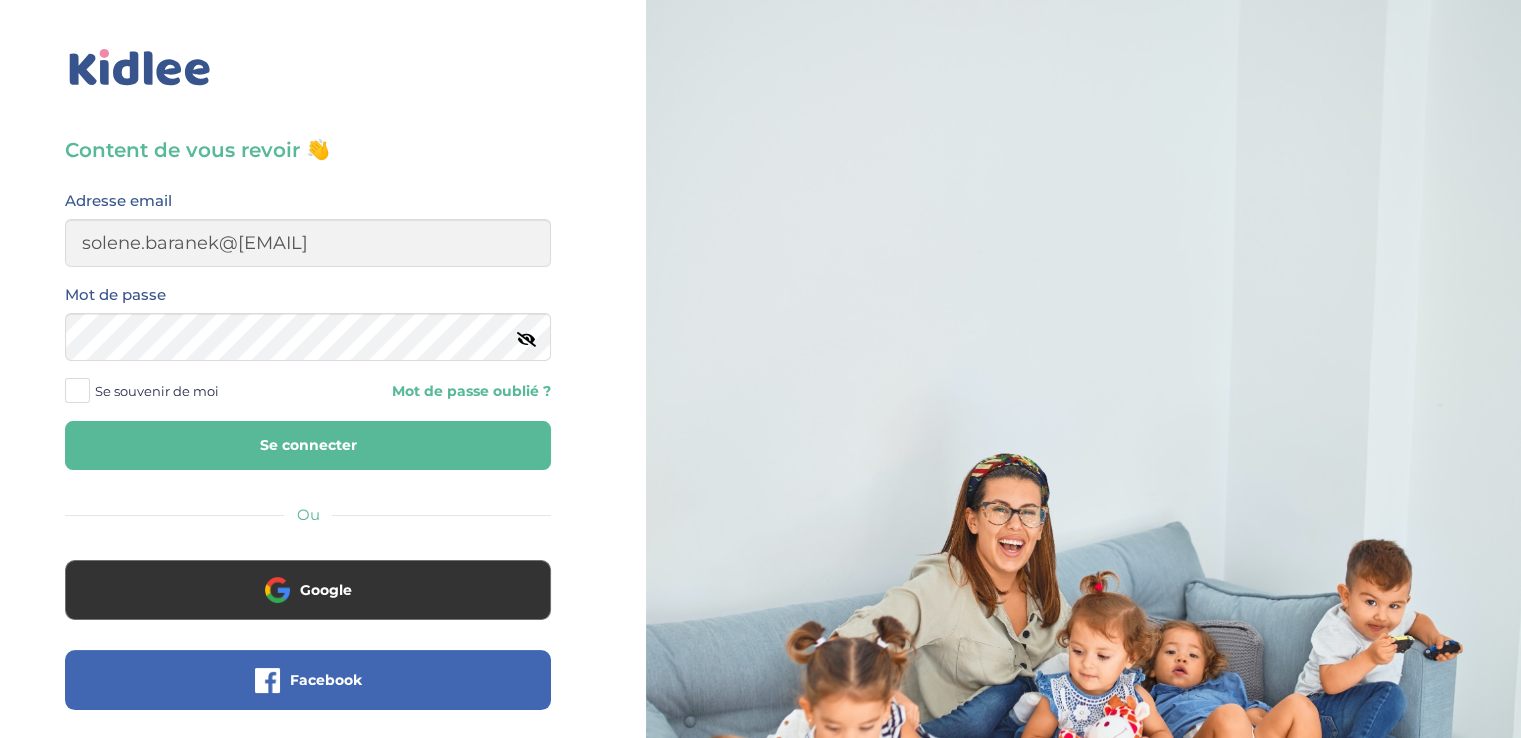 click on "Se connecter" at bounding box center [308, 445] 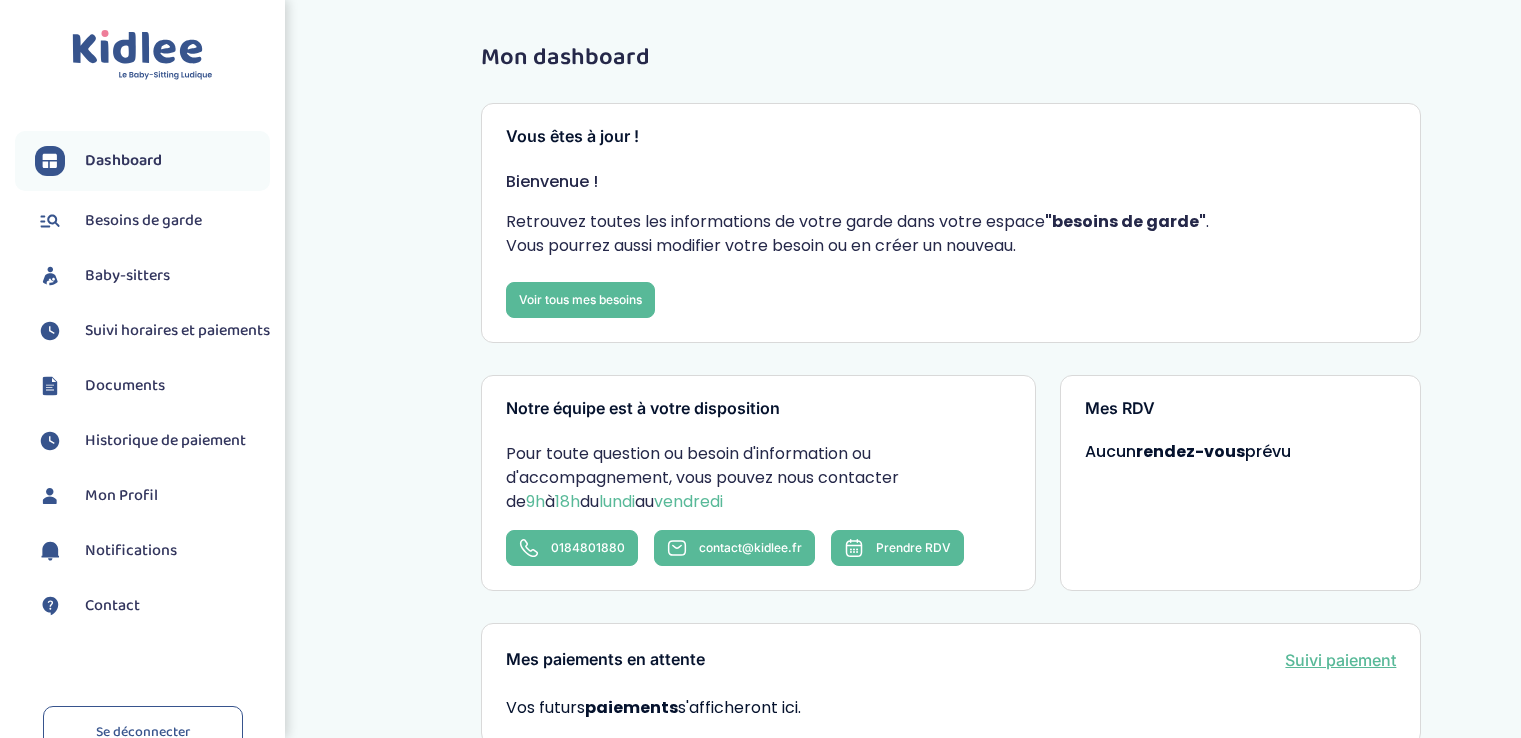scroll, scrollTop: 0, scrollLeft: 0, axis: both 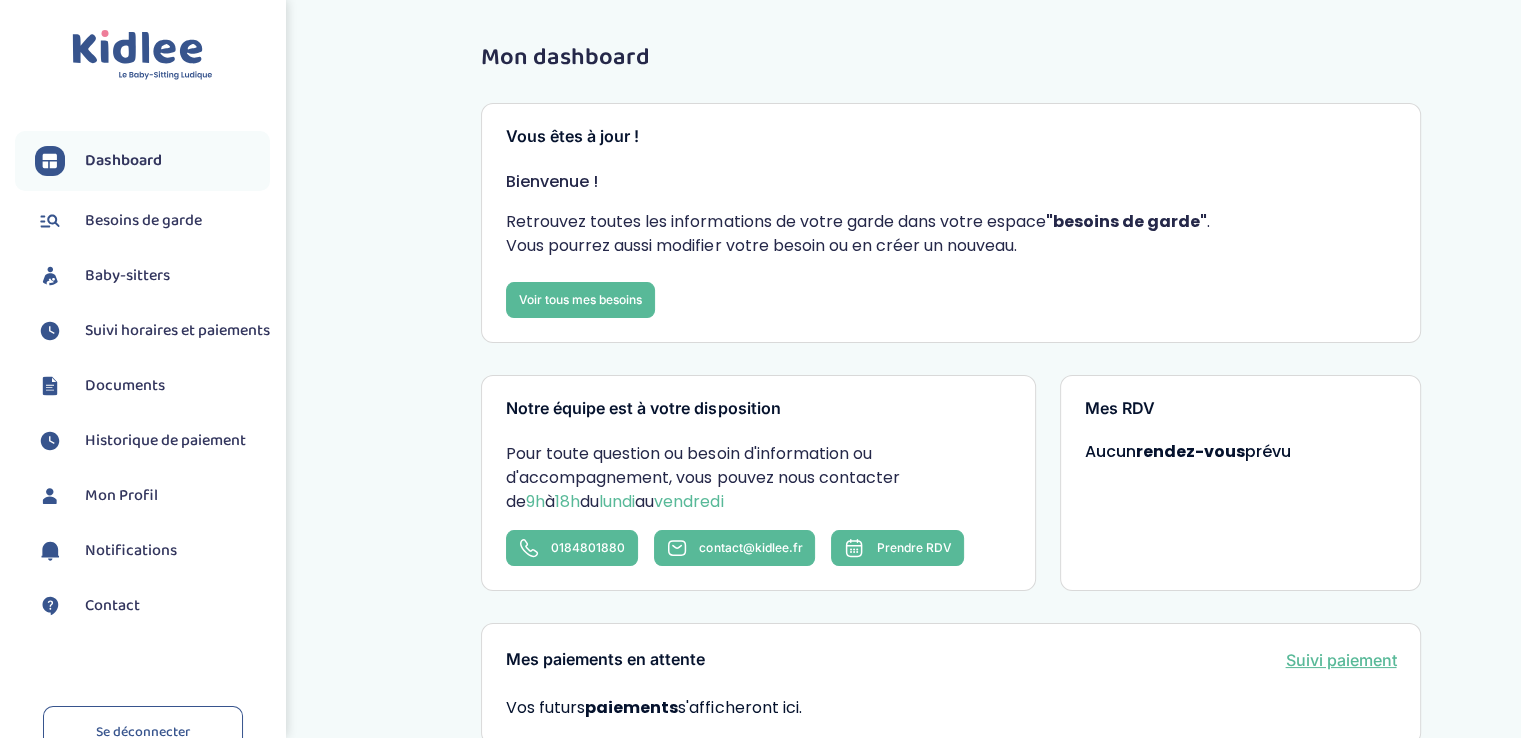 click on "Documents" at bounding box center (125, 386) 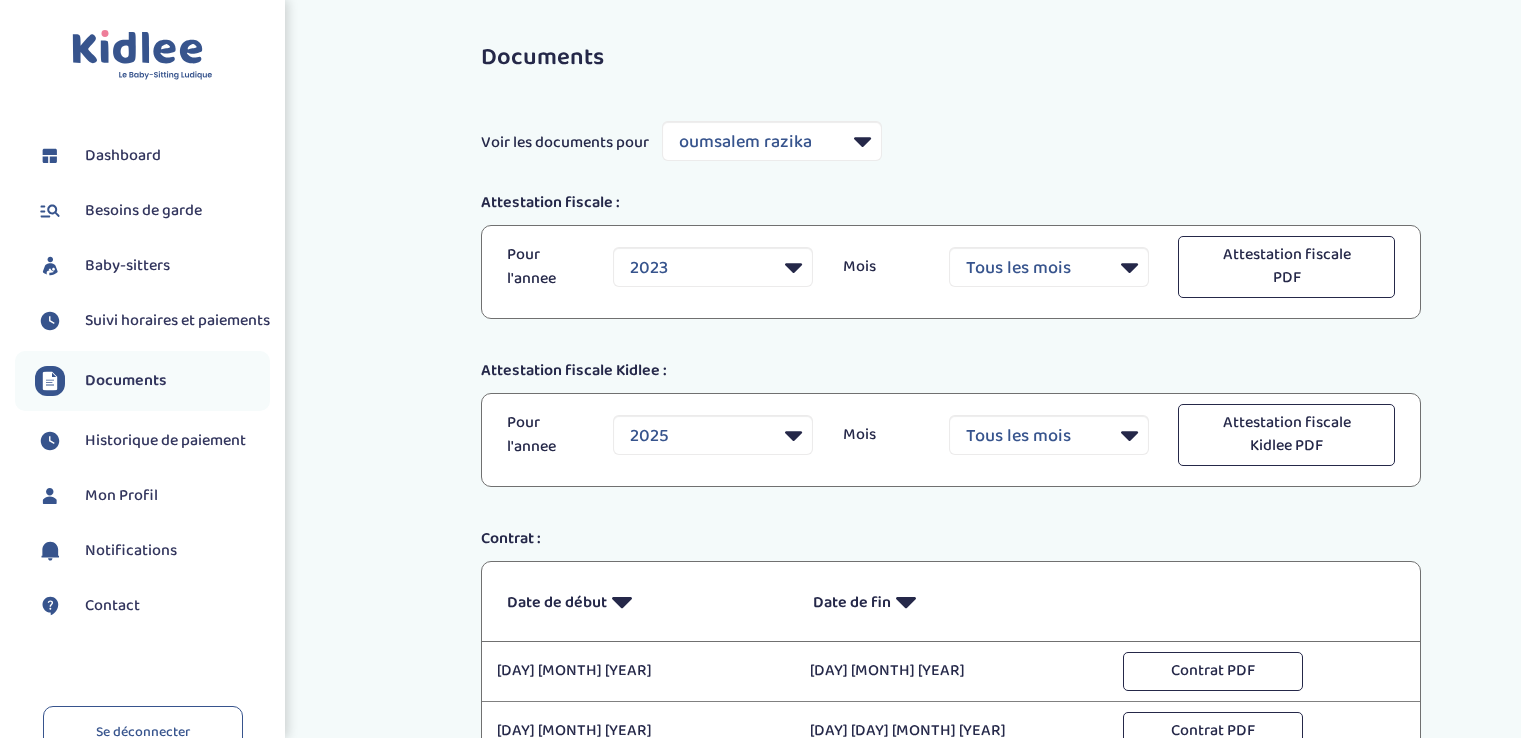 select on "24732" 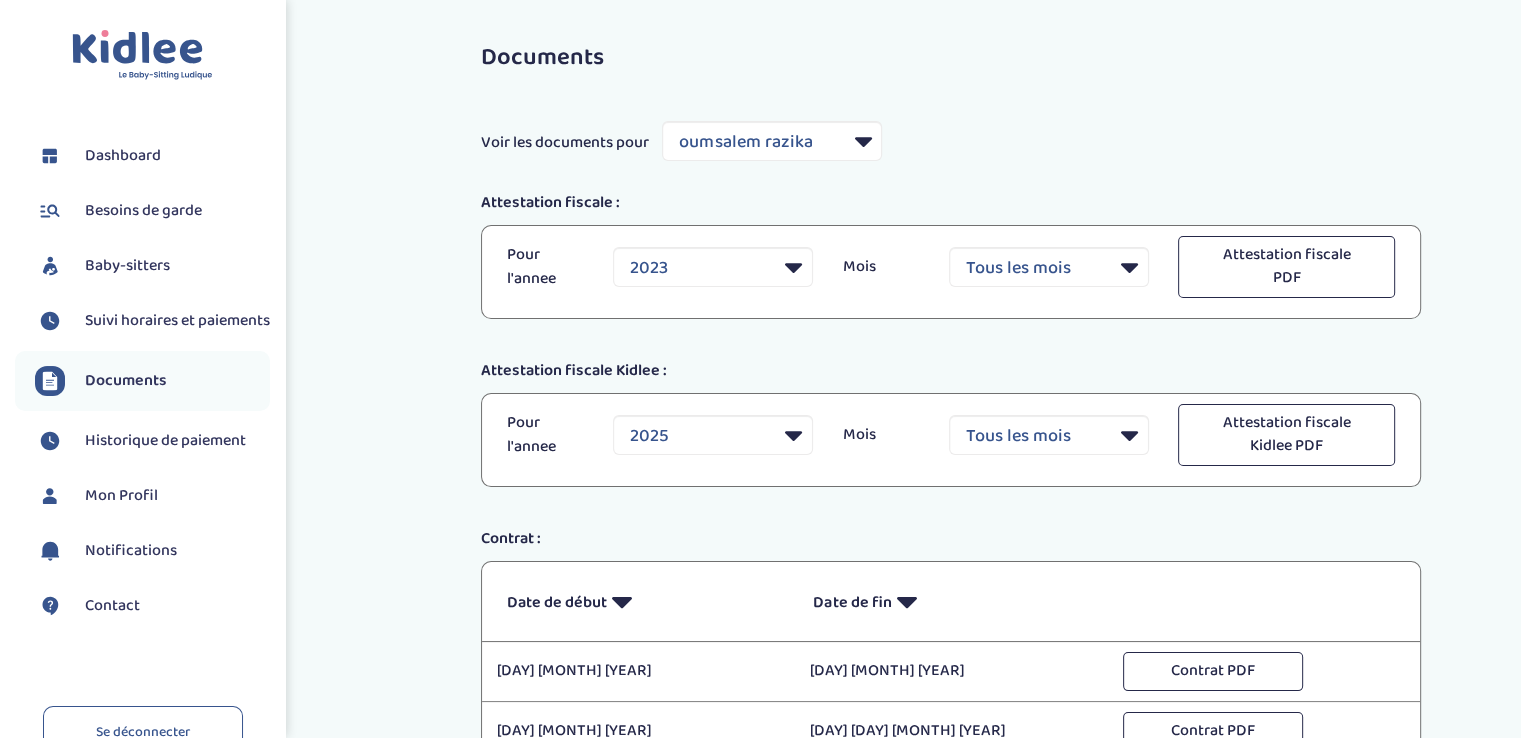 scroll, scrollTop: 0, scrollLeft: 0, axis: both 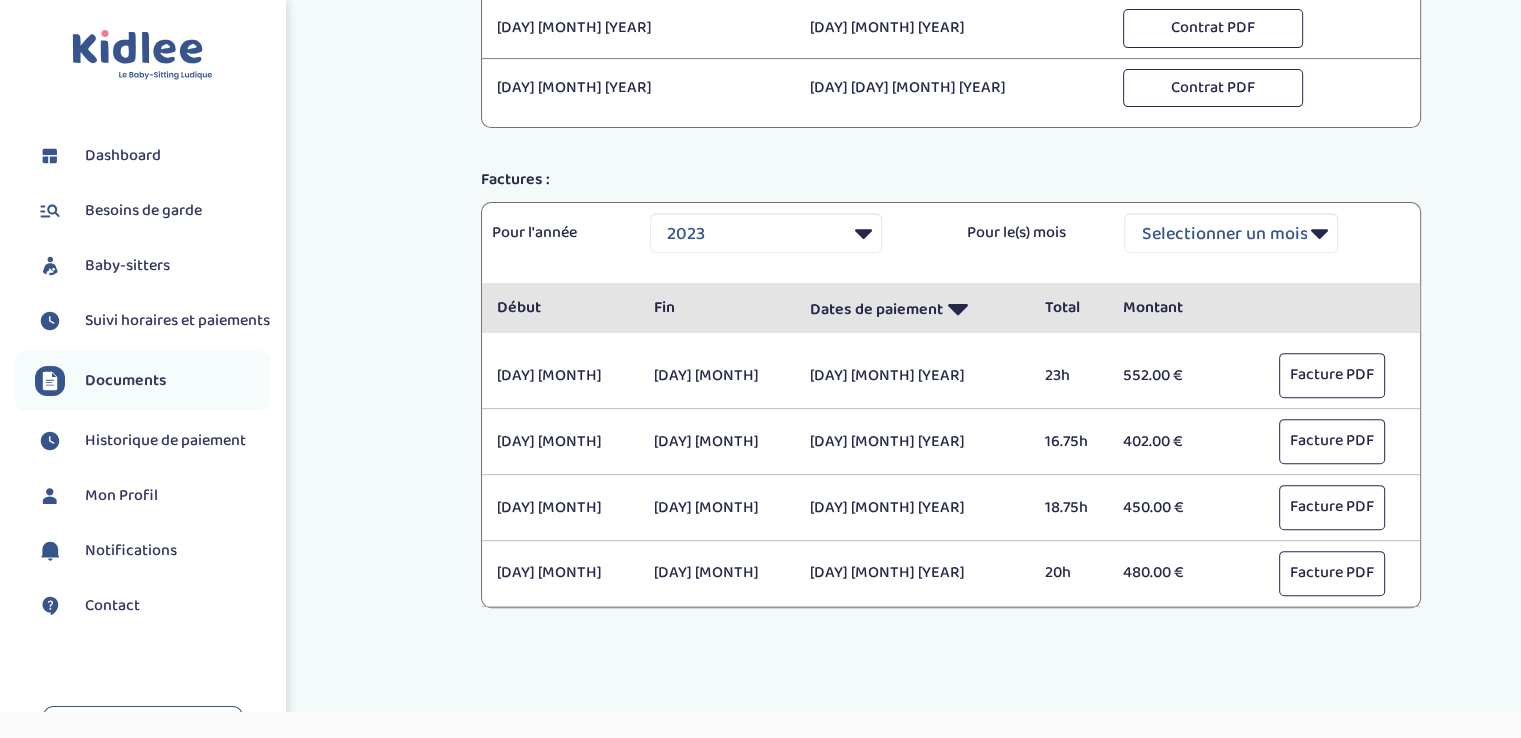 drag, startPoint x: 1535, startPoint y: 254, endPoint x: 1532, endPoint y: 573, distance: 319.0141 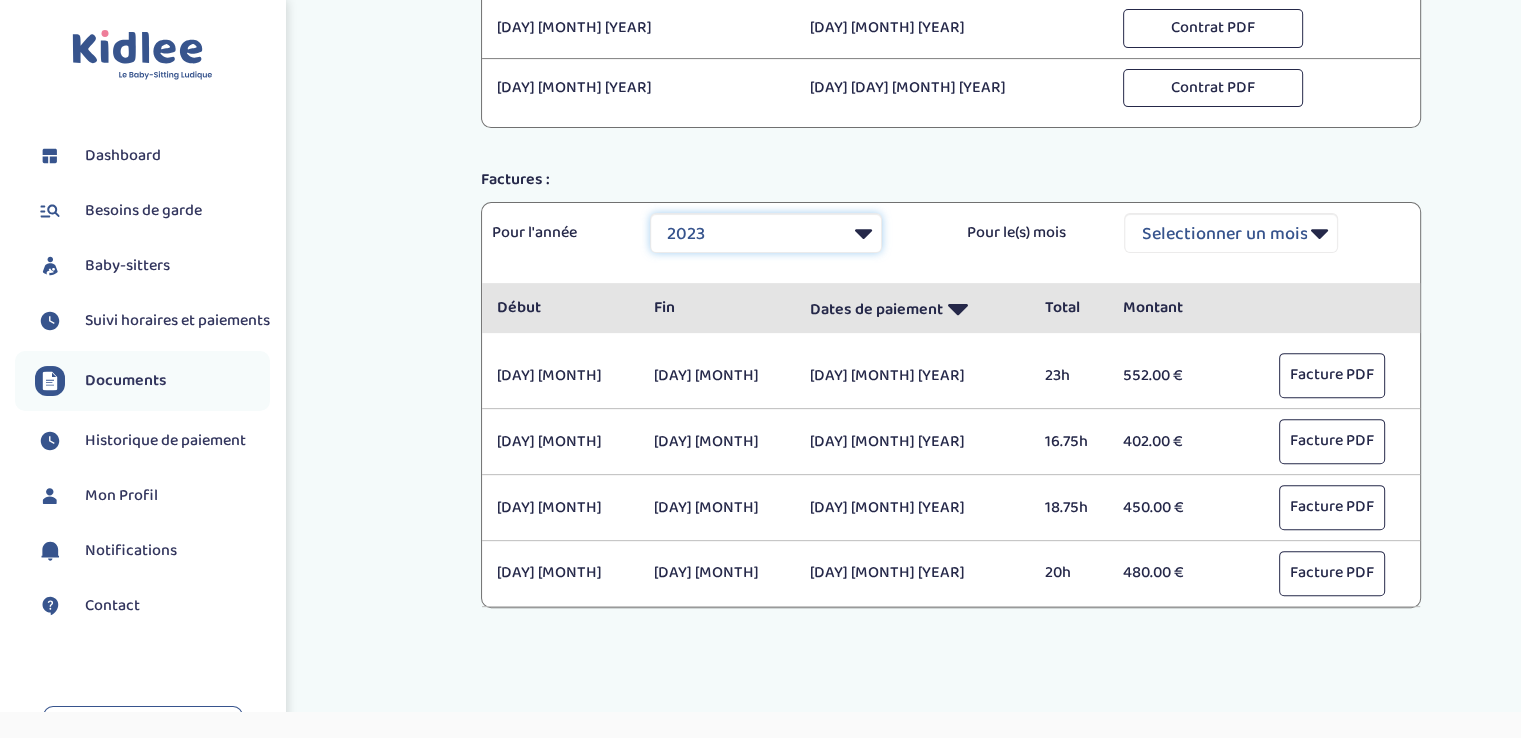 click on "Selectionner une année    2021   2021   2021   2021   2021   2021   2021   2021   2021   2021   2021   2021   2021   2021   2021   2021   2021   2021   2021   2021   2021   2021   2021   2021   2021   2021   2021   2021   2021   2021   2021   2021   2021   2021   2021   2021   2021   2021   2021   2021   2021   2021   2021   2021   2021   2021   2021   2021   2021   2021   2021   2021   2021   2021   2021   2021   2021   2021   2021   2021   2021   2021   2021   2021   2021   2021   2021   2021   2021   2022   2022   2022   2022   2022   2022   2022   2022   2022   2022   2022   2022   2022   2022   2022   2022   2022   2022   2022   2022   2022   2022   2022   2022   2022   2022   2022   2022   2022   2022   2022   2022   2022   2022   2022   2022   2022   2022   2022   2022   2022   2022   2022   2022   2022   2022   2022   2022   2022   2022   2023   2024   2025   2025   2025   2025   2025   2025" at bounding box center [766, 233] 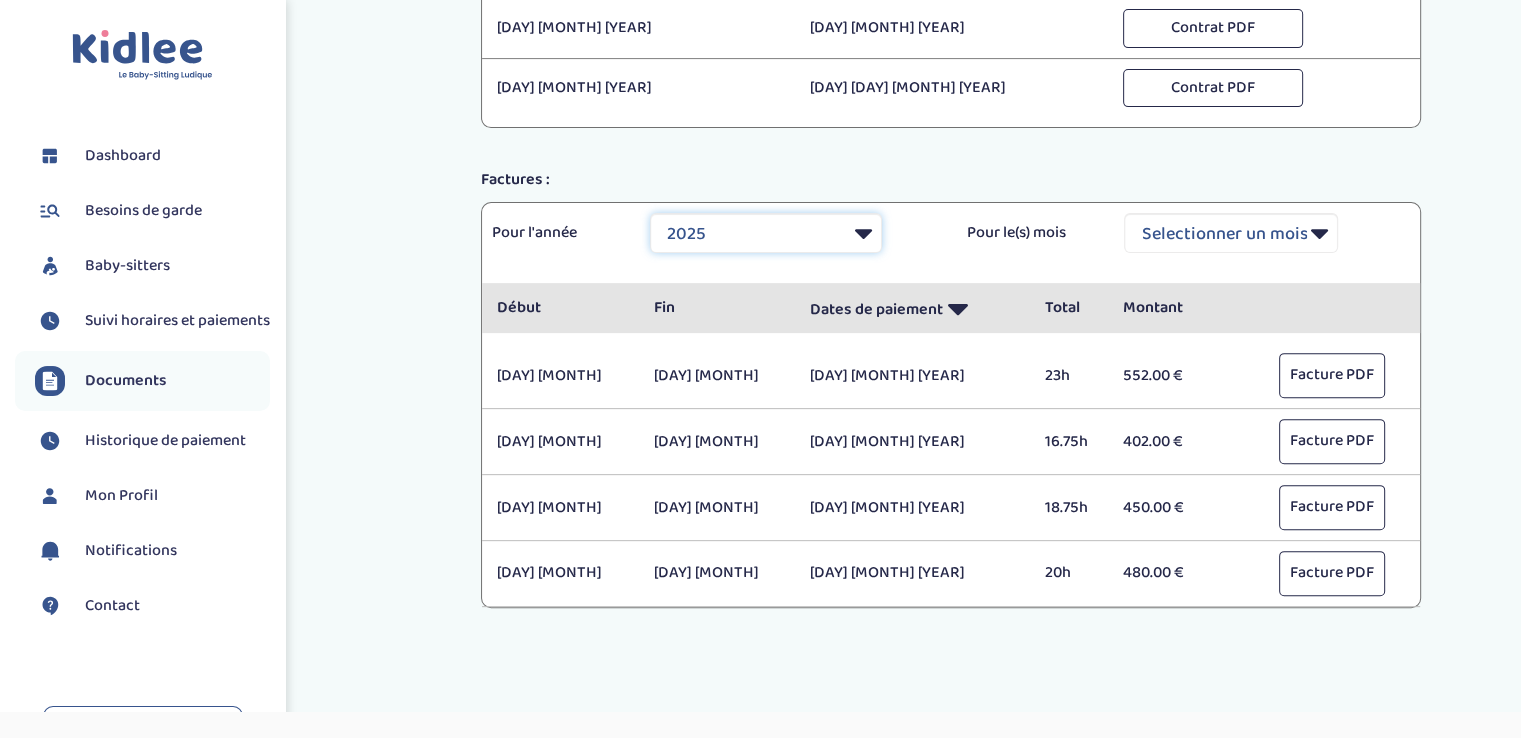 click on "Selectionner une année    2021   2021   2021   2021   2021   2021   2021   2021   2021   2021   2021   2021   2021   2021   2021   2021   2021   2021   2021   2021   2021   2021   2021   2021   2021   2021   2021   2021   2021   2021   2021   2021   2021   2021   2021   2021   2021   2021   2021   2021   2021   2021   2021   2021   2021   2021   2021   2021   2021   2021   2021   2021   2021   2021   2021   2021   2021   2021   2021   2021   2021   2021   2021   2021   2021   2021   2021   2021   2021   2022   2022   2022   2022   2022   2022   2022   2022   2022   2022   2022   2022   2022   2022   2022   2022   2022   2022   2022   2022   2022   2022   2022   2022   2022   2022   2022   2022   2022   2022   2022   2022   2022   2022   2022   2022   2022   2022   2022   2022   2022   2022   2022   2022   2022   2022   2022   2022   2022   2022   2023   2024   2025   2025   2025   2025   2025   2025" at bounding box center (766, 233) 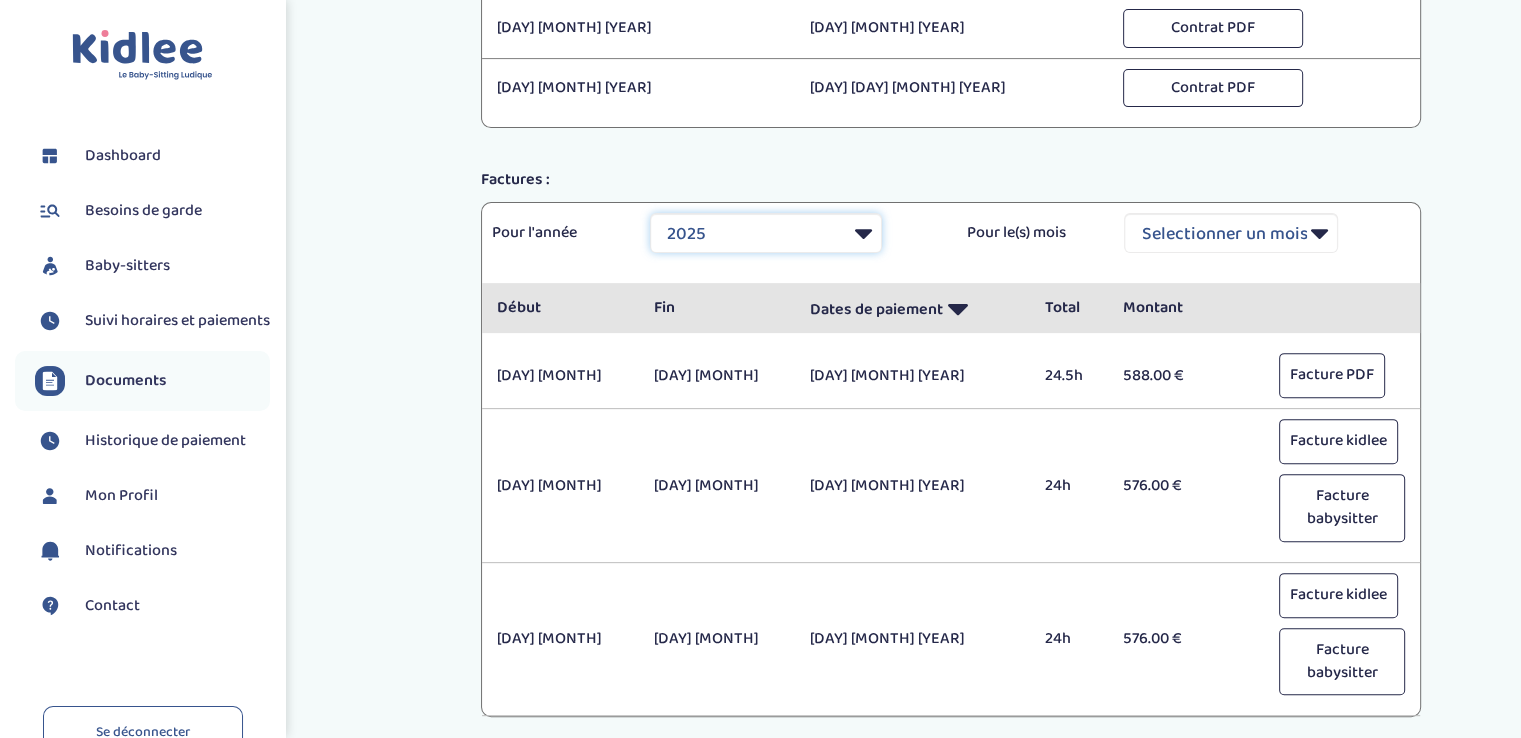 scroll, scrollTop: 787, scrollLeft: 0, axis: vertical 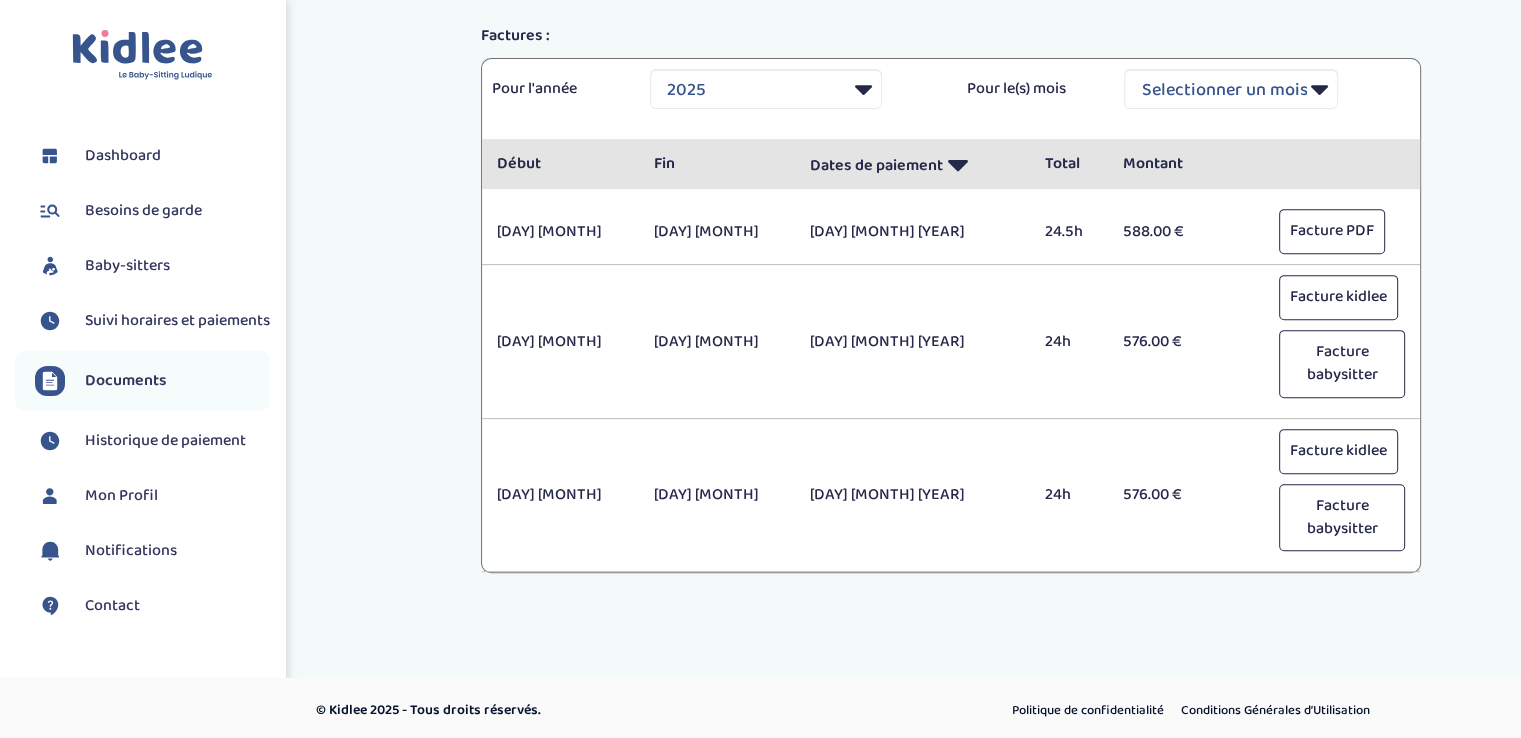 click on "Baby-sitters" at bounding box center [127, 266] 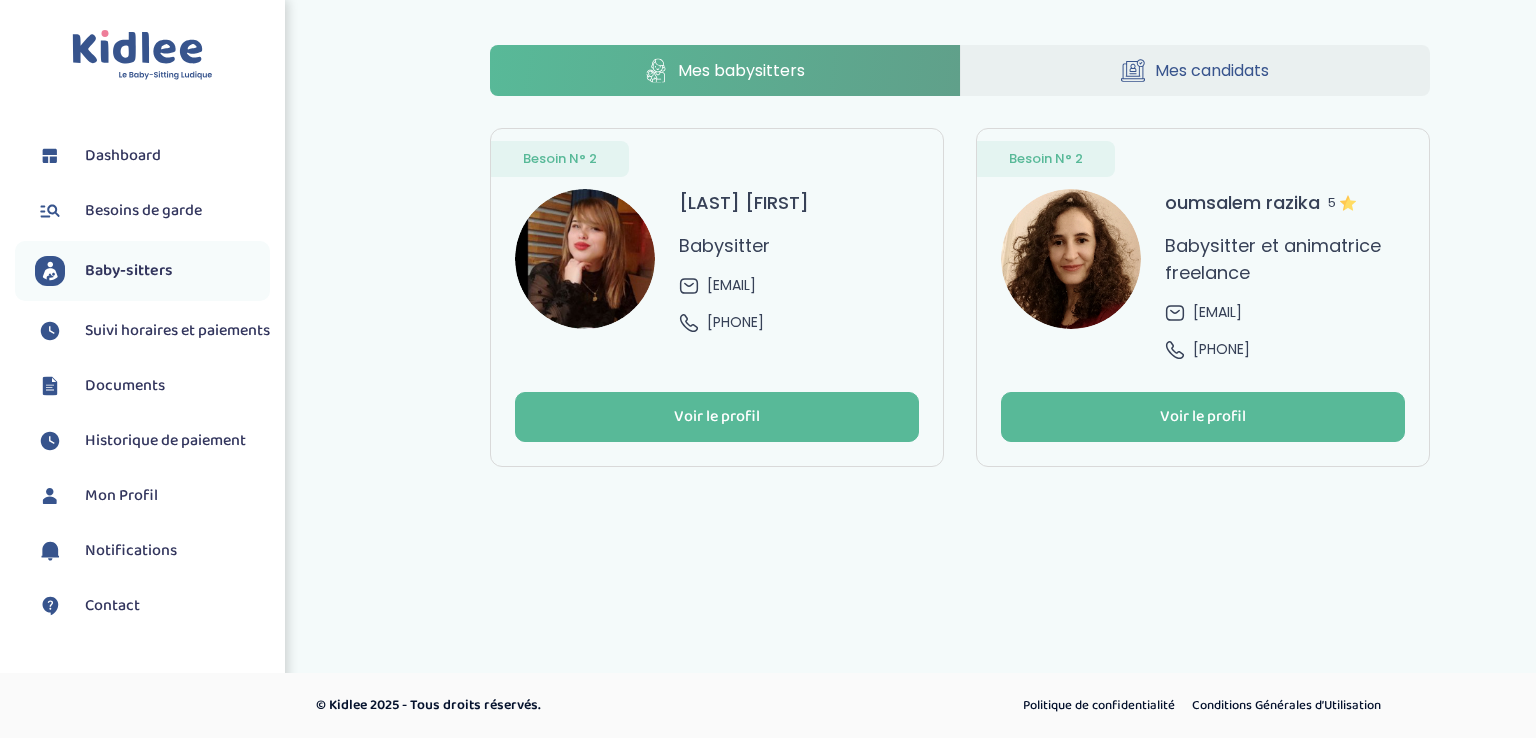 scroll, scrollTop: 0, scrollLeft: 0, axis: both 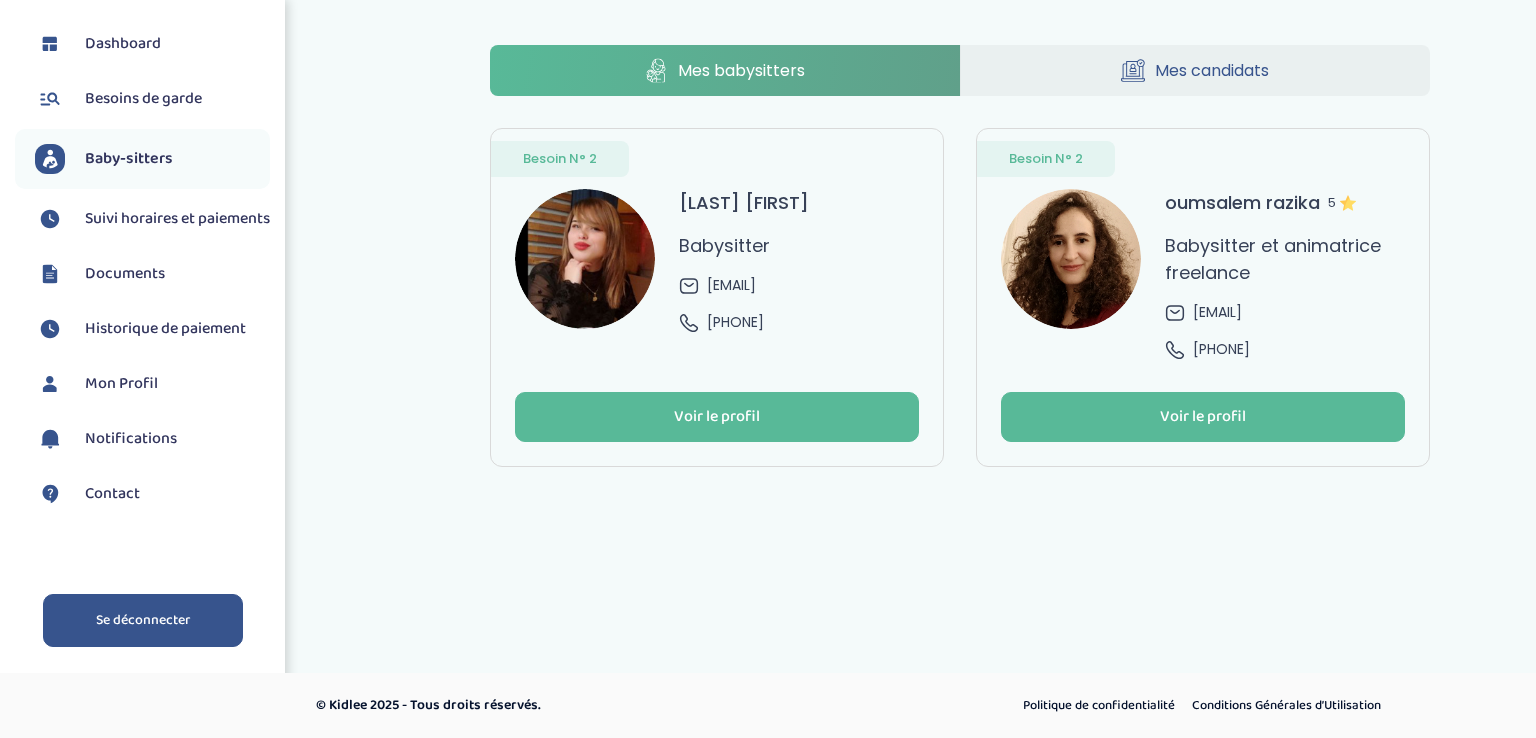 click on "Se déconnecter" at bounding box center [143, 620] 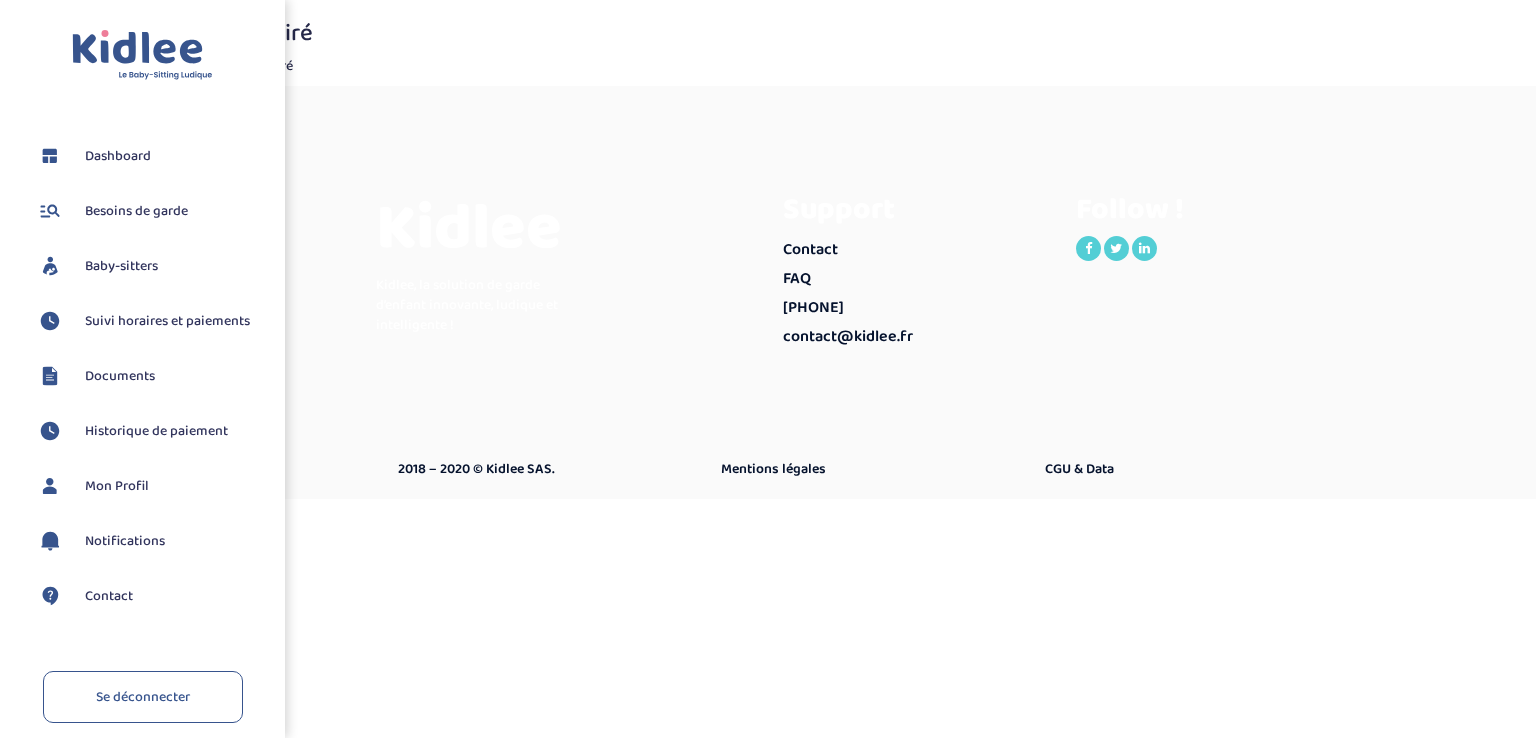 scroll, scrollTop: 0, scrollLeft: 0, axis: both 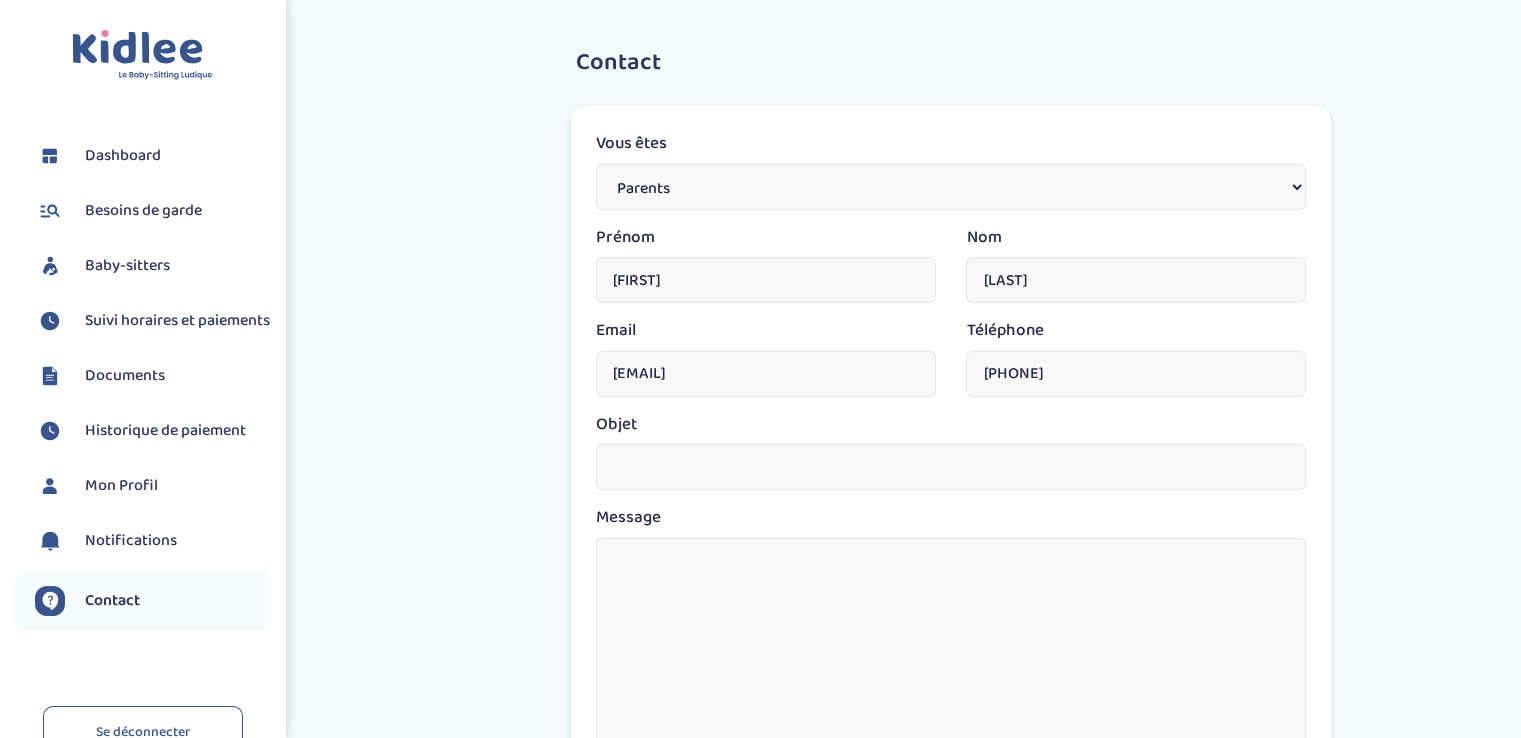 click on "Notifications" at bounding box center (131, 541) 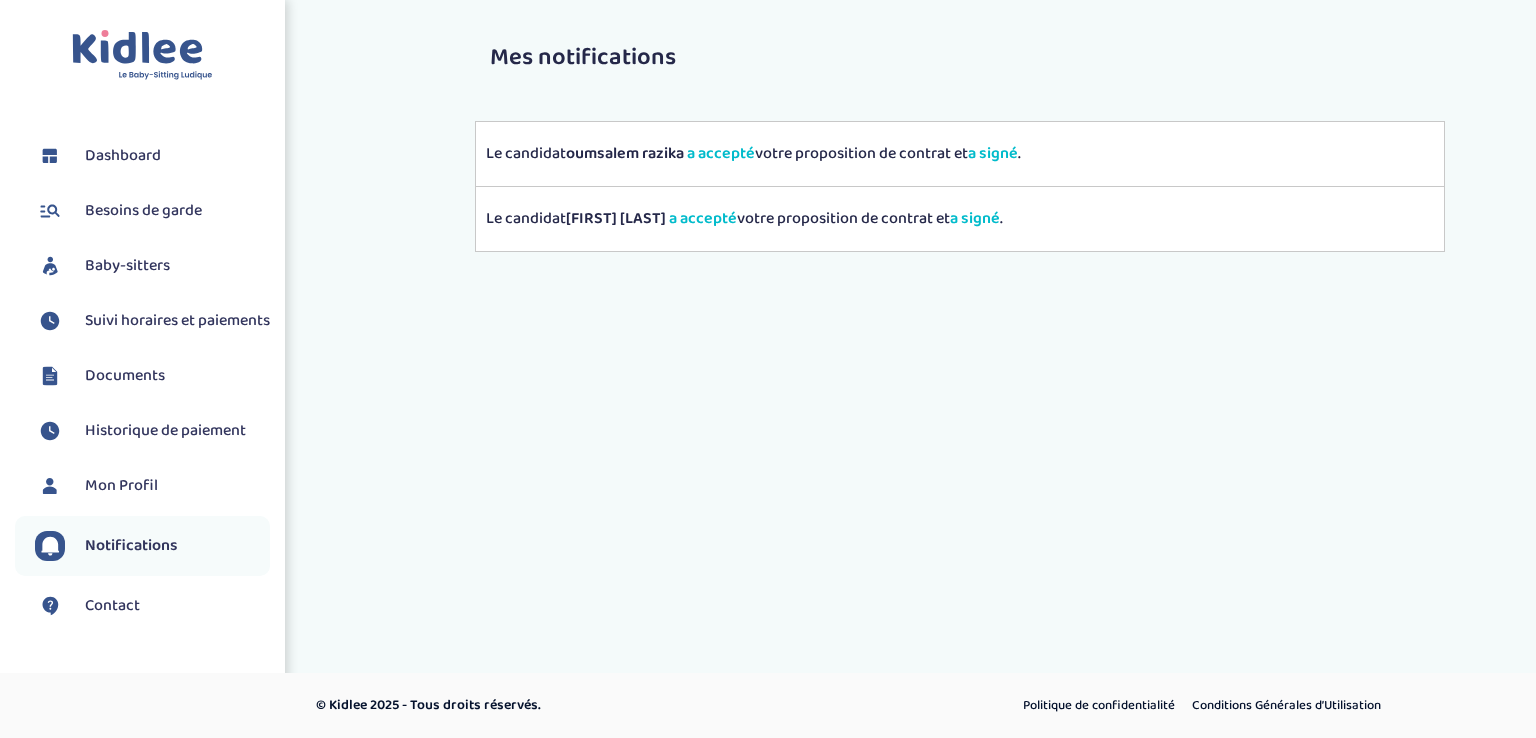 scroll, scrollTop: 0, scrollLeft: 0, axis: both 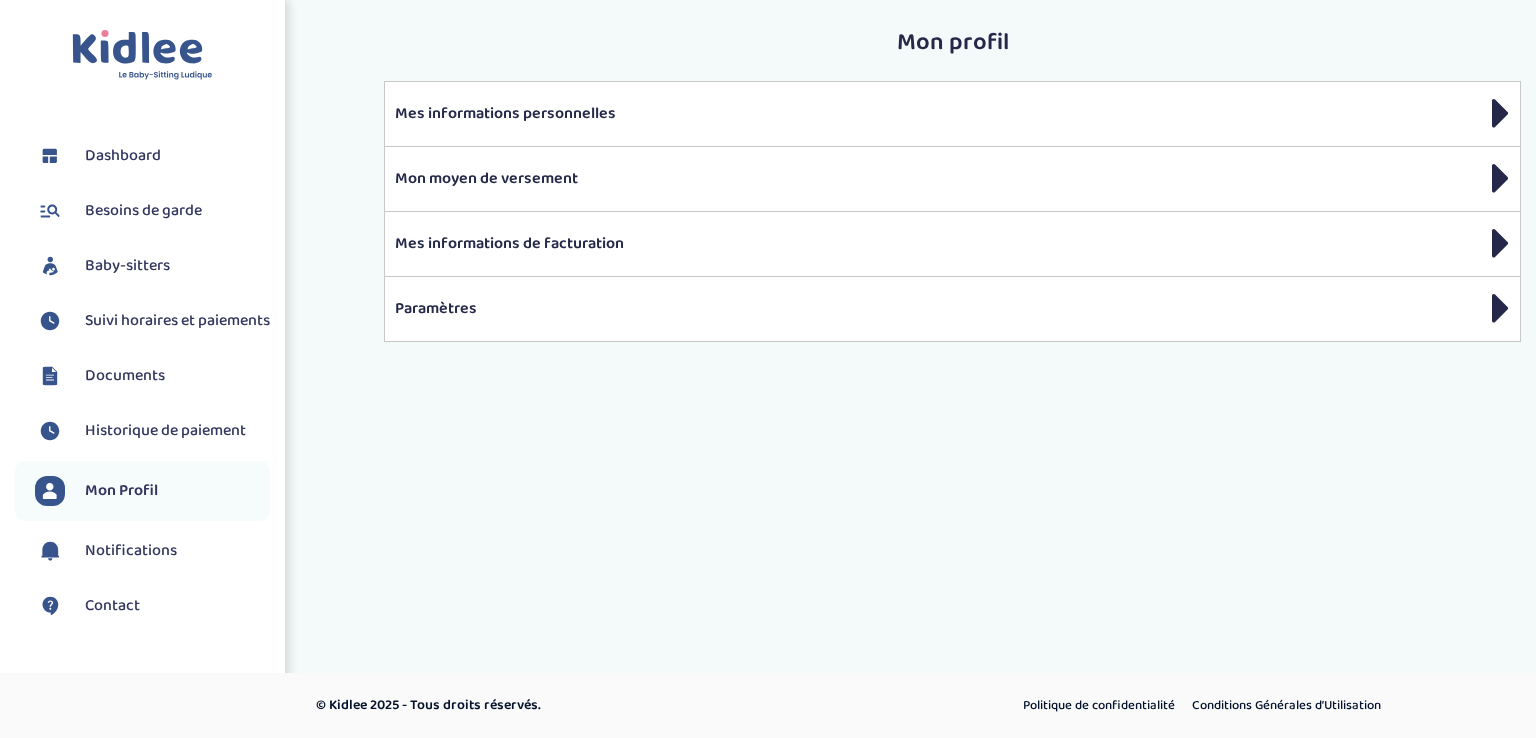 click on "Documents" at bounding box center (125, 376) 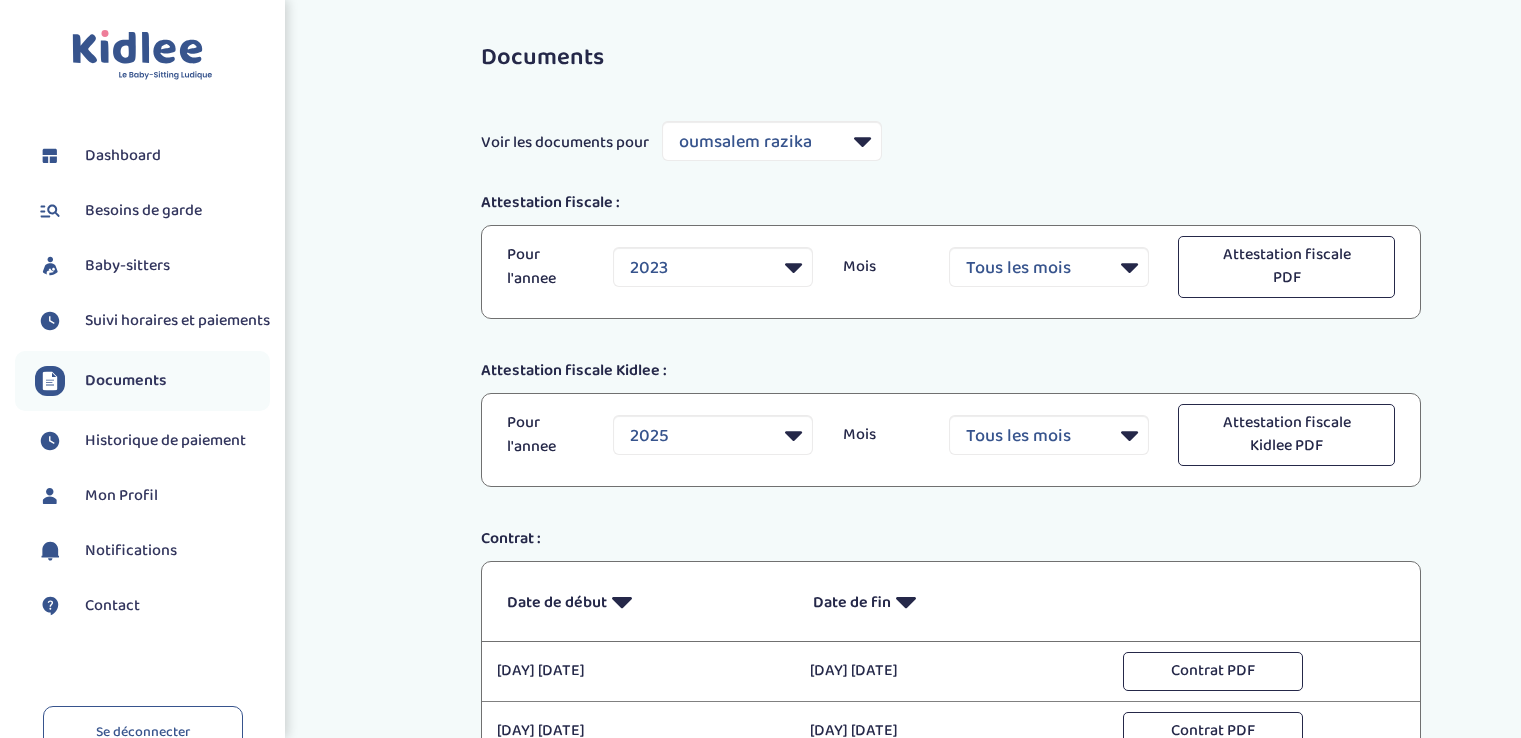 select on "24732" 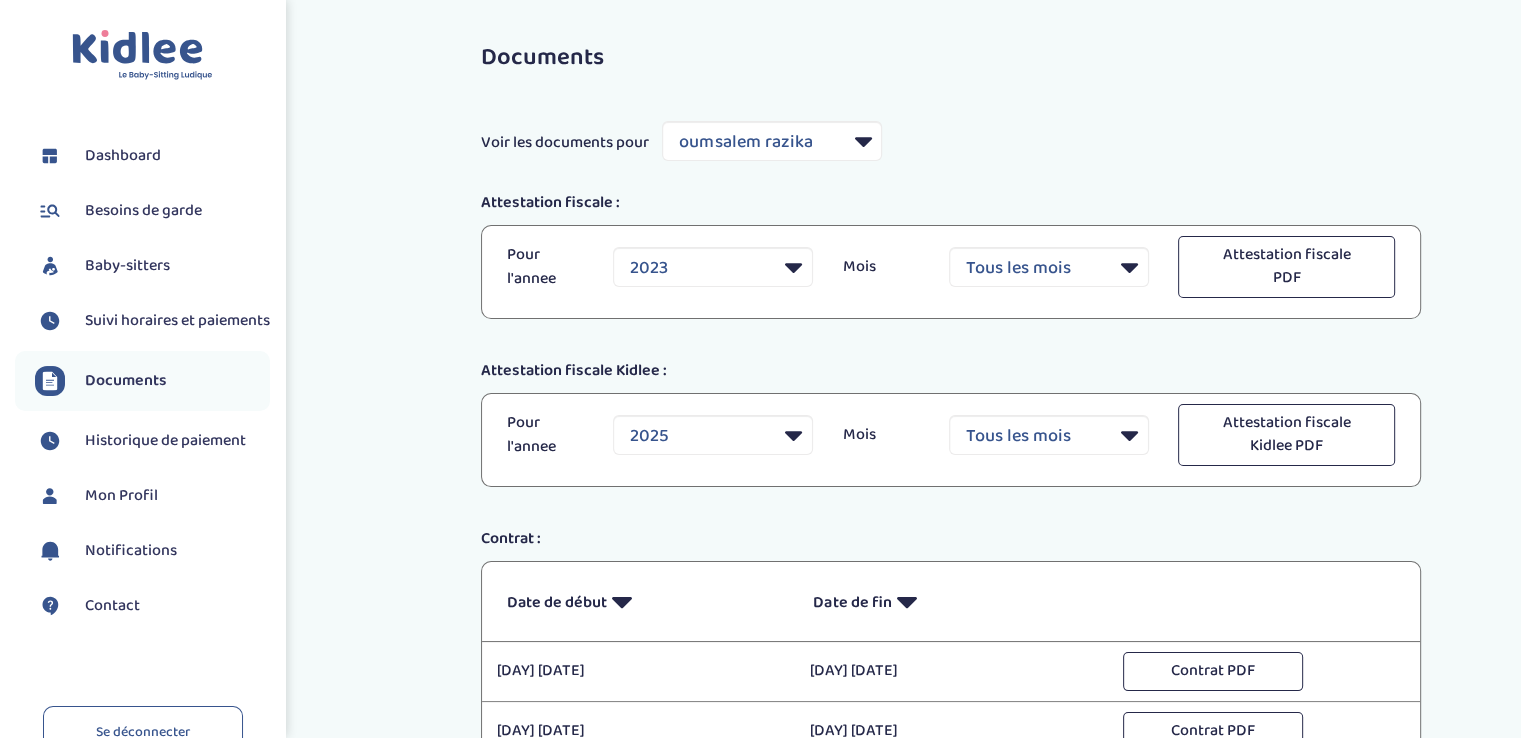 scroll, scrollTop: 0, scrollLeft: 0, axis: both 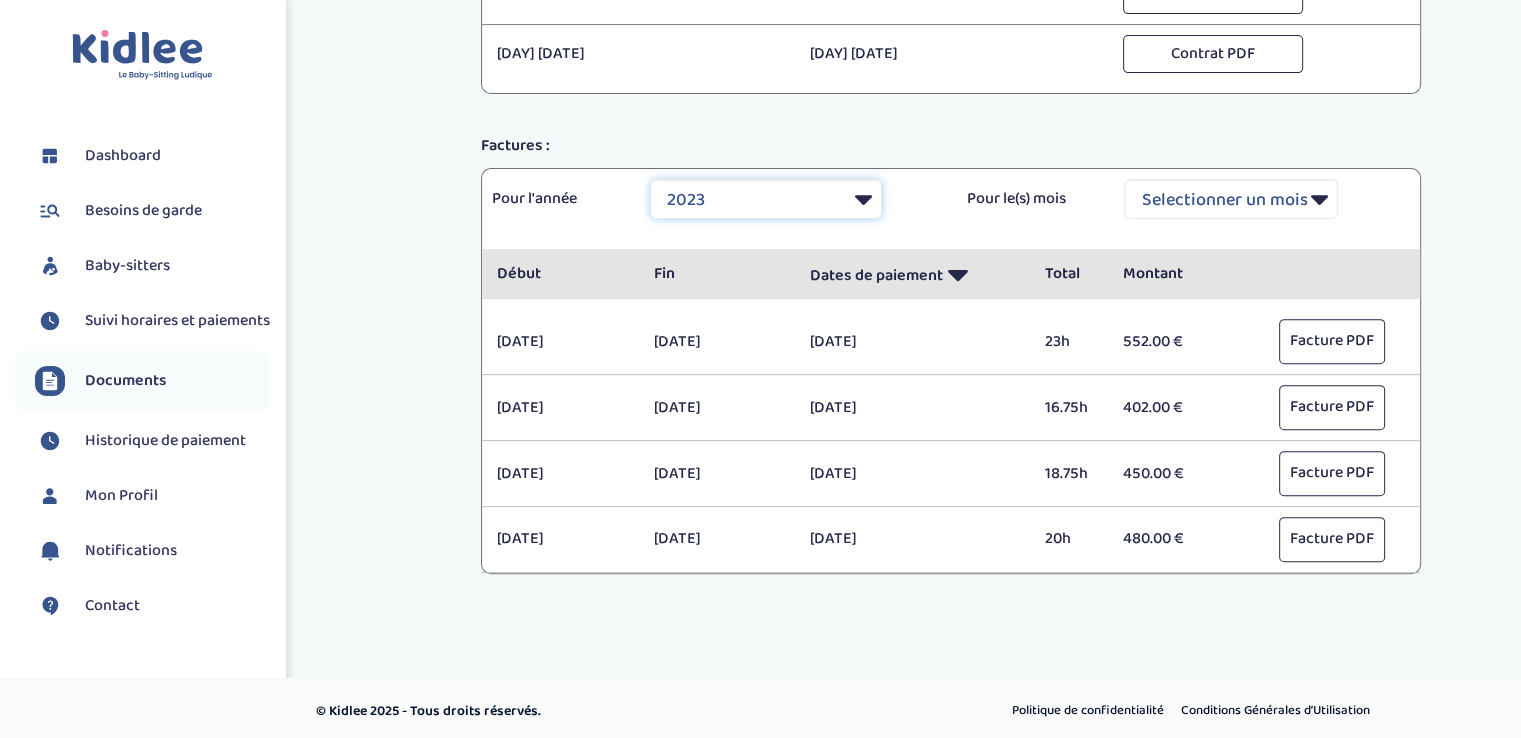 click on "Selectionner une année    2021   2021   2021   2021   2021   2021   2021   2021   2021   2021   2021   2021   2021   2021   2021   2021   2021   2021   2021   2021   2021   2021   2021   2021   2021   2021   2021   2021   2021   2021   2021   2021   2021   2021   2021   2021   2021   2021   2021   2021   2021   2021   2021   2021   2021   2021   2021   2021   2021   2021   2021   2021   2021   2021   2021   2021   2021   2021   2021   2021   2021   2021   2021   2021   2021   2021   2021   2021   2021   2022   2022   2022   2022   2022   2022   2022   2022   2022   2022   2022   2022   2022   2022   2022   2022   2022   2022   2022   2022   2022   2022   2022   2022   2022   2022   2022   2022   2022   2022   2022   2022   2022   2022   2022   2022   2022   2022   2022   2022   2022   2022   2022   2022   2022   2022   2022   2022   2022   2022   2023   2024   2025   2025   2025   2025   2025   2025" at bounding box center [766, 199] 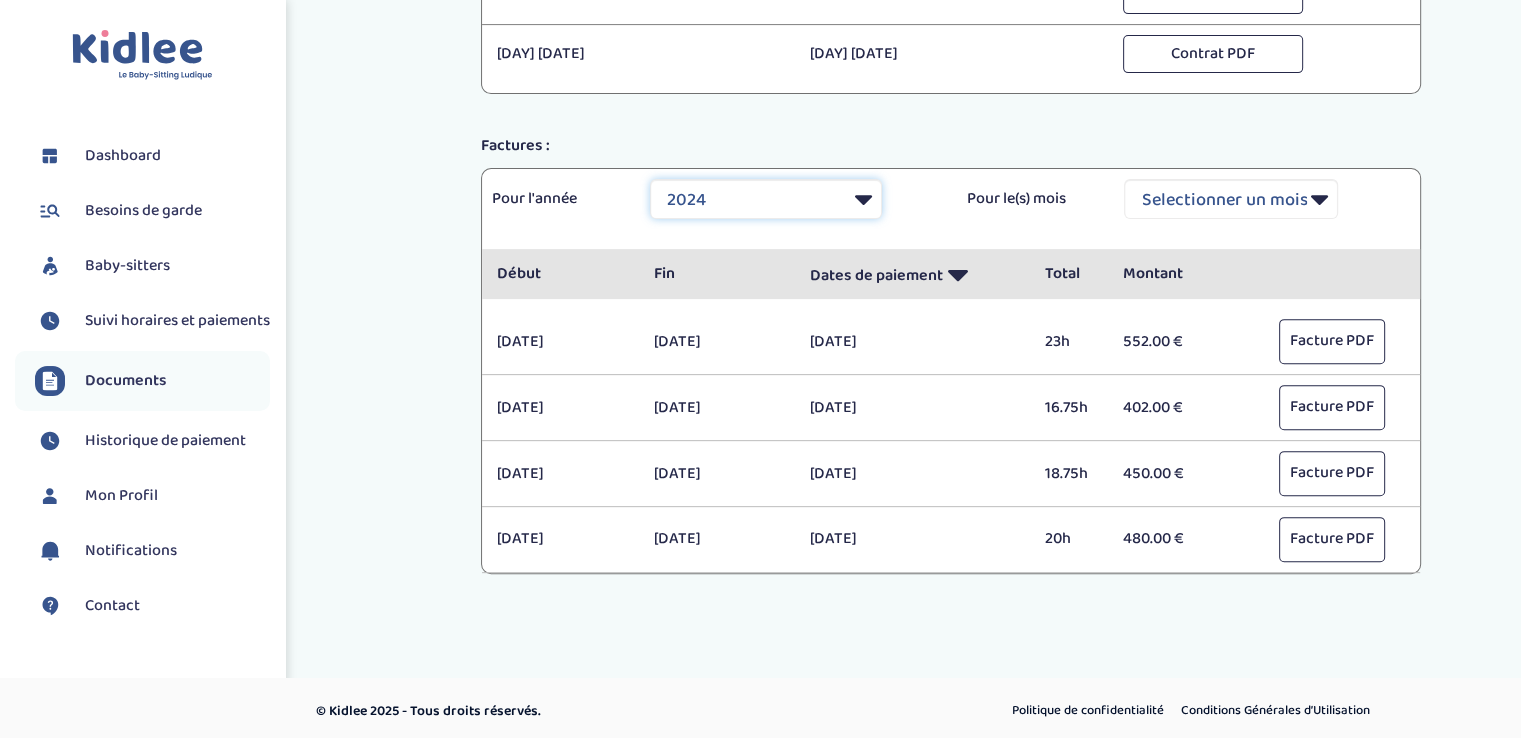 click on "Selectionner une année    2021   2021   2021   2021   2021   2021   2021   2021   2021   2021   2021   2021   2021   2021   2021   2021   2021   2021   2021   2021   2021   2021   2021   2021   2021   2021   2021   2021   2021   2021   2021   2021   2021   2021   2021   2021   2021   2021   2021   2021   2021   2021   2021   2021   2021   2021   2021   2021   2021   2021   2021   2021   2021   2021   2021   2021   2021   2021   2021   2021   2021   2021   2021   2021   2021   2021   2021   2021   2021   2022   2022   2022   2022   2022   2022   2022   2022   2022   2022   2022   2022   2022   2022   2022   2022   2022   2022   2022   2022   2022   2022   2022   2022   2022   2022   2022   2022   2022   2022   2022   2022   2022   2022   2022   2022   2022   2022   2022   2022   2022   2022   2022   2022   2022   2022   2022   2022   2022   2022   2023   2024   2025   2025   2025   2025   2025   2025" at bounding box center (766, 199) 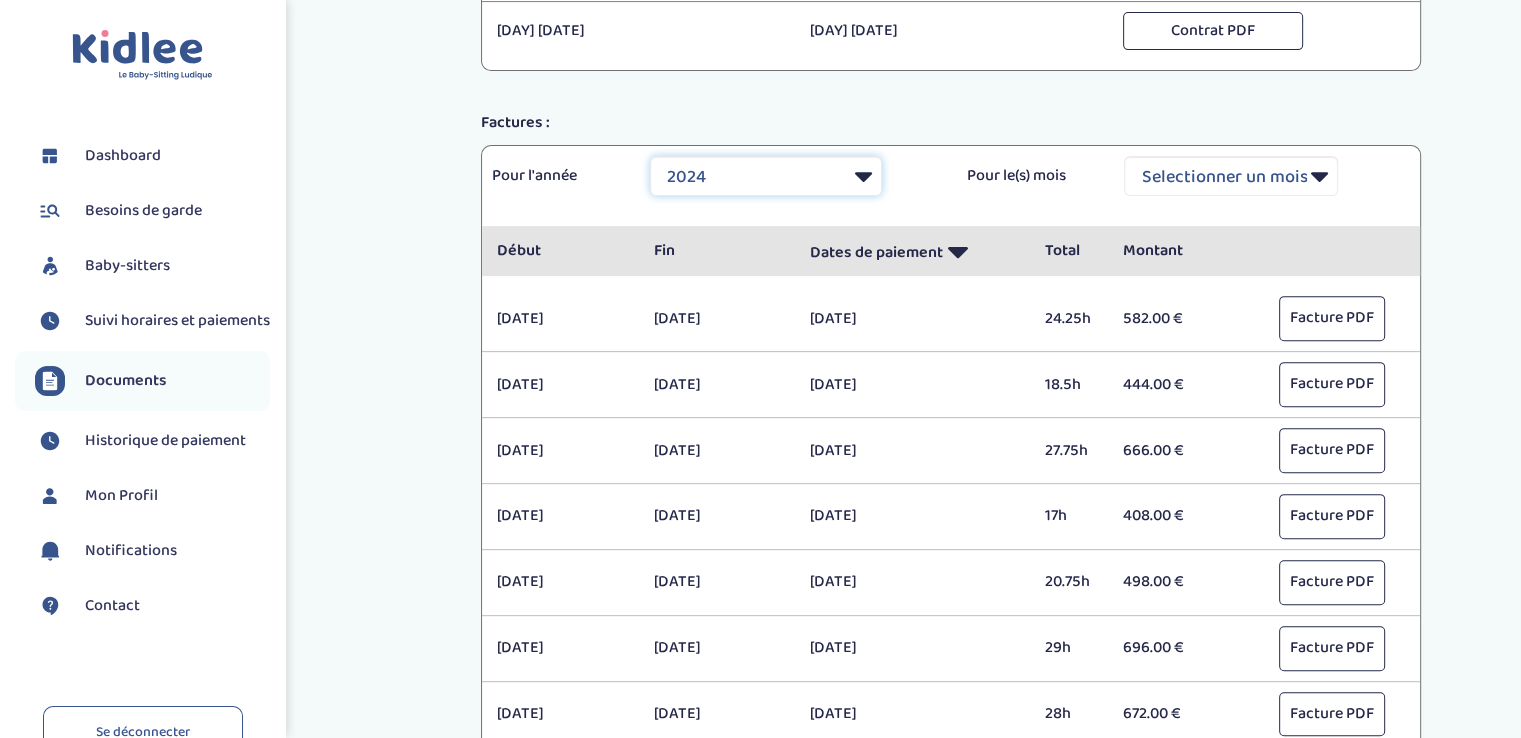 scroll, scrollTop: 696, scrollLeft: 0, axis: vertical 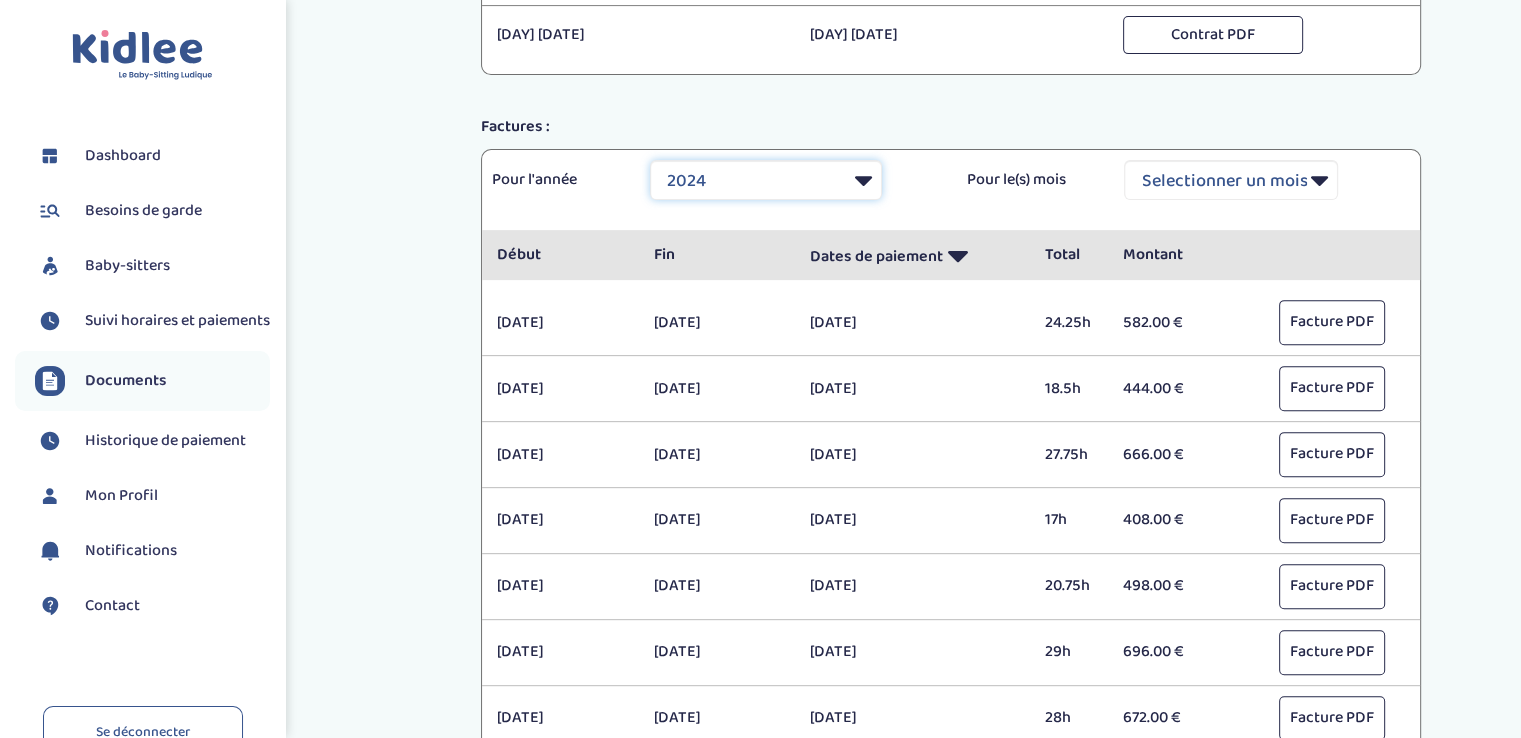 click on "Selectionner une année    2021   2021   2021   2021   2021   2021   2021   2021   2021   2021   2021   2021   2021   2021   2021   2021   2021   2021   2021   2021   2021   2021   2021   2021   2021   2021   2021   2021   2021   2021   2021   2021   2021   2021   2021   2021   2021   2021   2021   2021   2021   2021   2021   2021   2021   2021   2021   2021   2021   2021   2021   2021   2021   2021   2021   2021   2021   2021   2021   2021   2021   2021   2021   2021   2021   2021   2021   2021   2021   2022   2022   2022   2022   2022   2022   2022   2022   2022   2022   2022   2022   2022   2022   2022   2022   2022   2022   2022   2022   2022   2022   2022   2022   2022   2022   2022   2022   2022   2022   2022   2022   2022   2022   2022   2022   2022   2022   2022   2022   2022   2022   2022   2022   2022   2022   2022   2022   2022   2022   2023   2024   2025   2025   2025   2025   2025   2025" at bounding box center (766, 180) 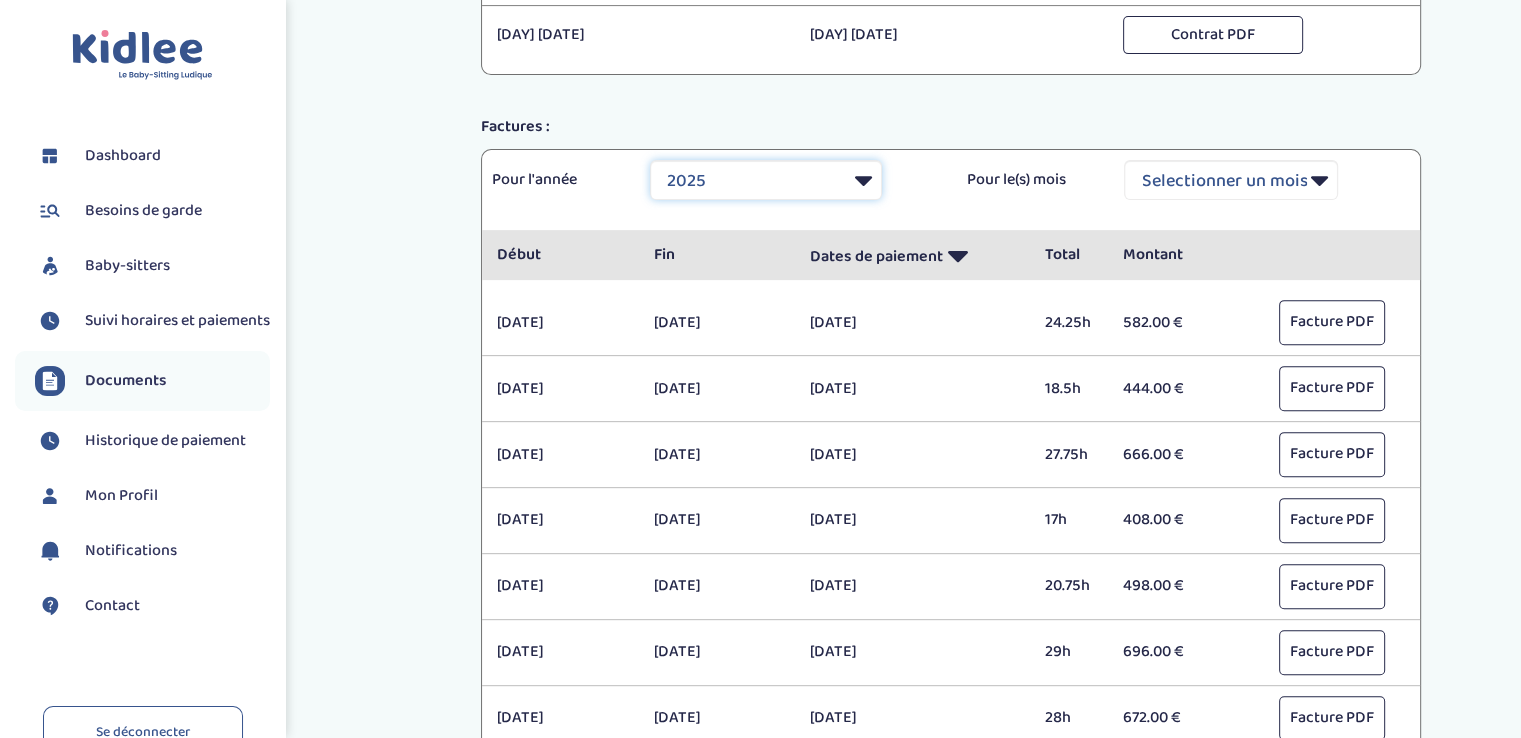 click on "Selectionner une année    2021   2021   2021   2021   2021   2021   2021   2021   2021   2021   2021   2021   2021   2021   2021   2021   2021   2021   2021   2021   2021   2021   2021   2021   2021   2021   2021   2021   2021   2021   2021   2021   2021   2021   2021   2021   2021   2021   2021   2021   2021   2021   2021   2021   2021   2021   2021   2021   2021   2021   2021   2021   2021   2021   2021   2021   2021   2021   2021   2021   2021   2021   2021   2021   2021   2021   2021   2021   2021   2022   2022   2022   2022   2022   2022   2022   2022   2022   2022   2022   2022   2022   2022   2022   2022   2022   2022   2022   2022   2022   2022   2022   2022   2022   2022   2022   2022   2022   2022   2022   2022   2022   2022   2022   2022   2022   2022   2022   2022   2022   2022   2022   2022   2022   2022   2022   2022   2022   2022   2023   2024   2025   2025   2025   2025   2025   2025" at bounding box center [766, 180] 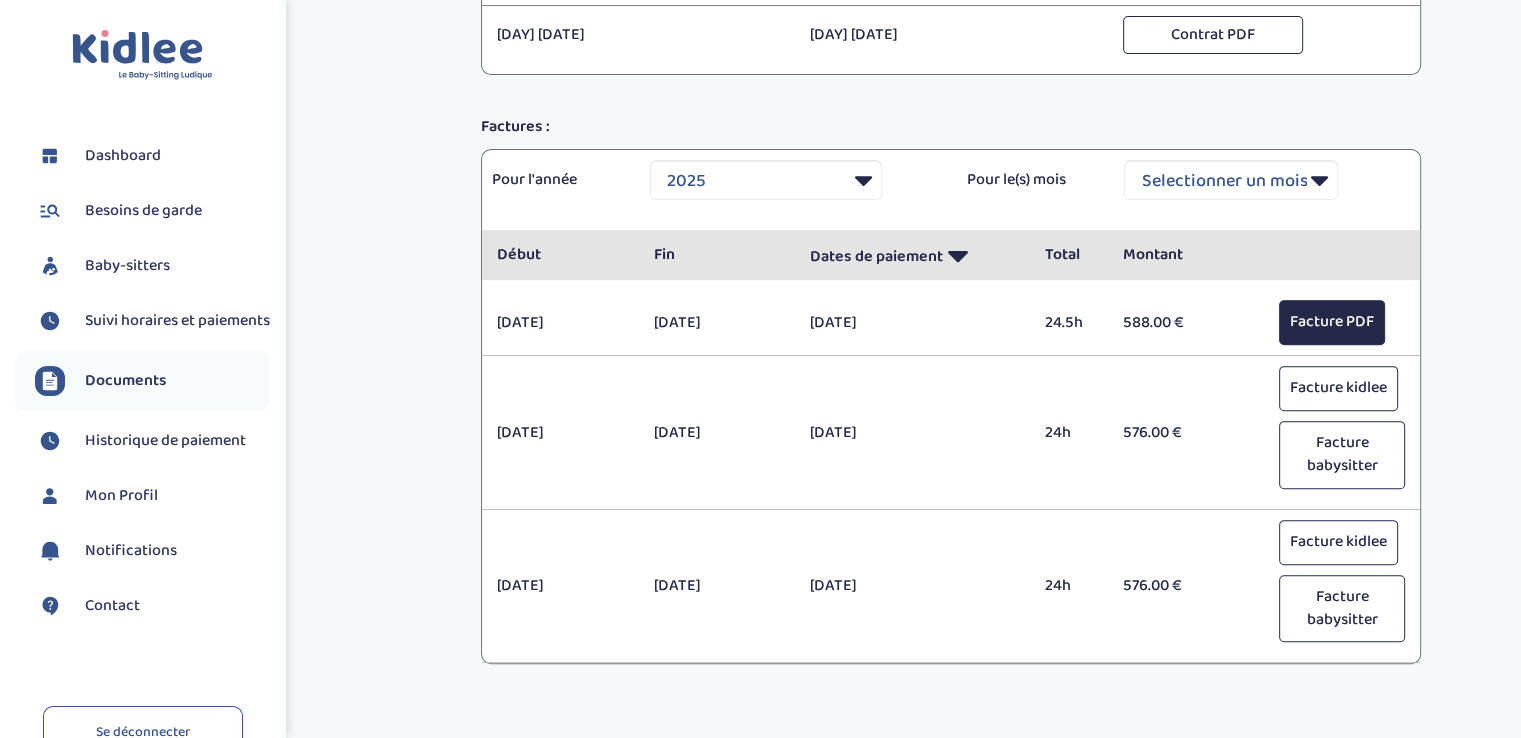 click on "Facture PDF" at bounding box center (1332, 322) 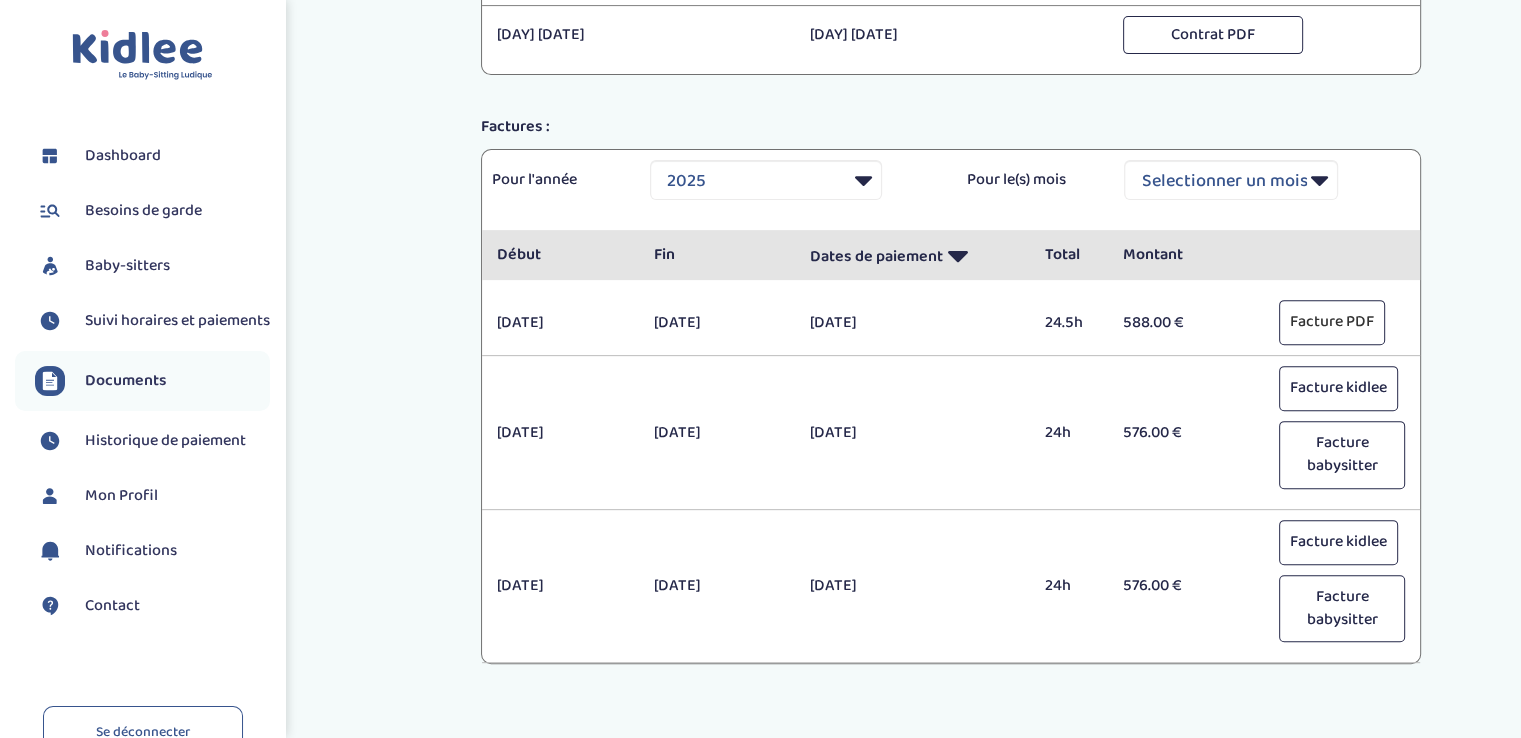 scroll, scrollTop: 787, scrollLeft: 0, axis: vertical 